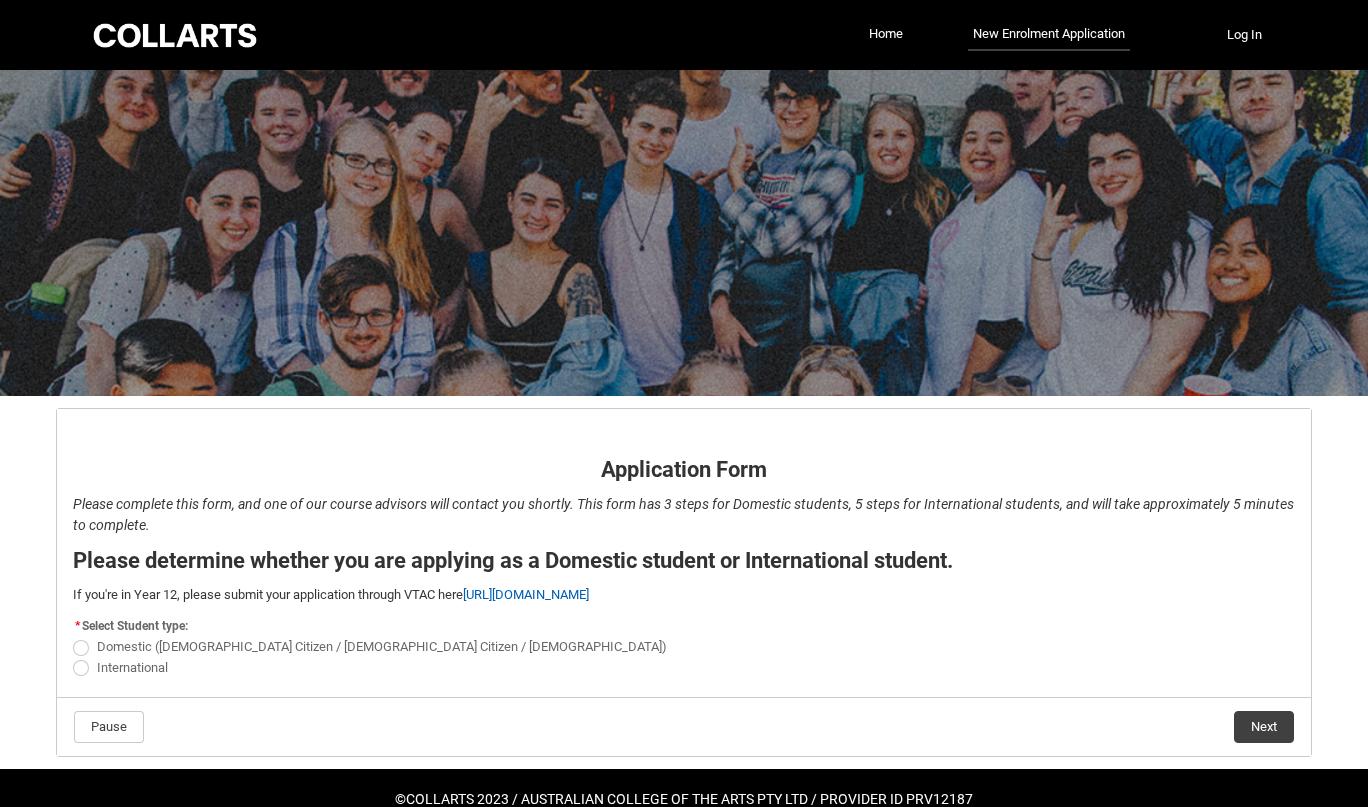 scroll, scrollTop: 0, scrollLeft: 0, axis: both 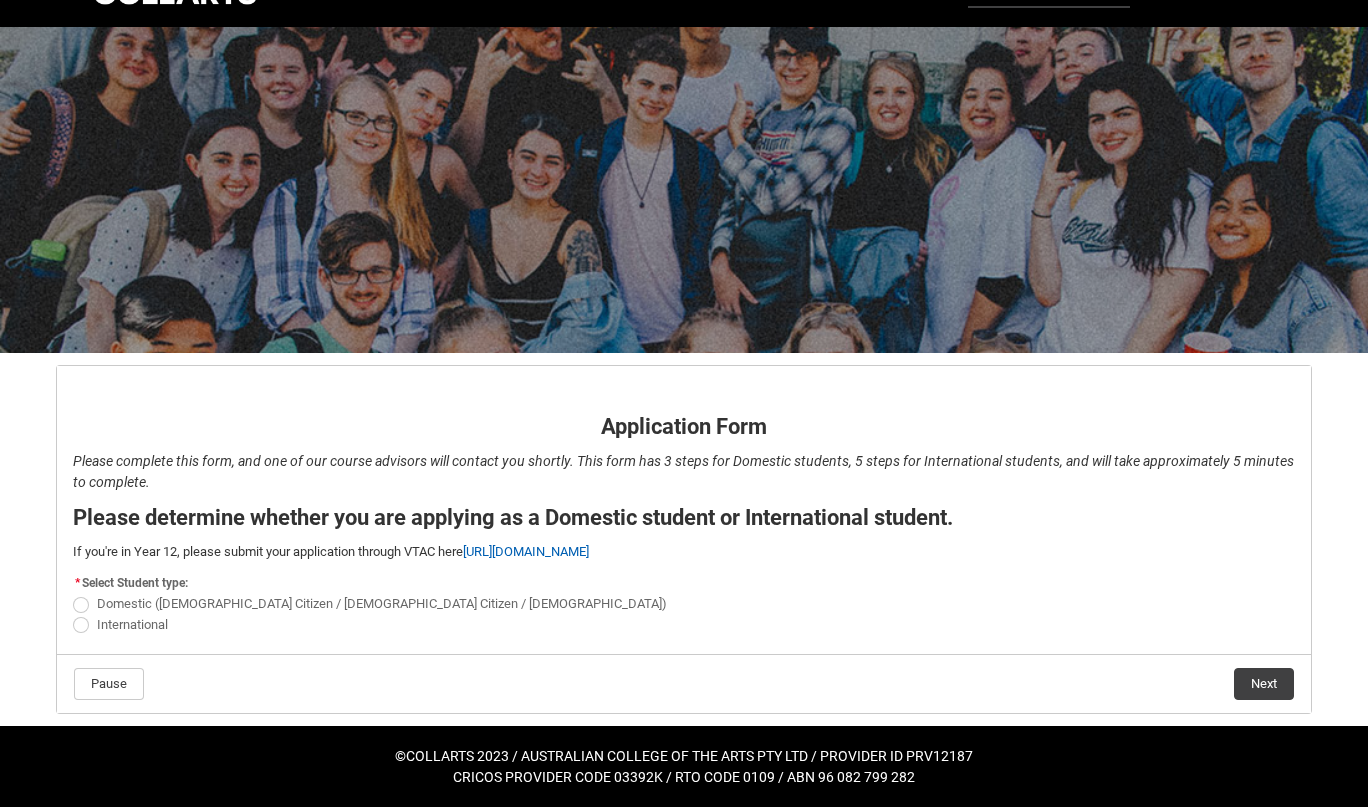 click at bounding box center [81, 605] 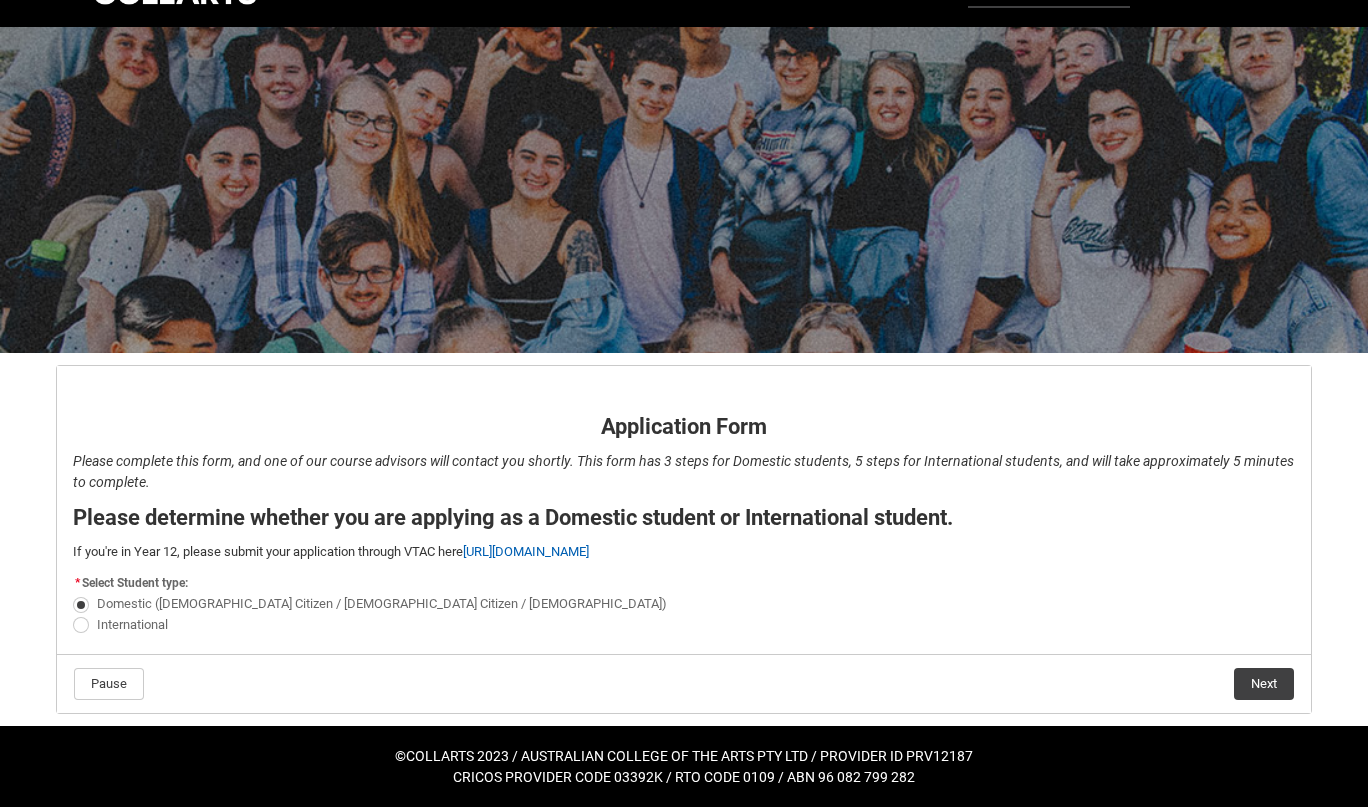 click on "Next" 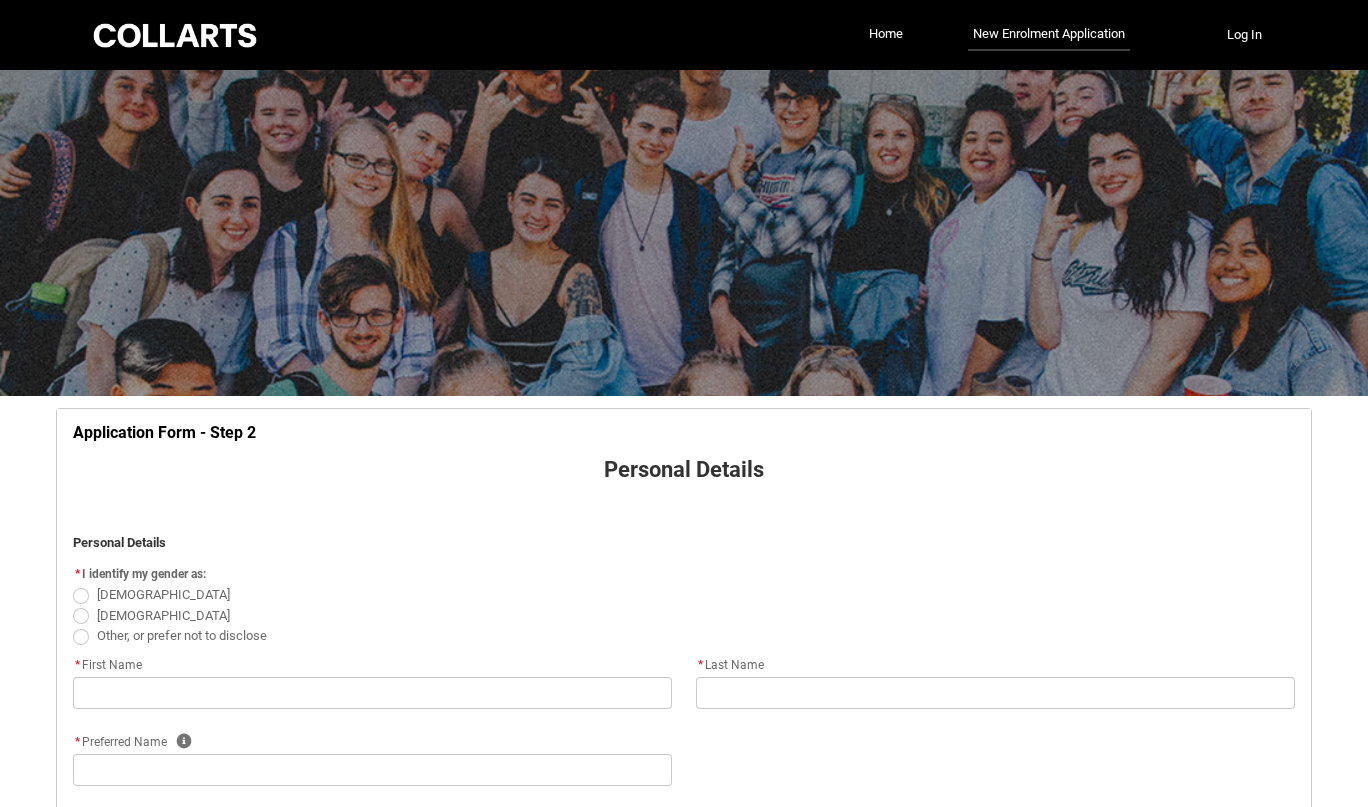 scroll, scrollTop: 209, scrollLeft: 0, axis: vertical 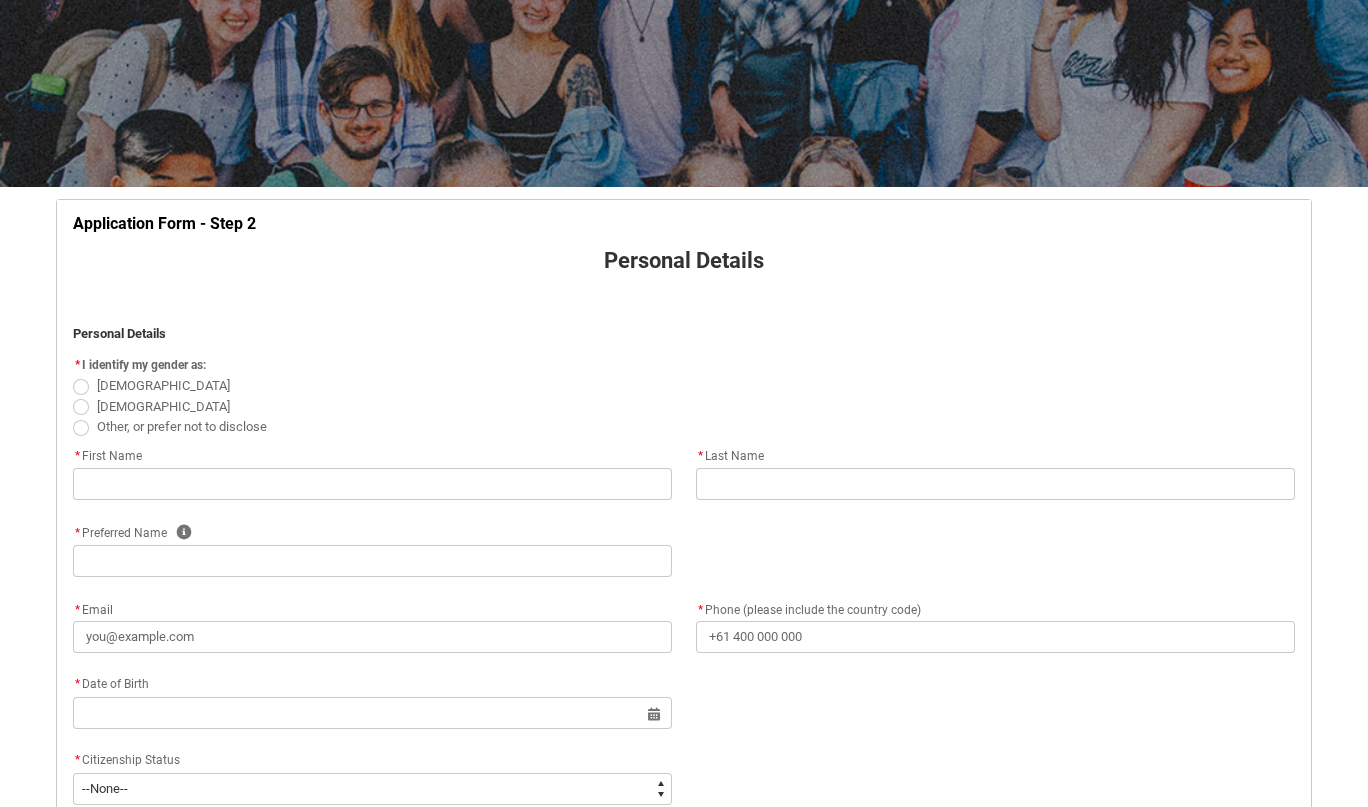 click at bounding box center [81, 407] 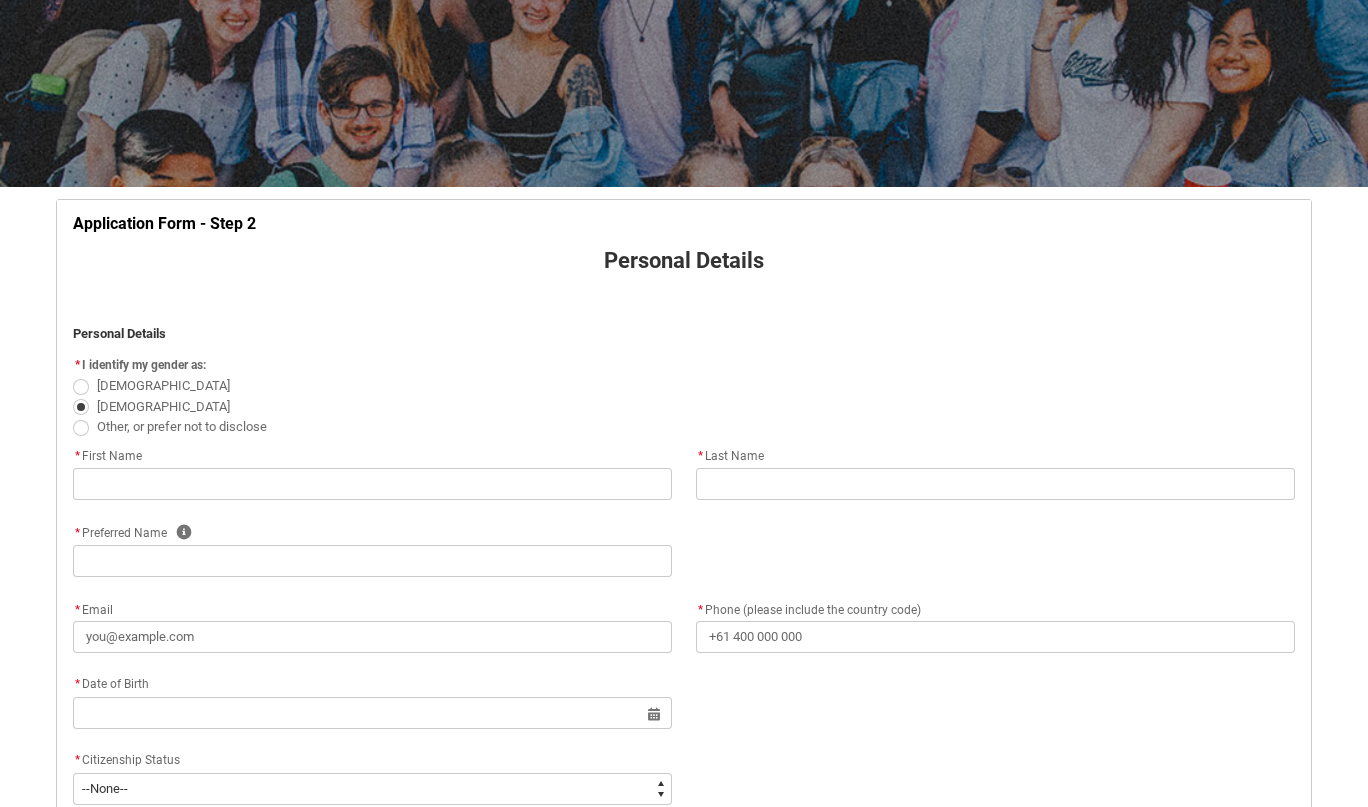 scroll, scrollTop: 247, scrollLeft: 0, axis: vertical 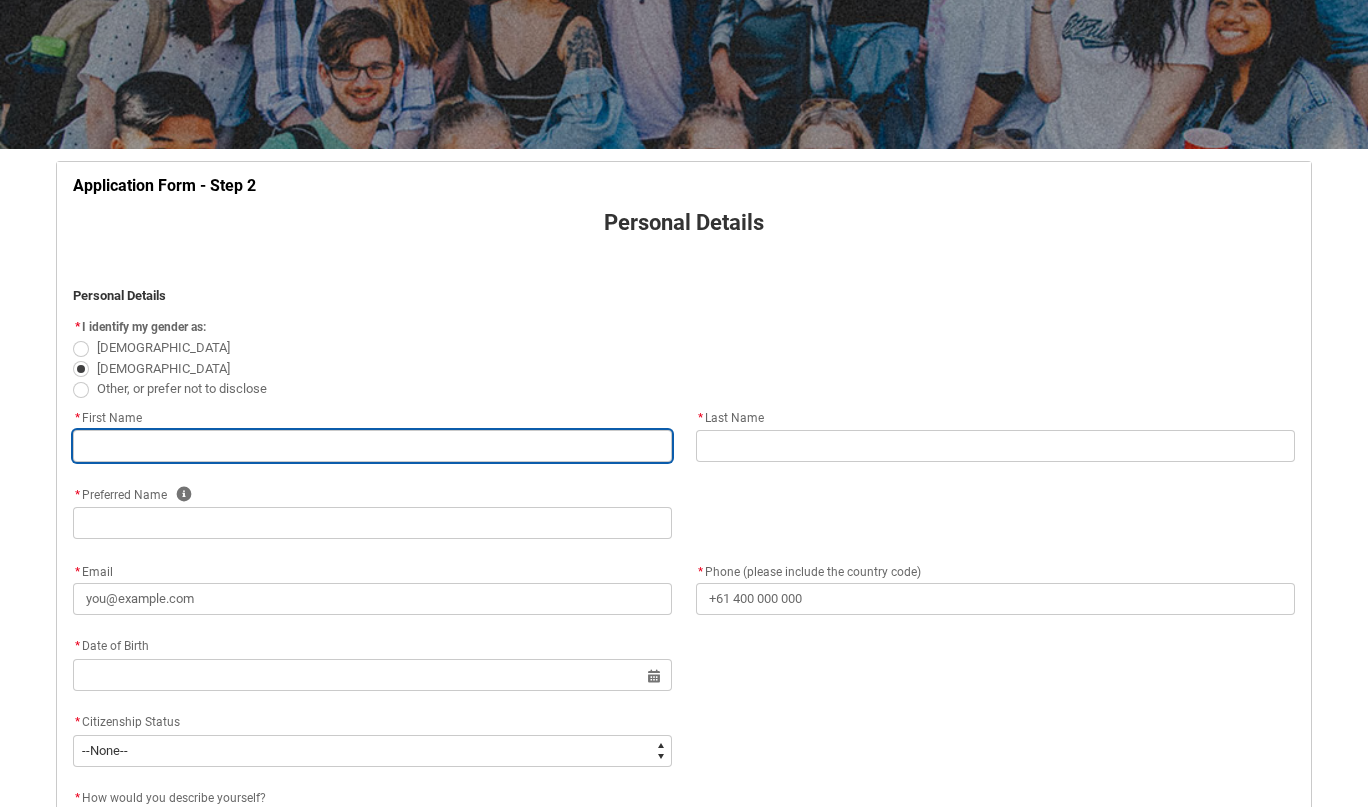 type on "A" 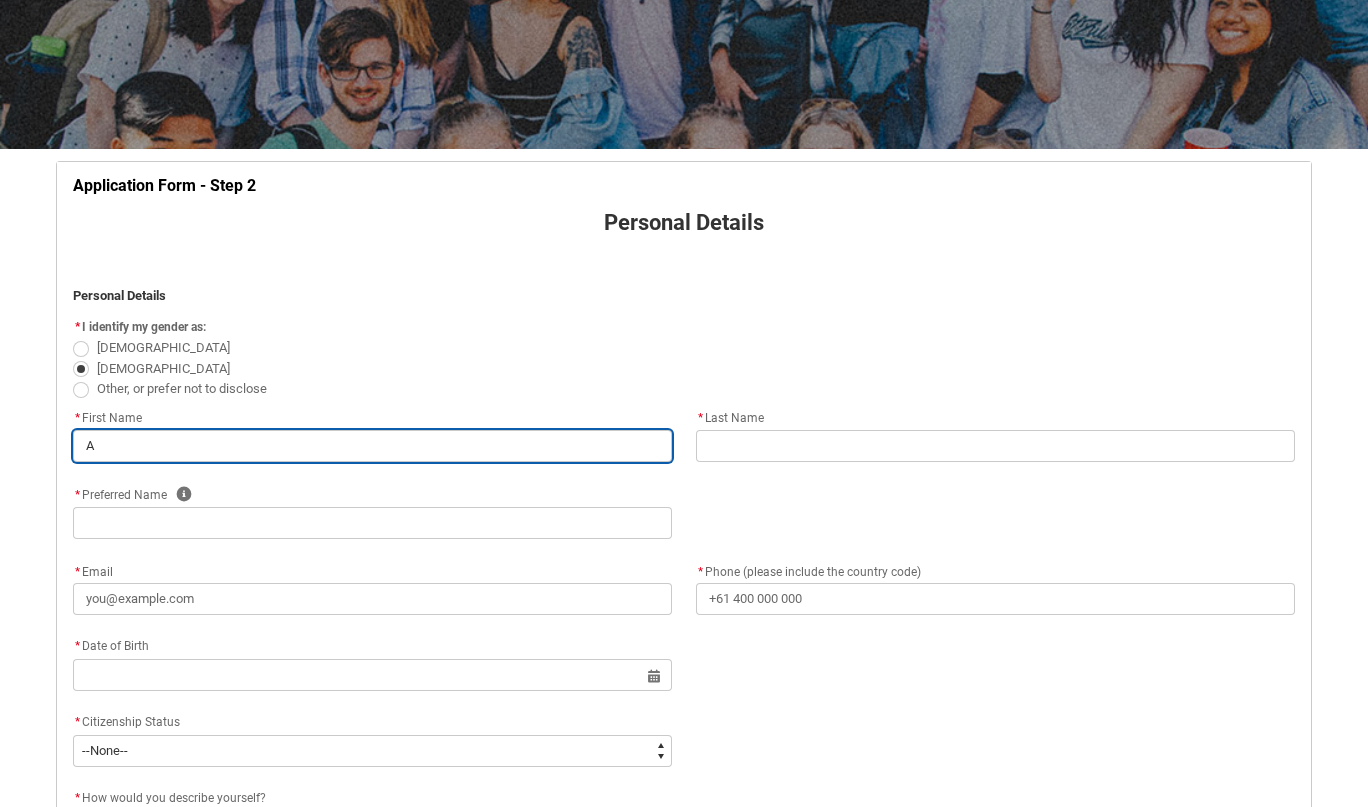 type on "Al" 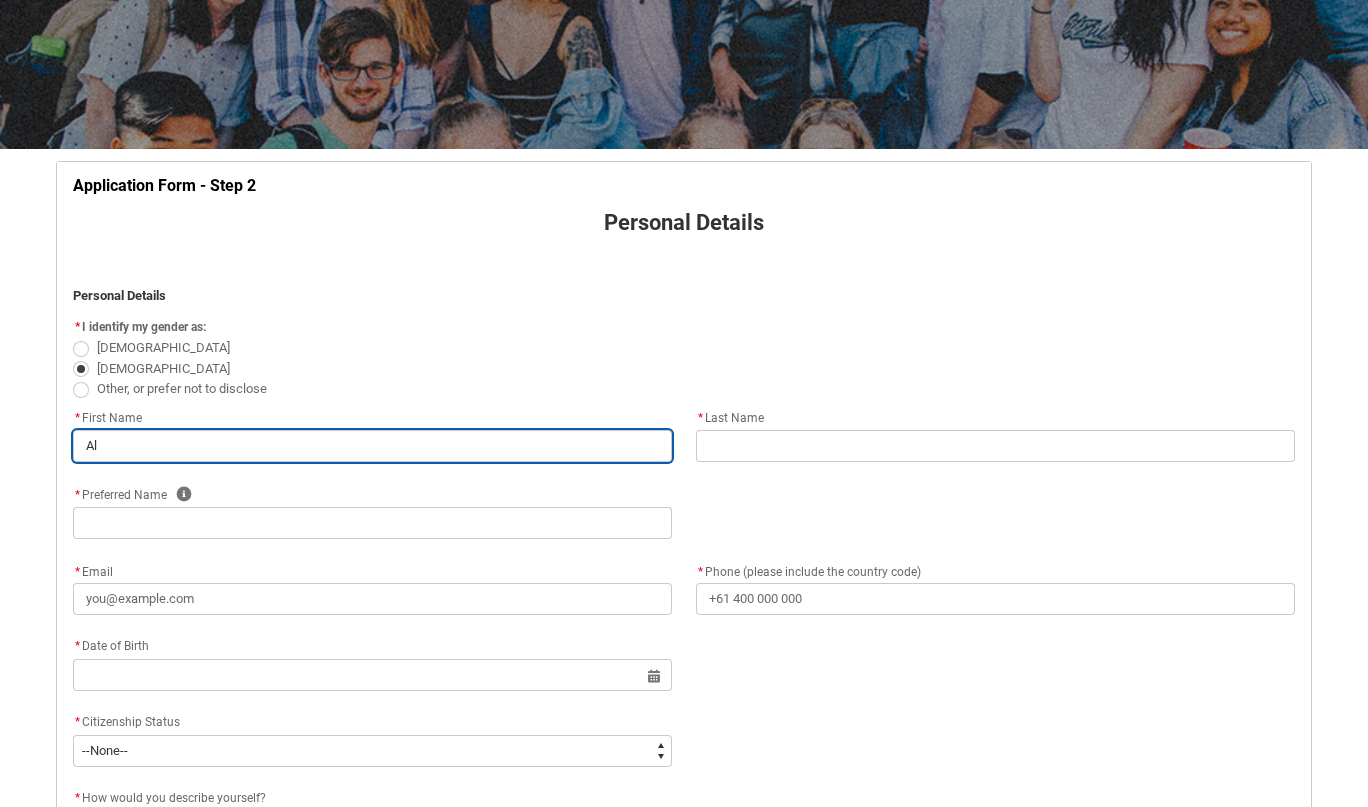 type on "Ale" 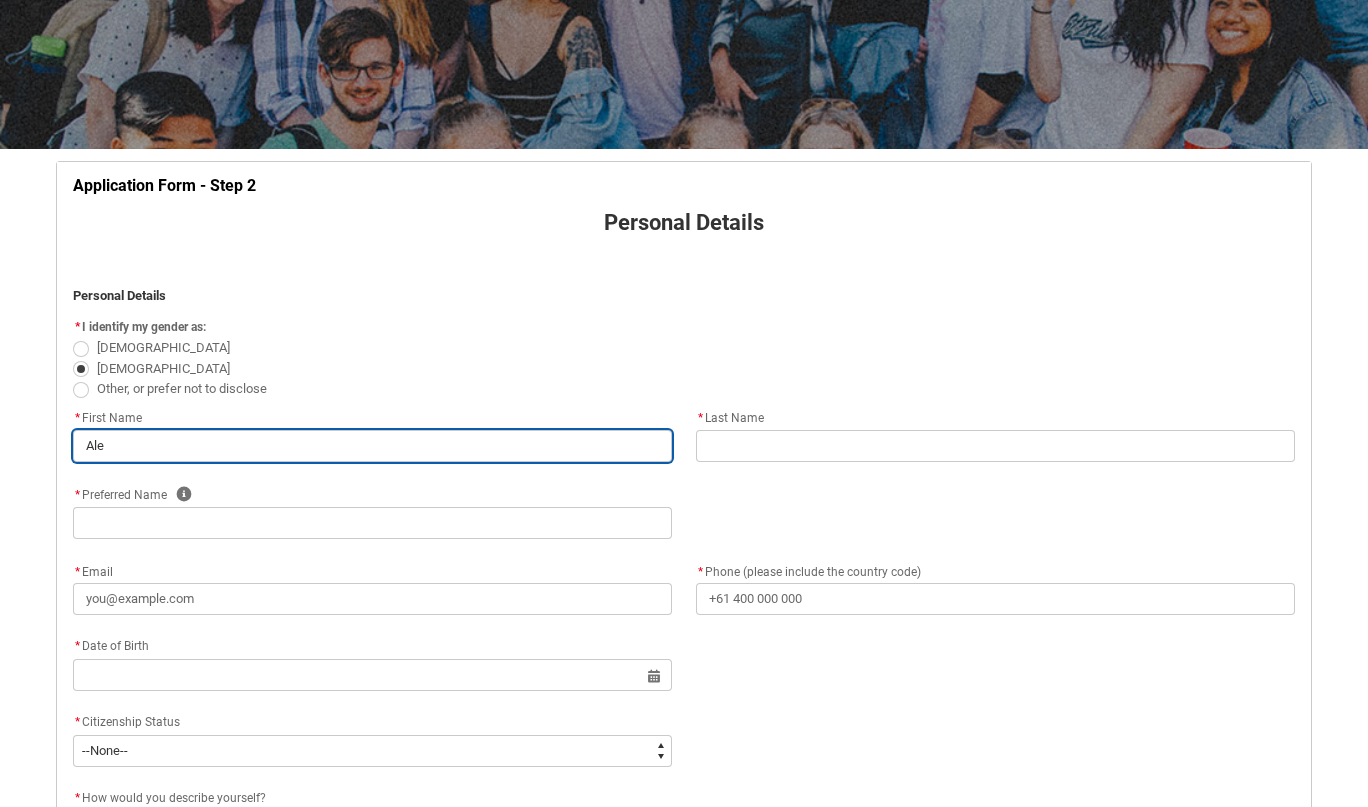 type on "[PERSON_NAME]" 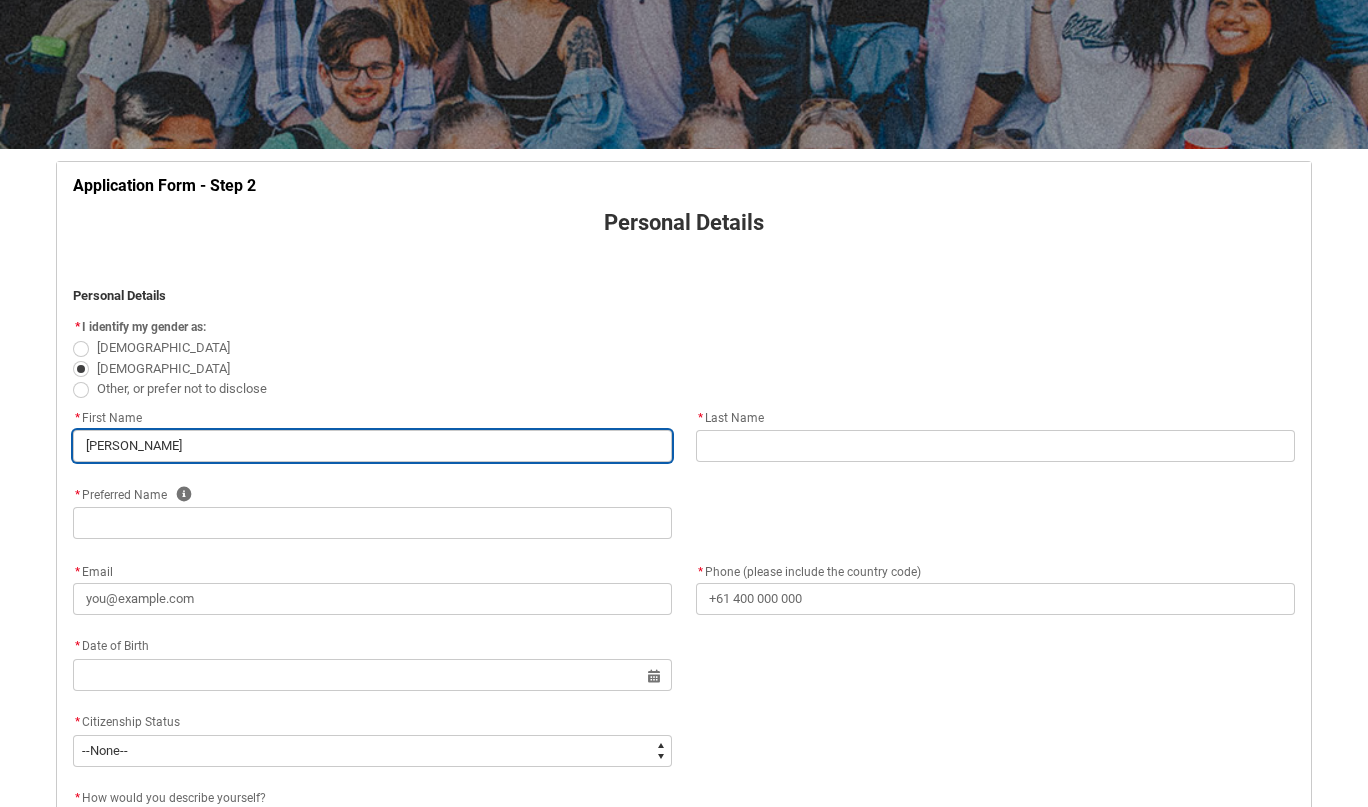 type on "Alexa" 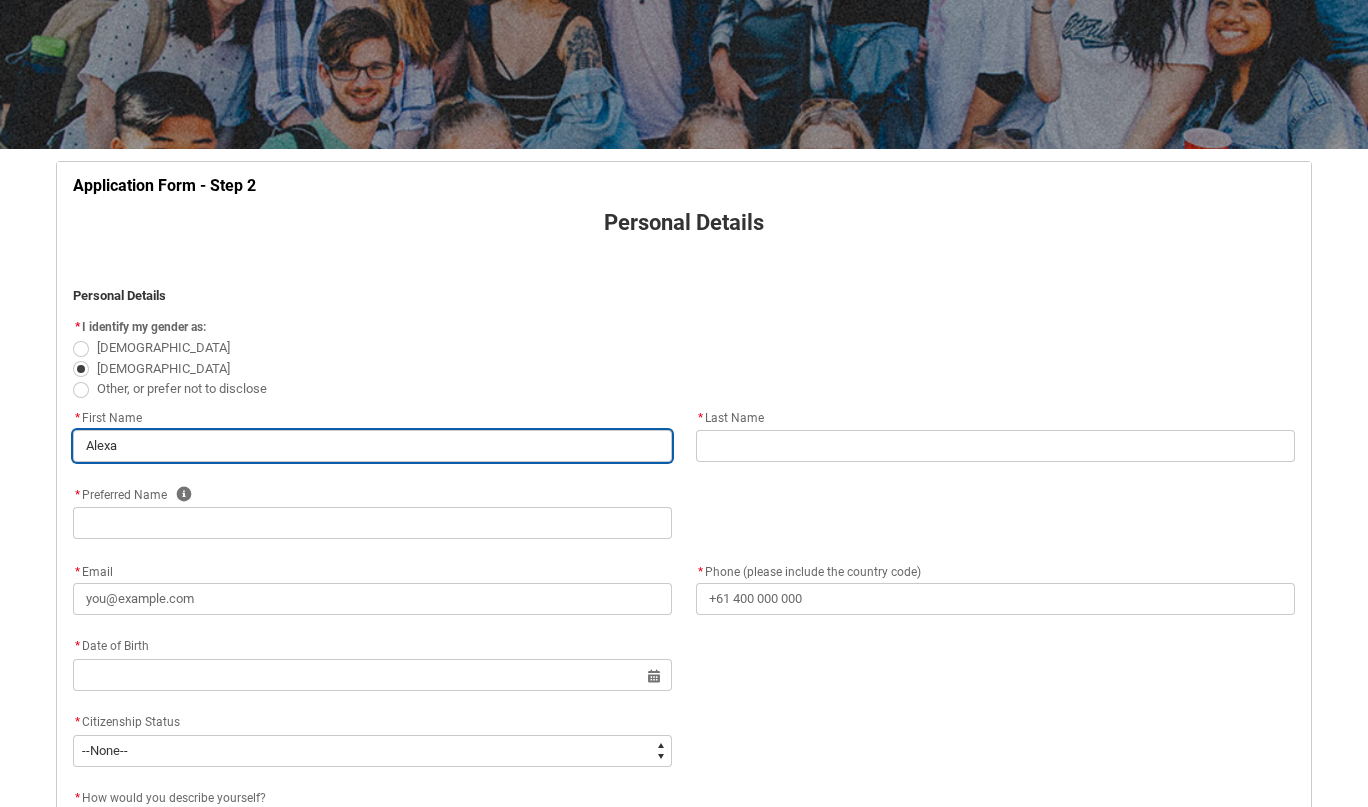 type on "Alexan" 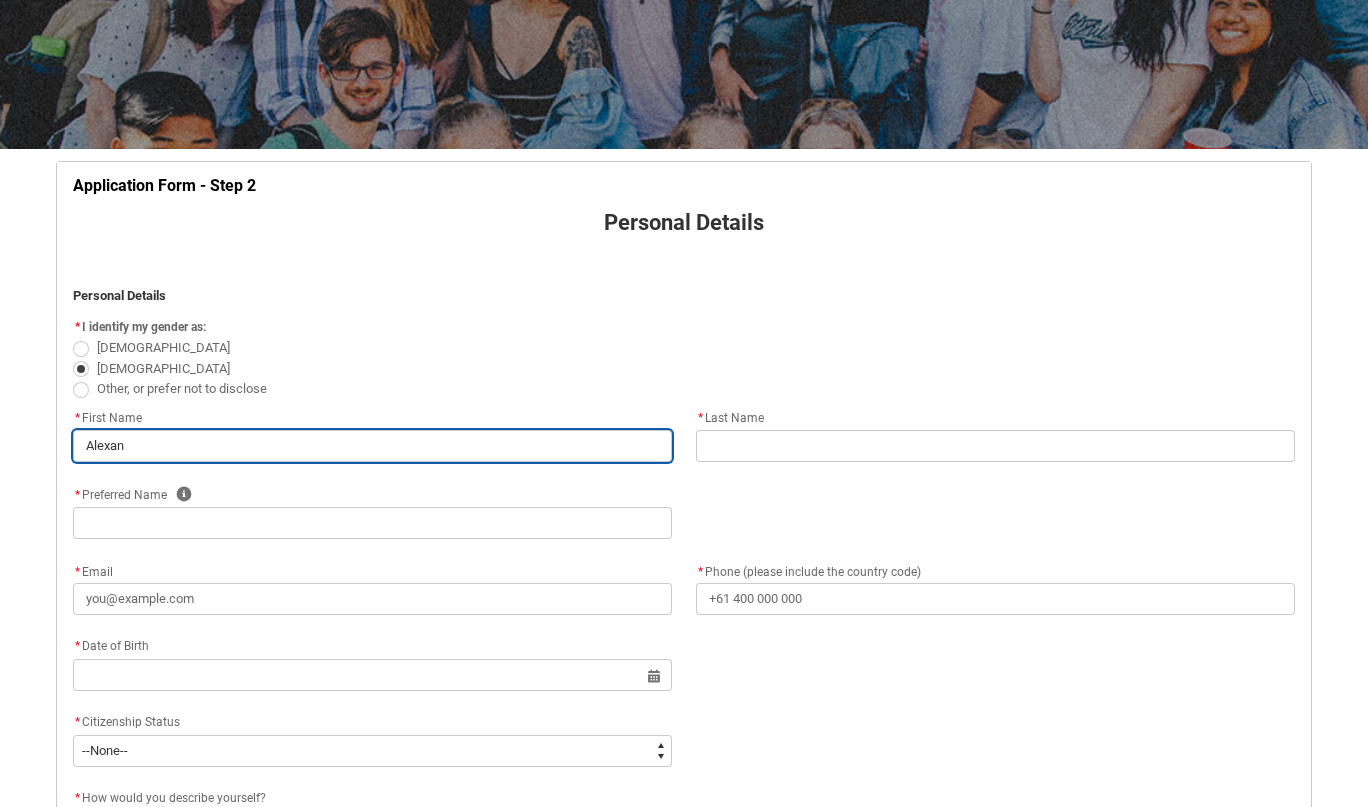 type on "Alexand" 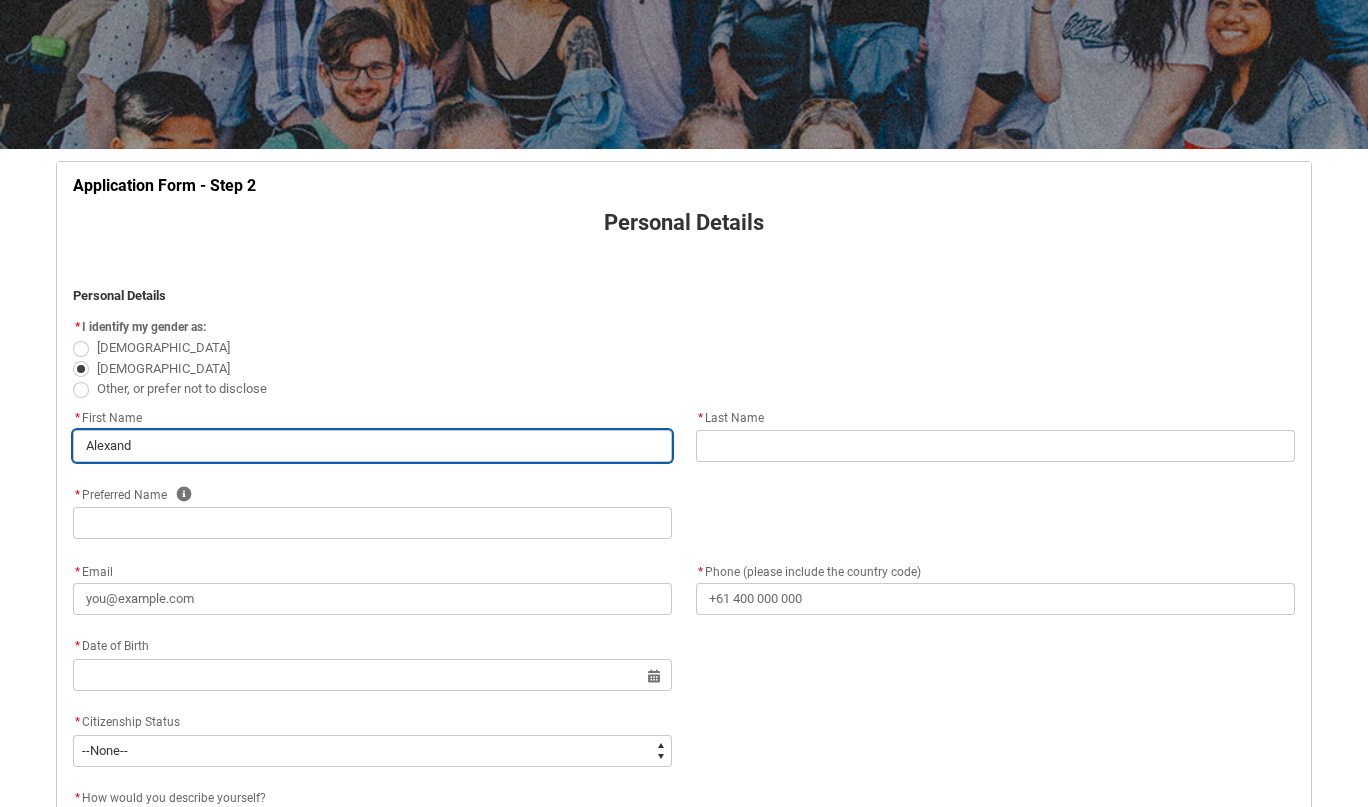 type on "[PERSON_NAME]" 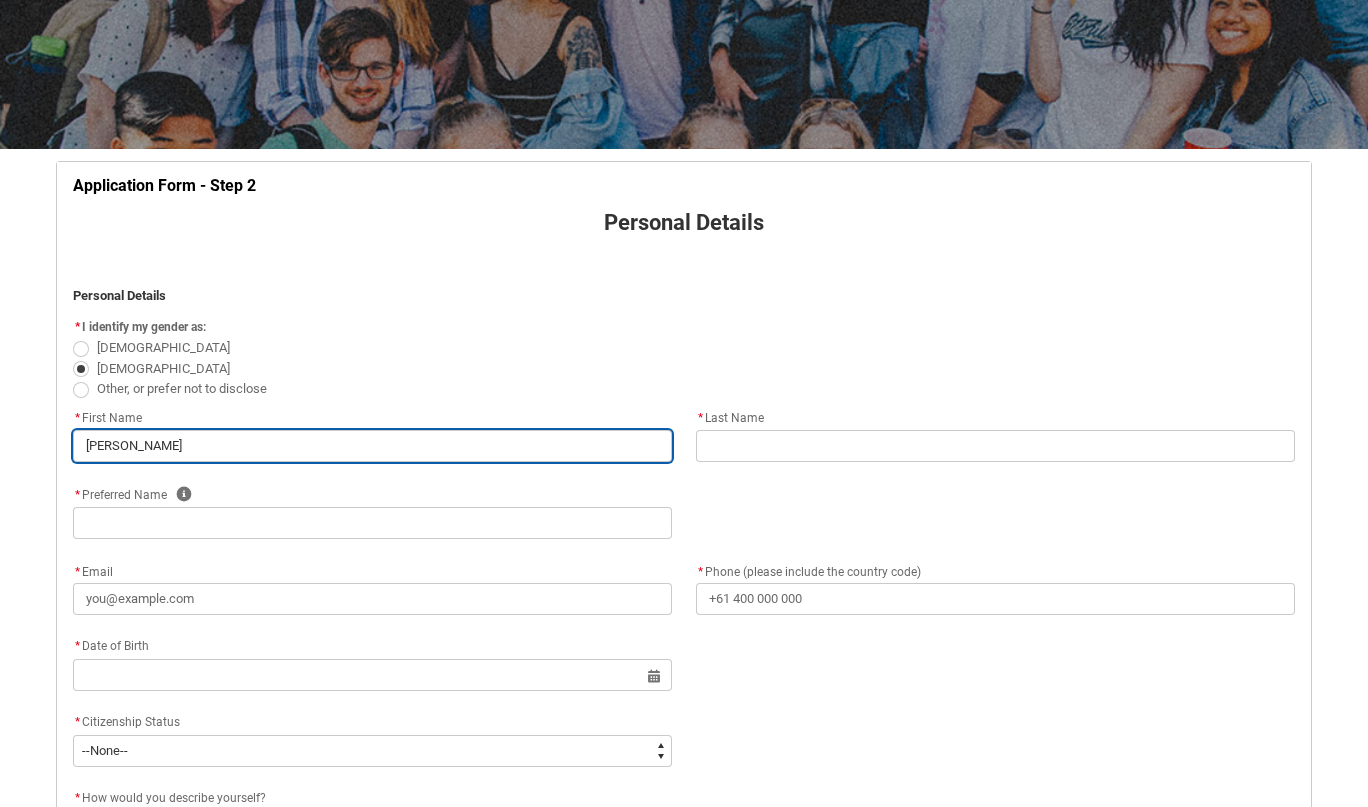 type on "[PERSON_NAME]" 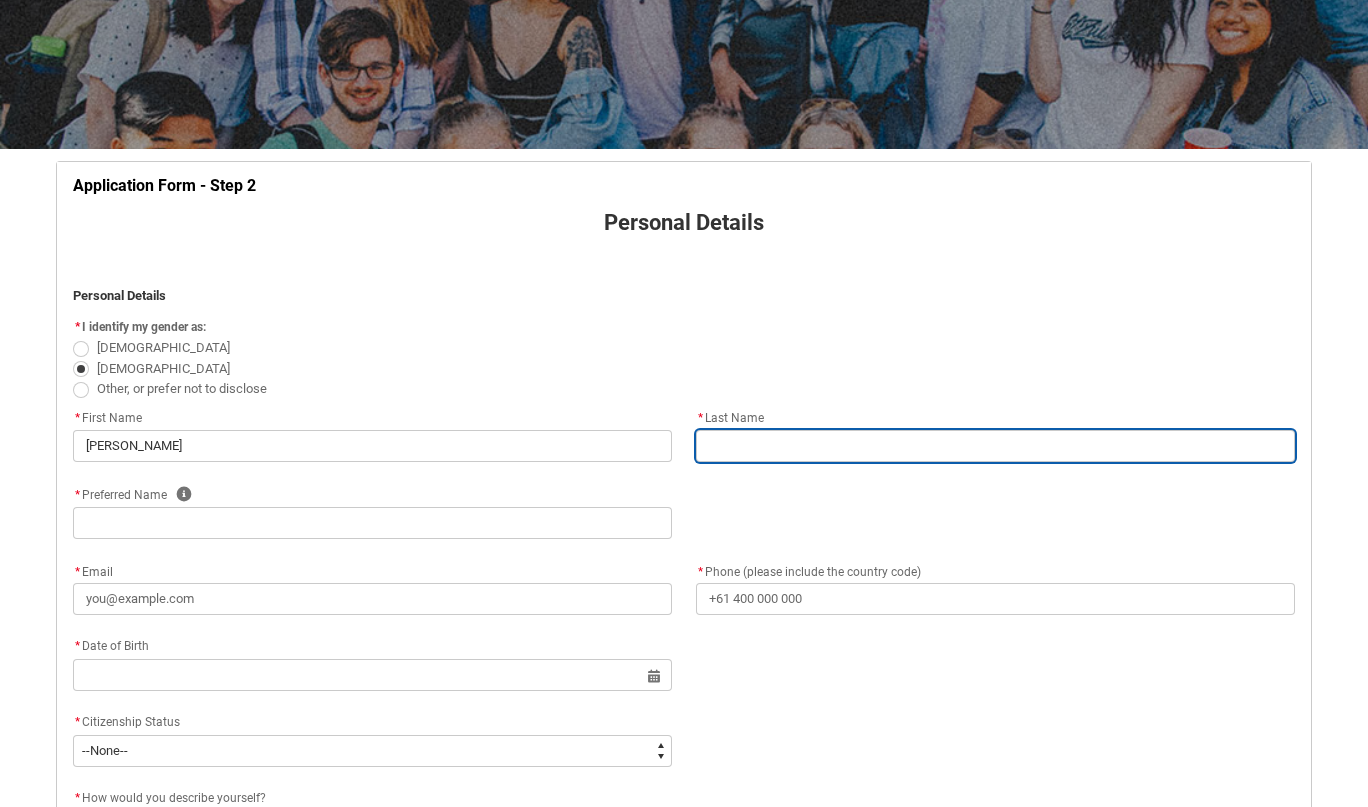 type on "K" 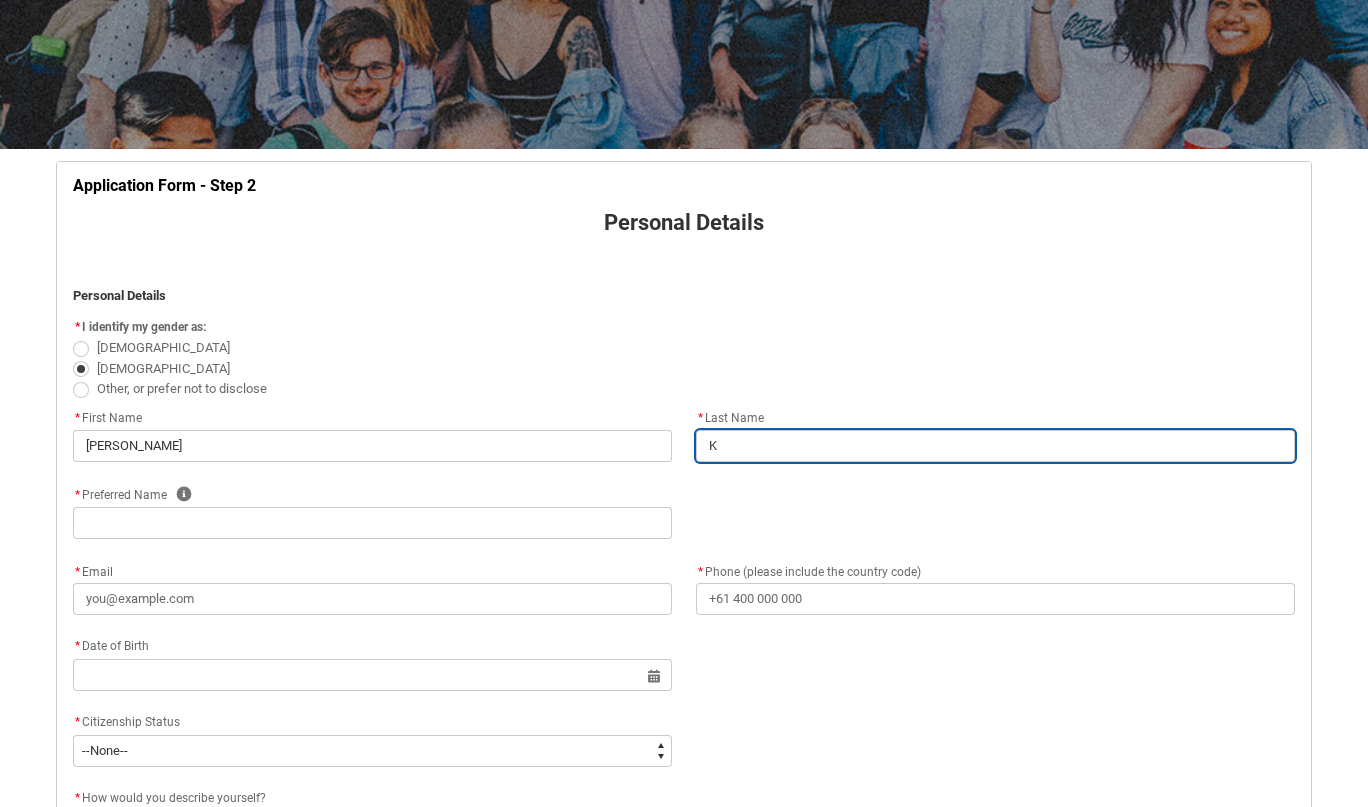 type on "Ka" 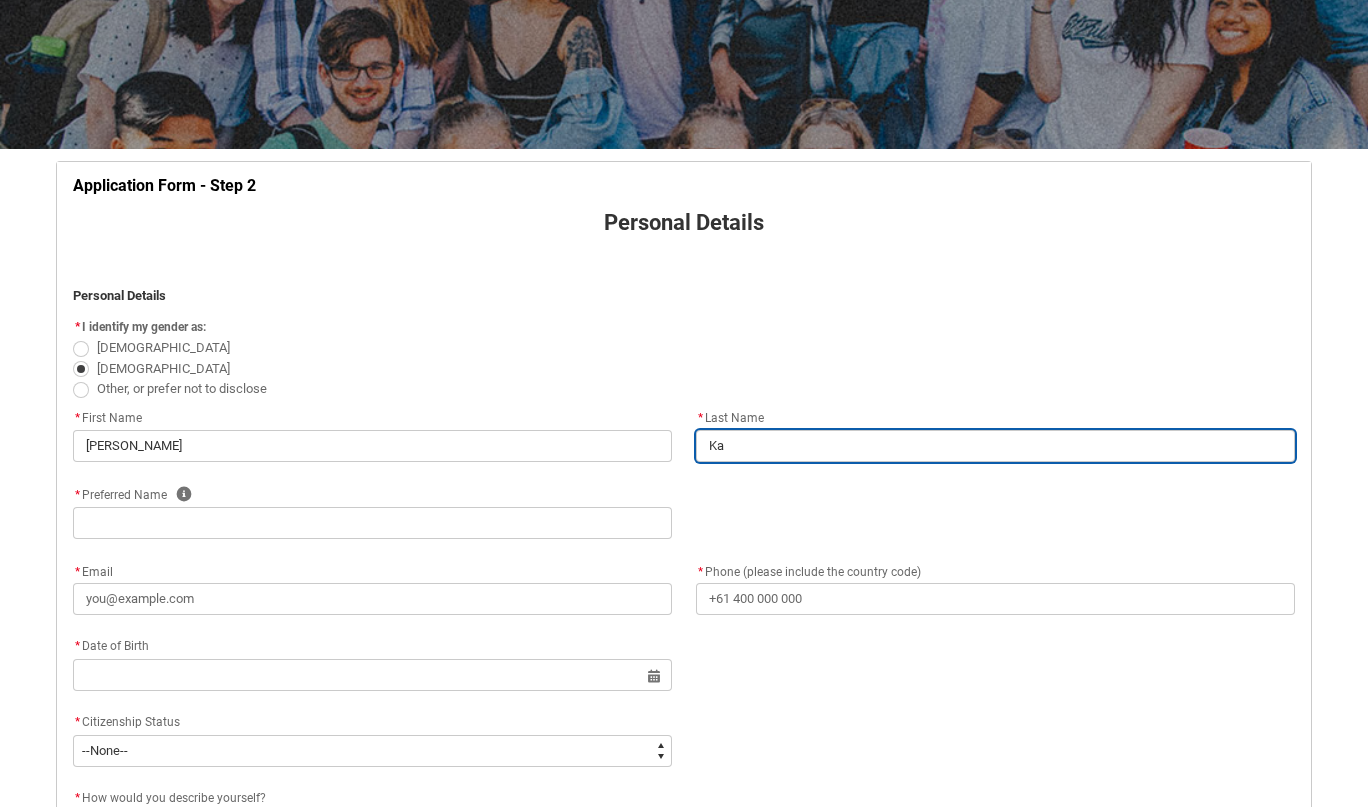 type on "Kal" 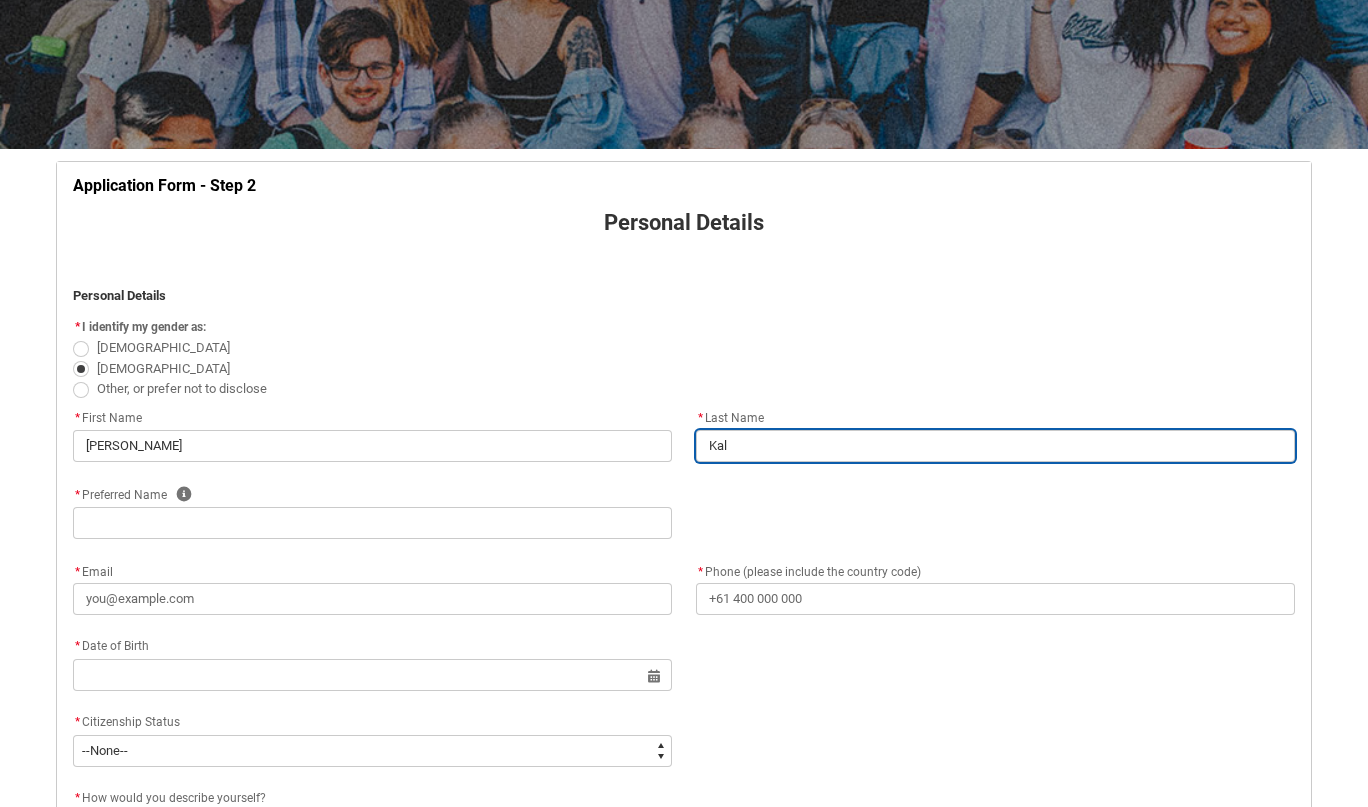 type on "Kalo" 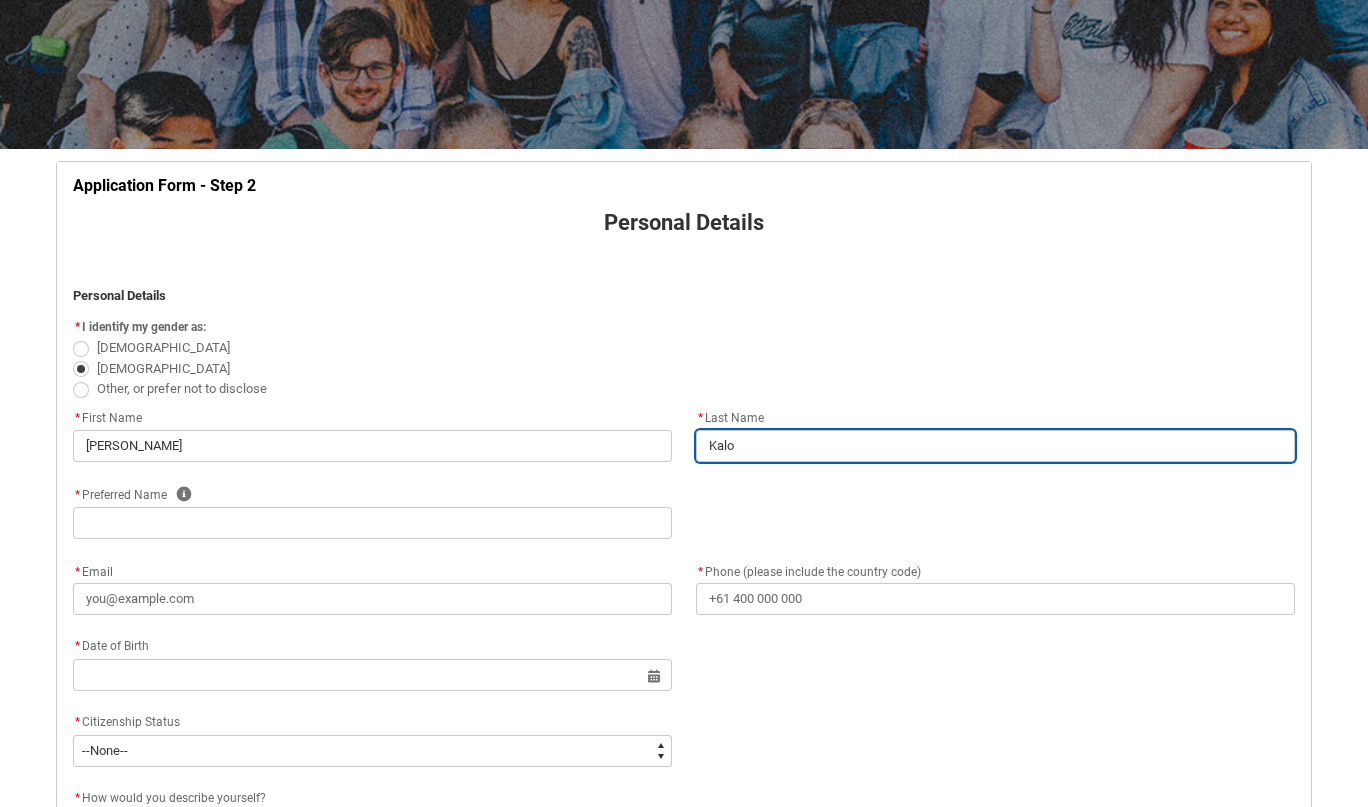 type on "Kalot" 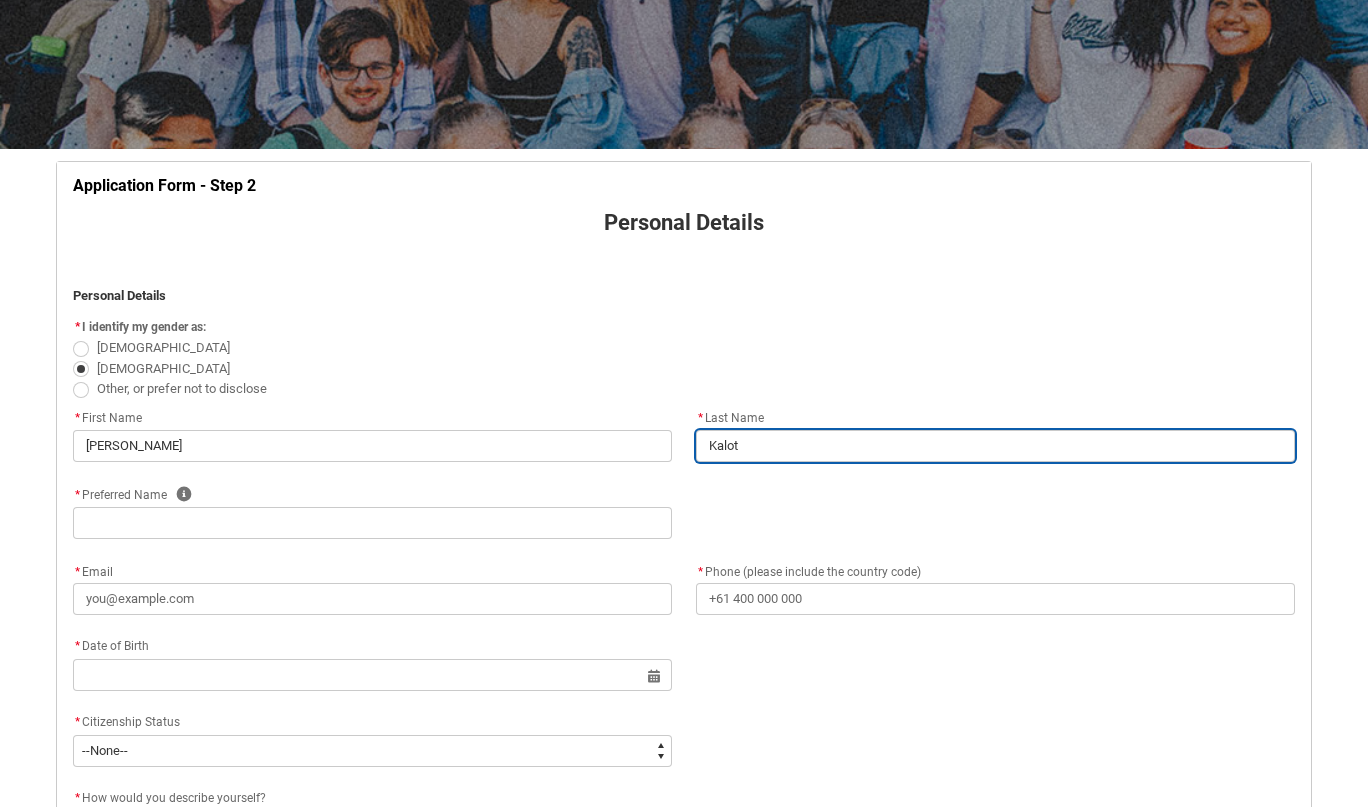 type on "[PERSON_NAME]" 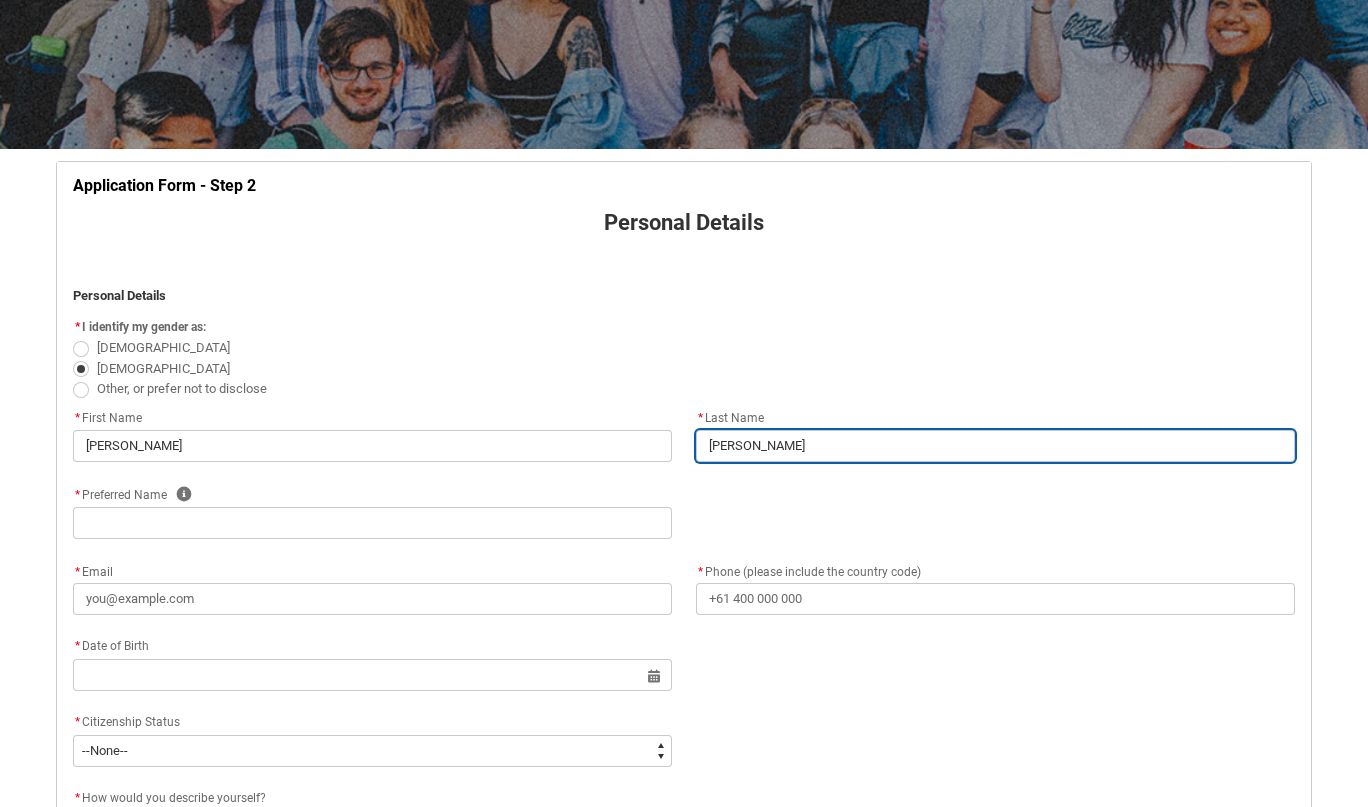 type on "Kalotih" 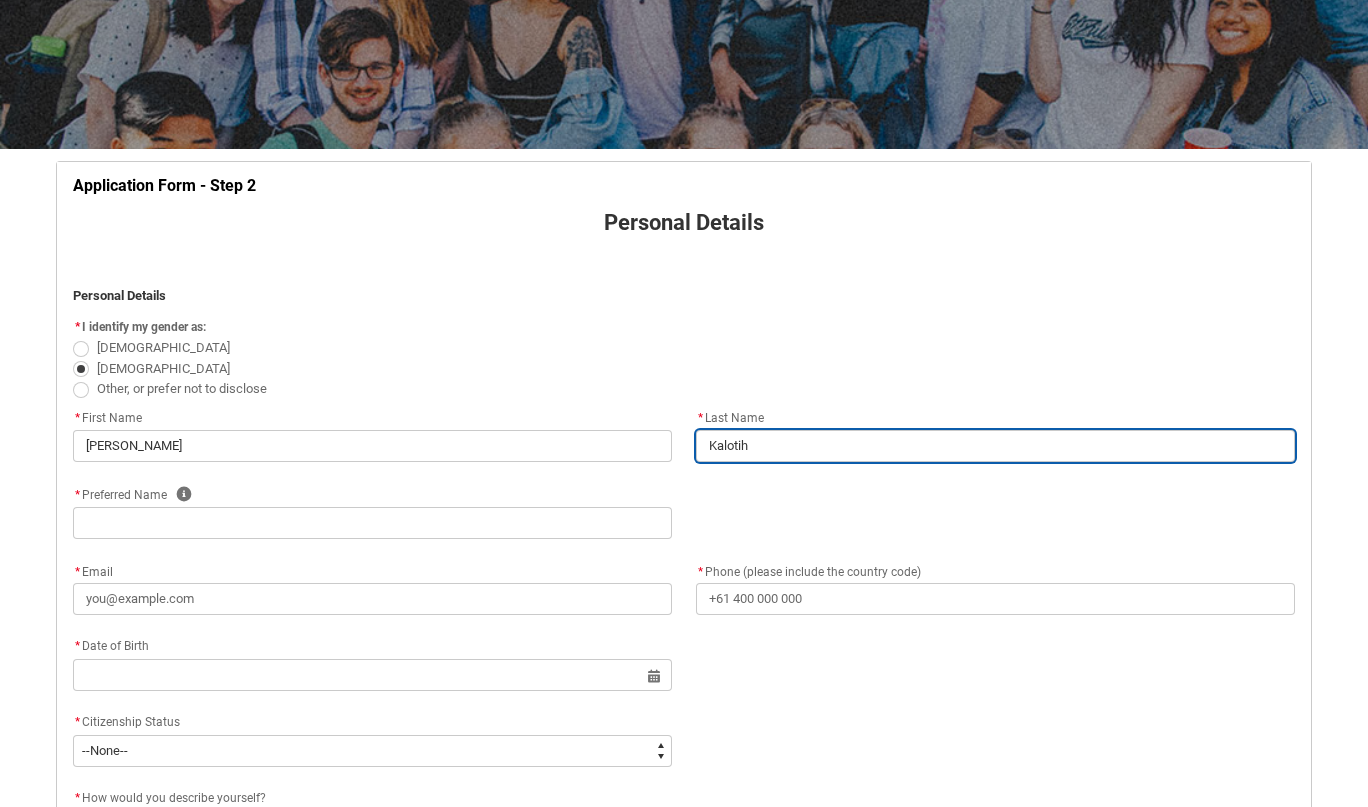 type on "Kalotiho" 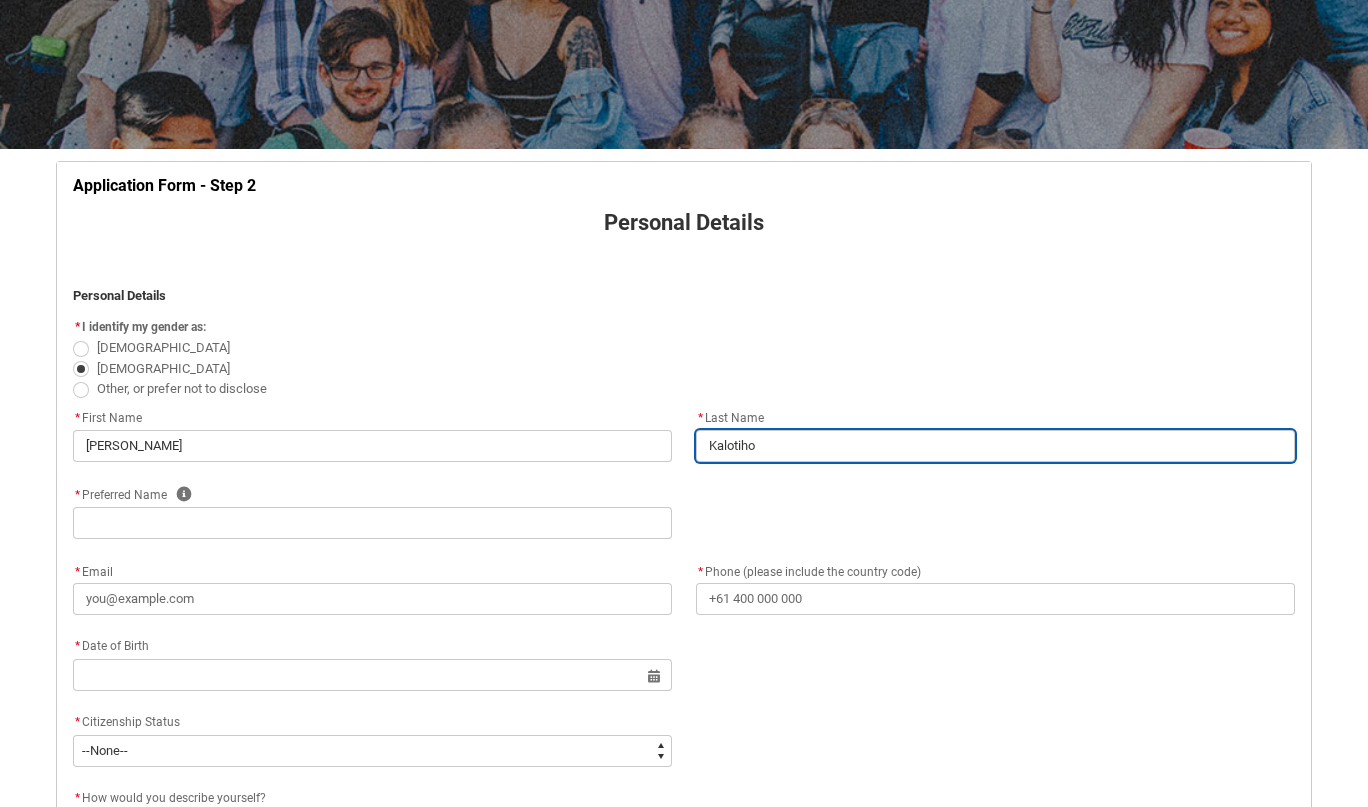 type on "Kalotihos" 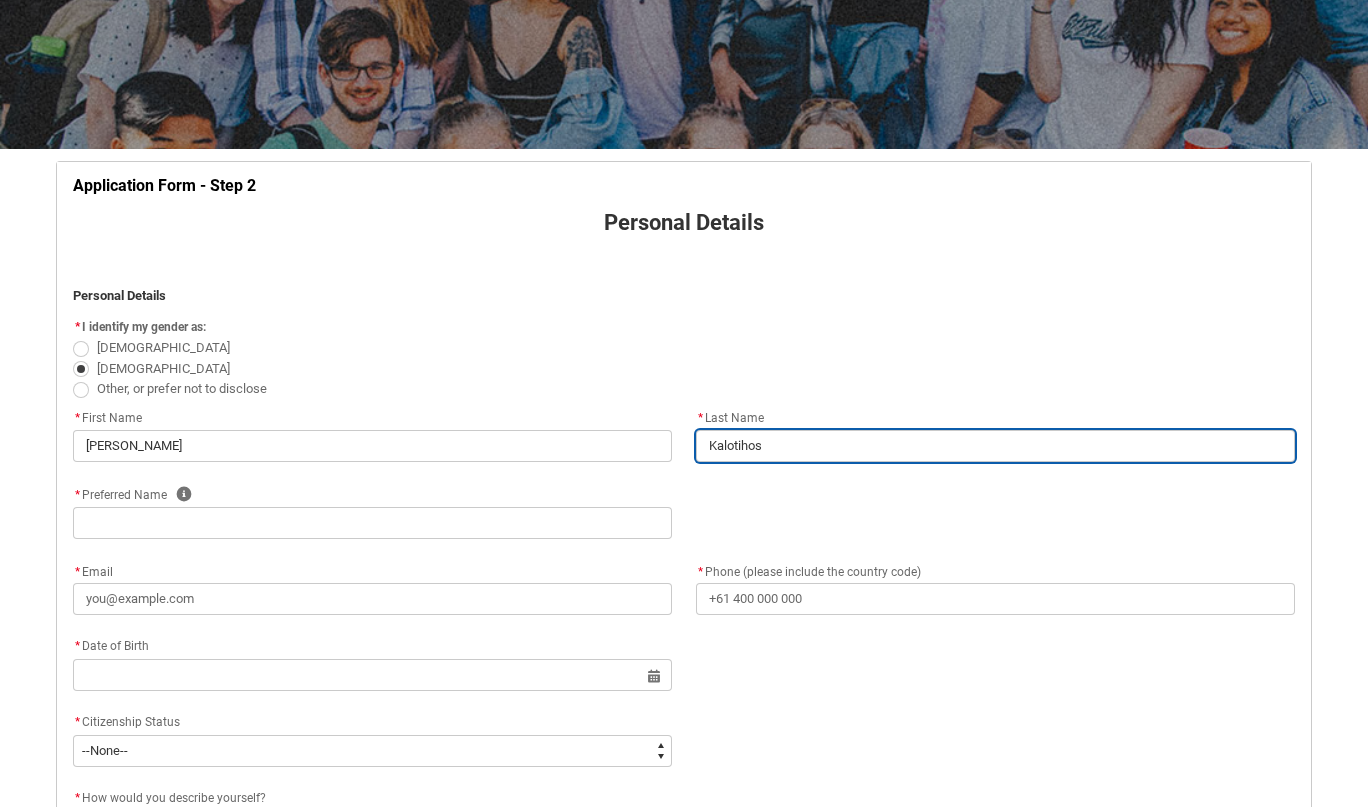 type on "Kalotihos" 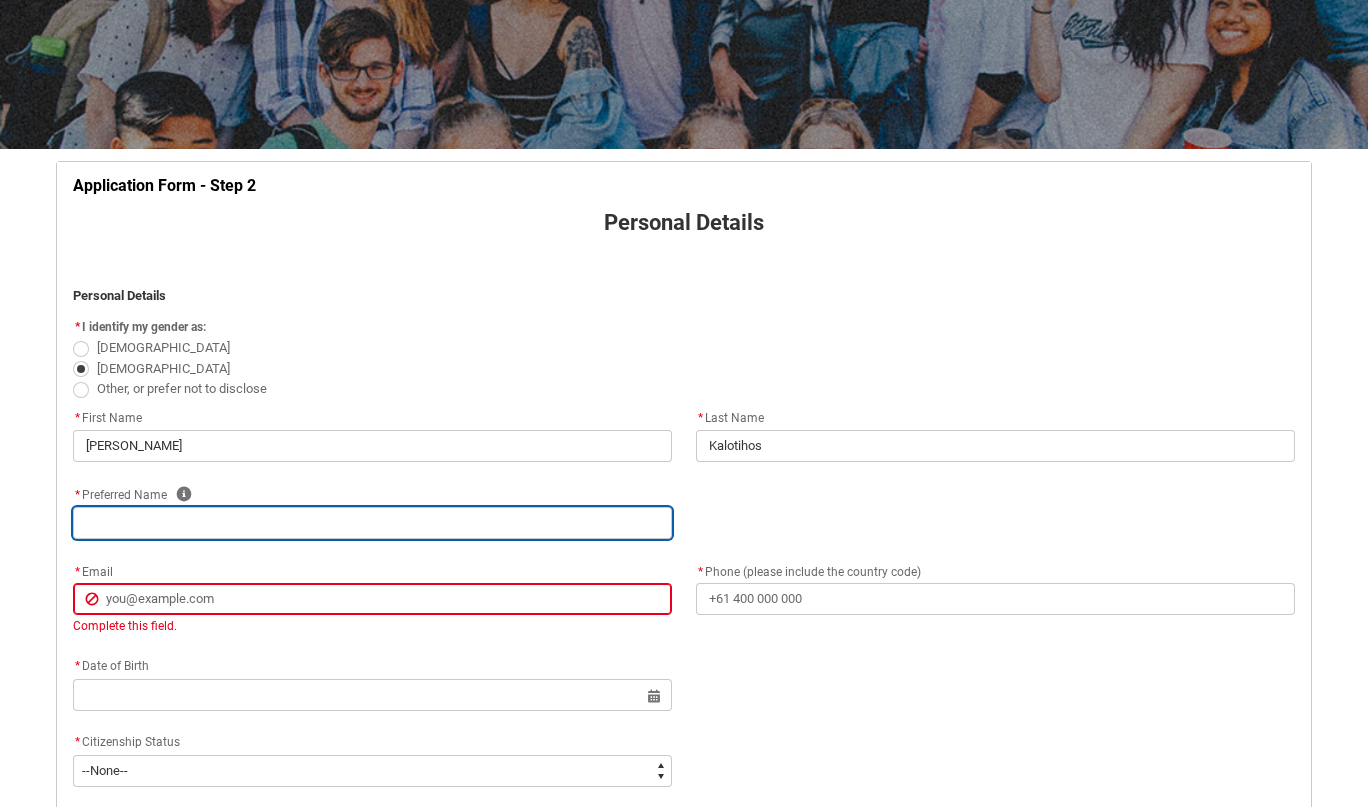 type on "A" 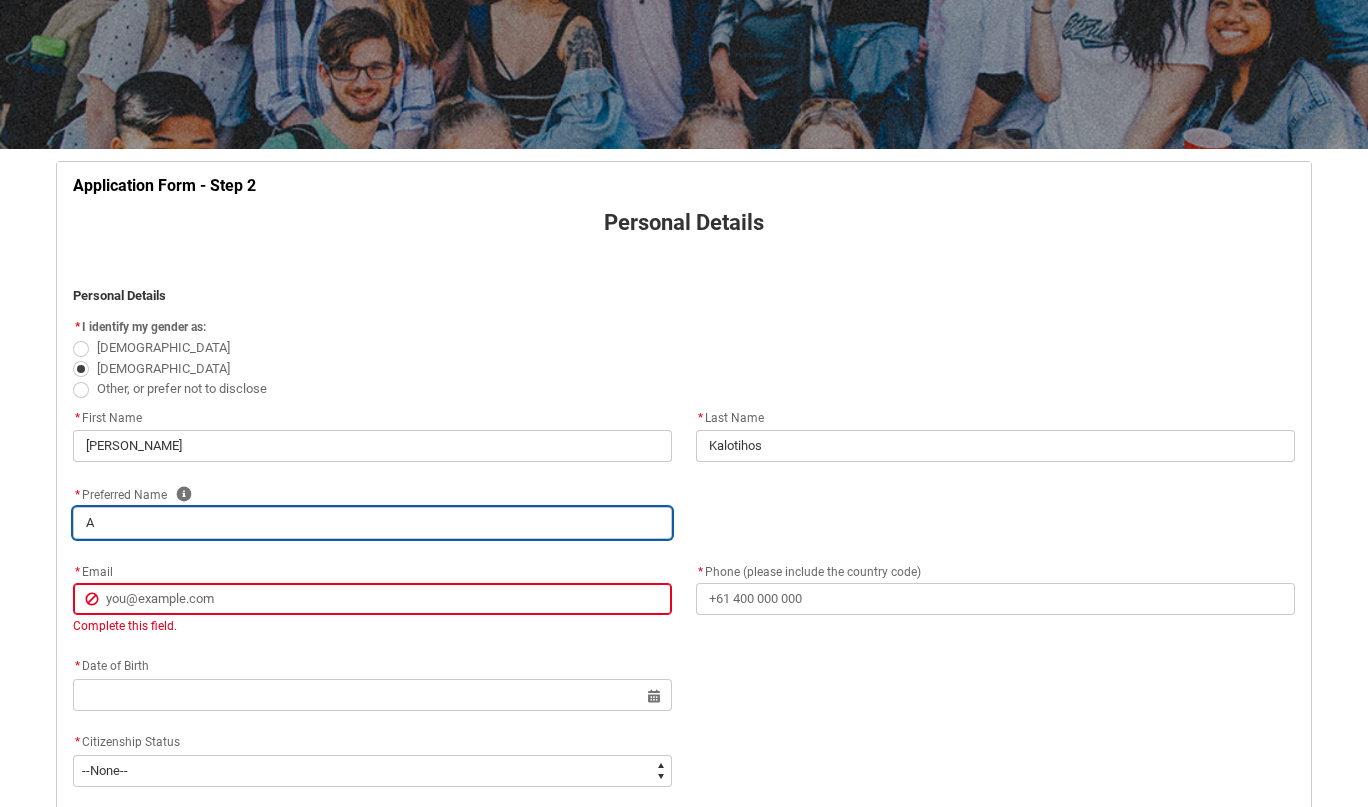 type on "Al" 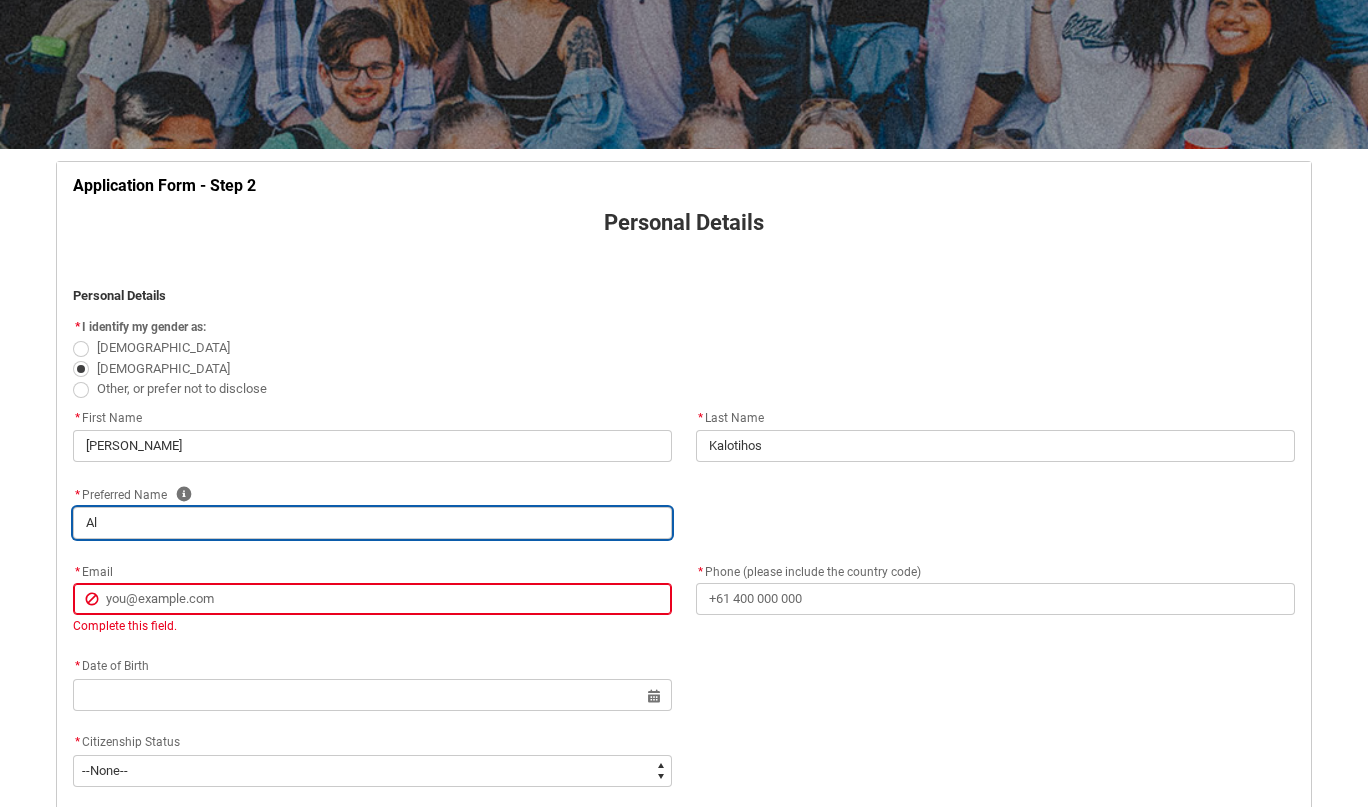type on "Ale" 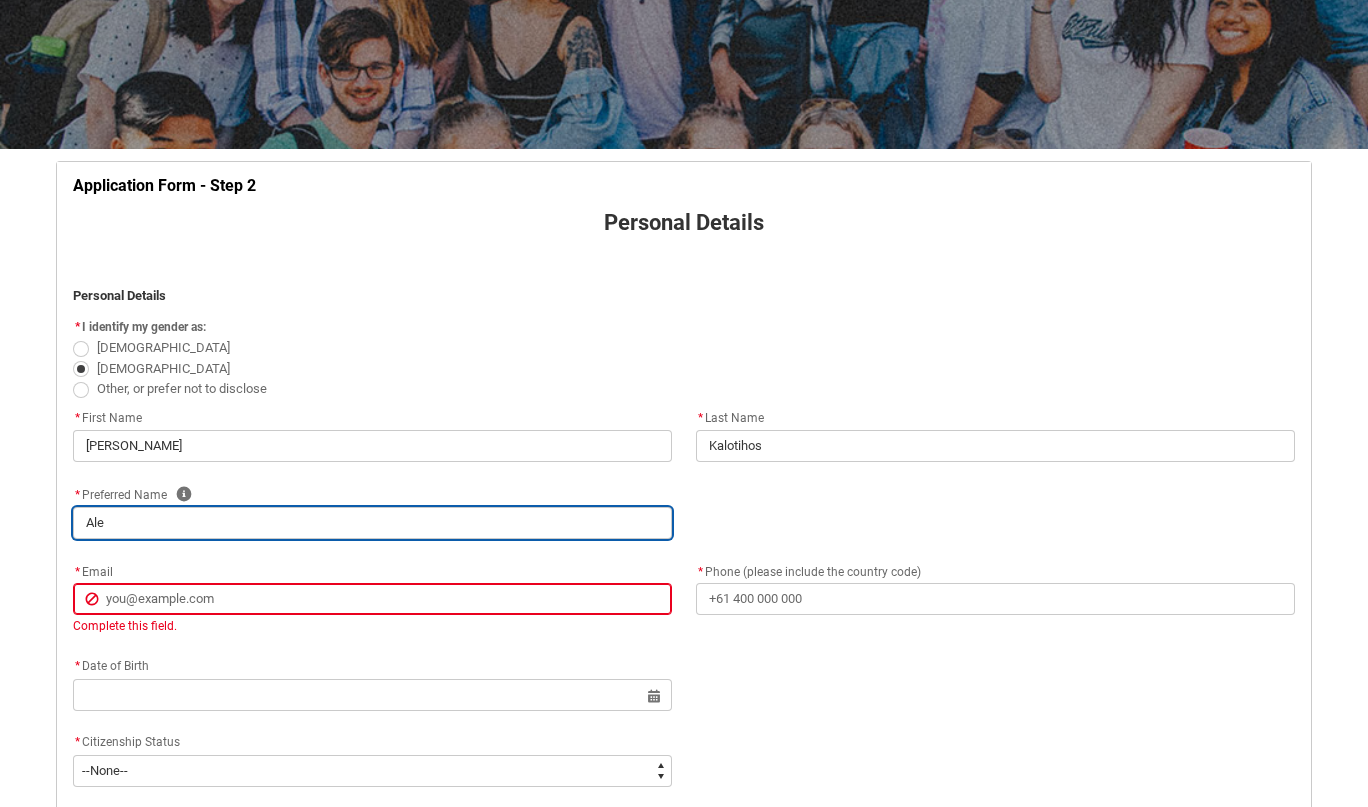 type on "[PERSON_NAME]" 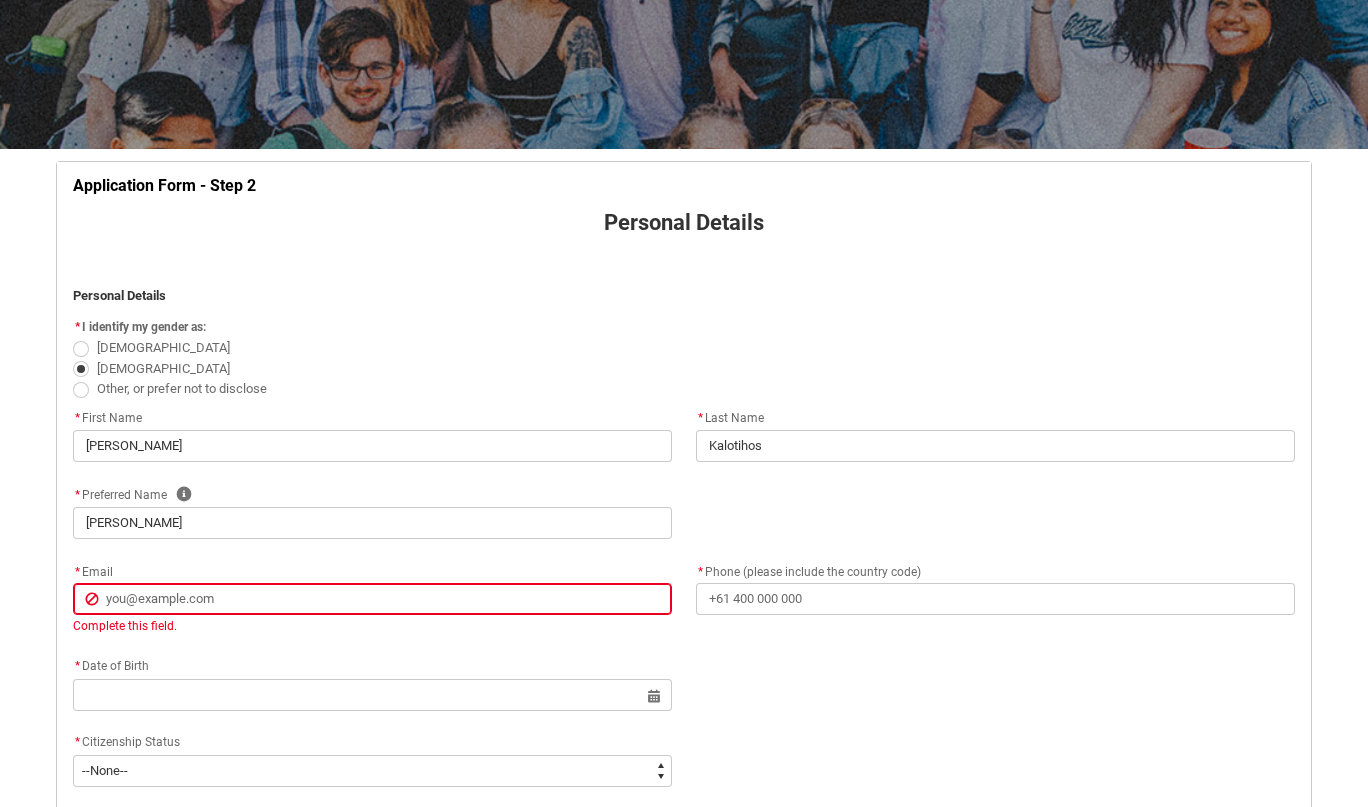 click on "Email Complete this field." at bounding box center [372, 626] 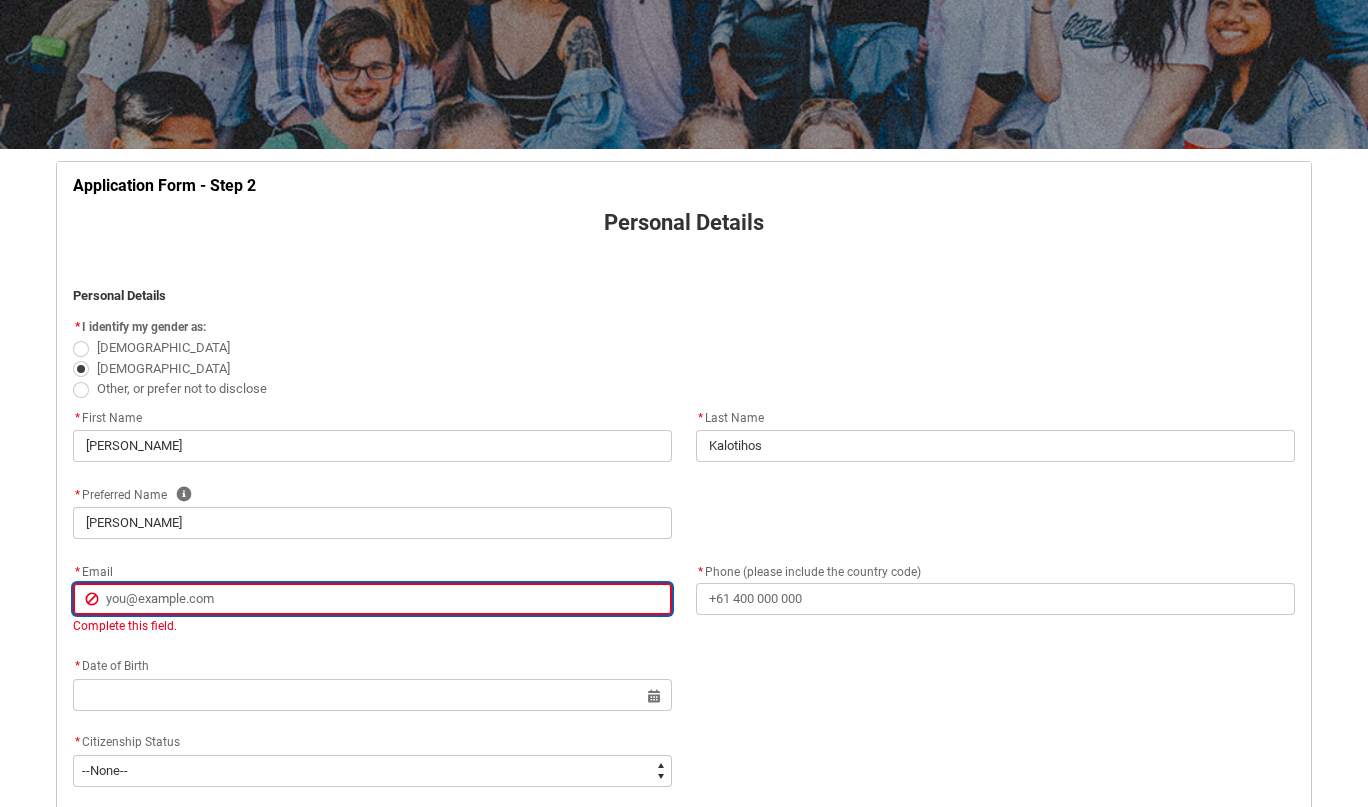 click on "* Email" at bounding box center [372, 599] 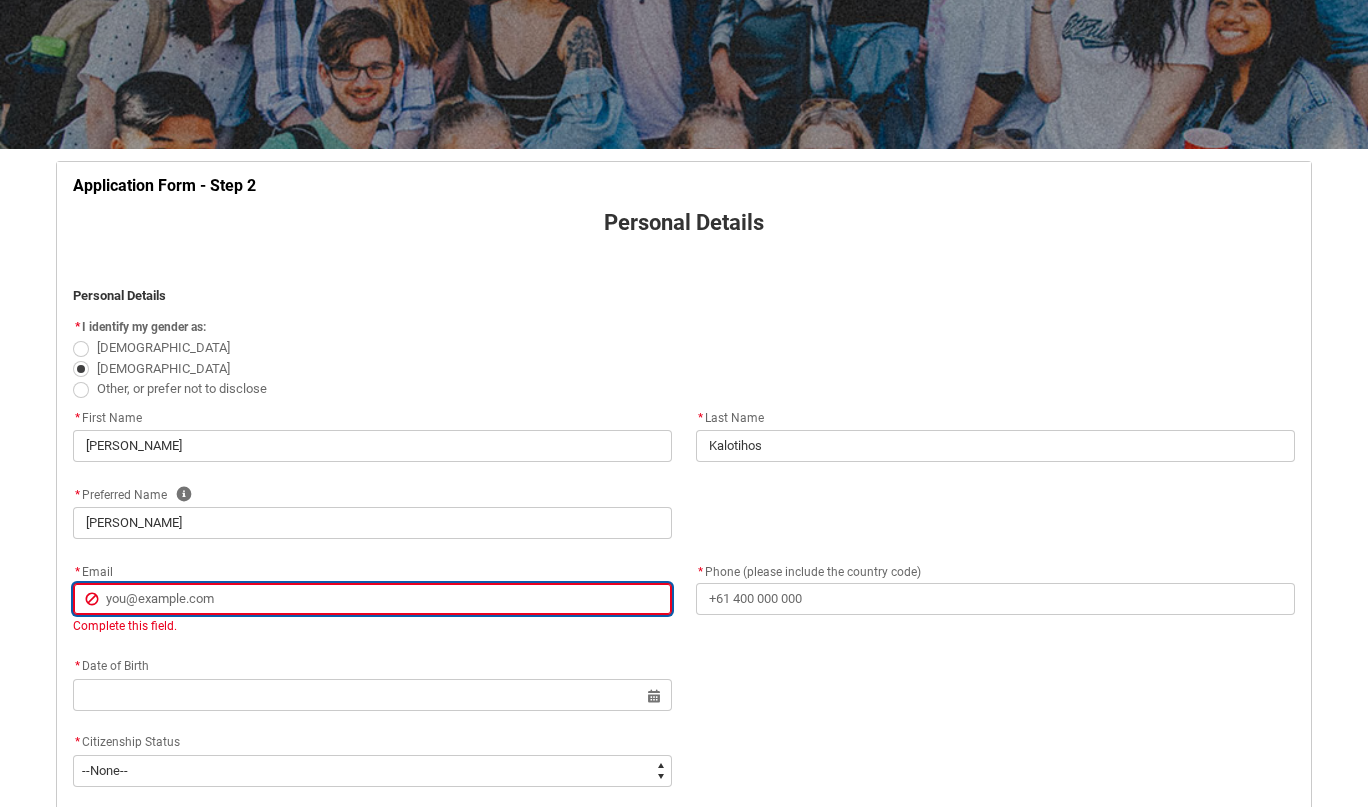type on "a" 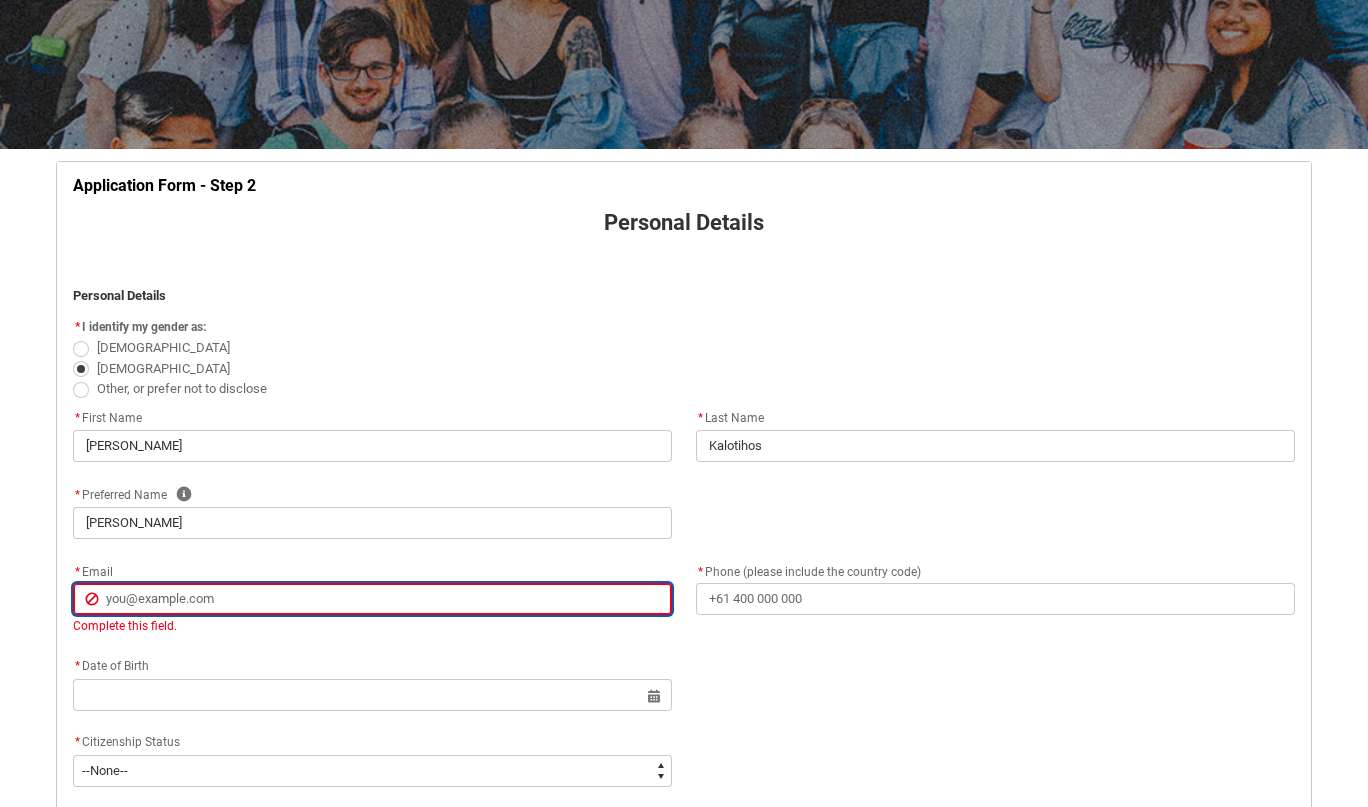 type on "a" 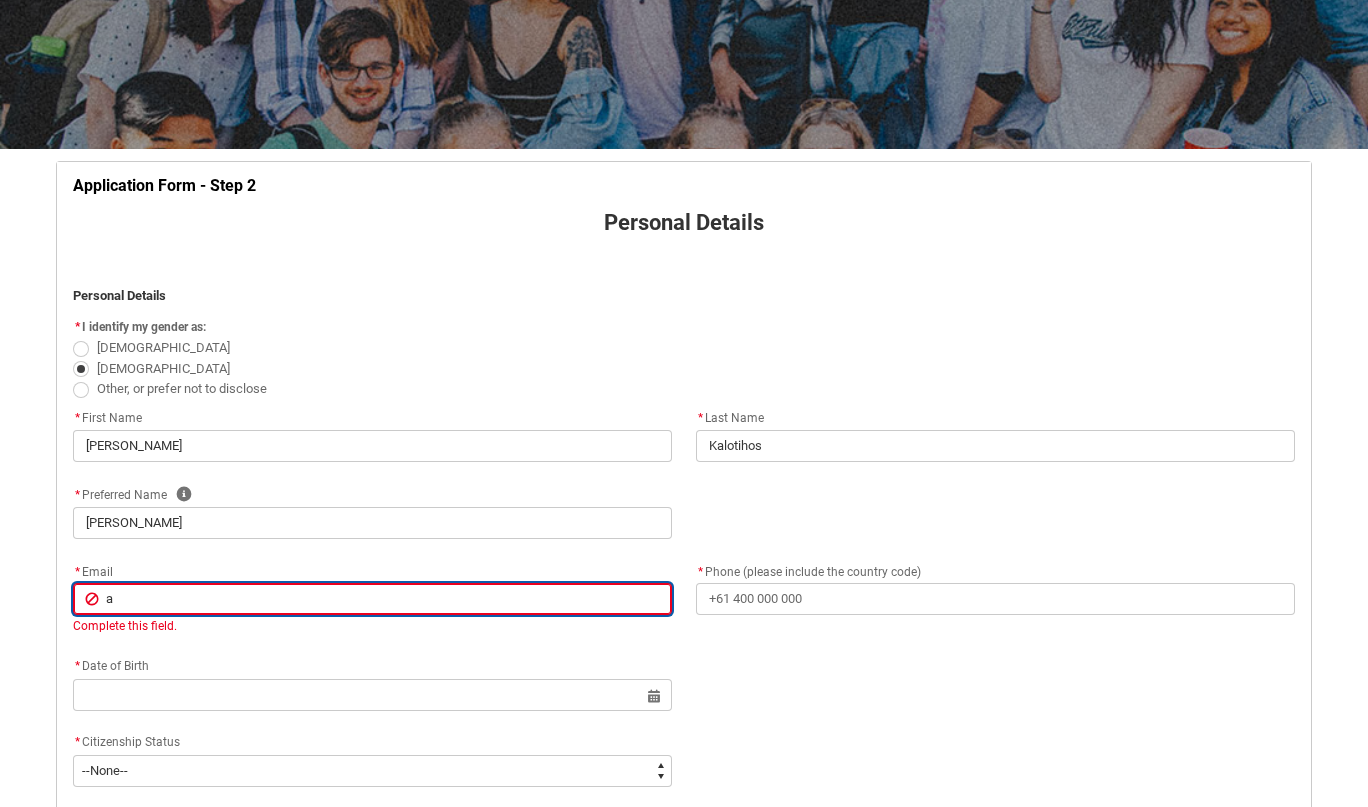 type 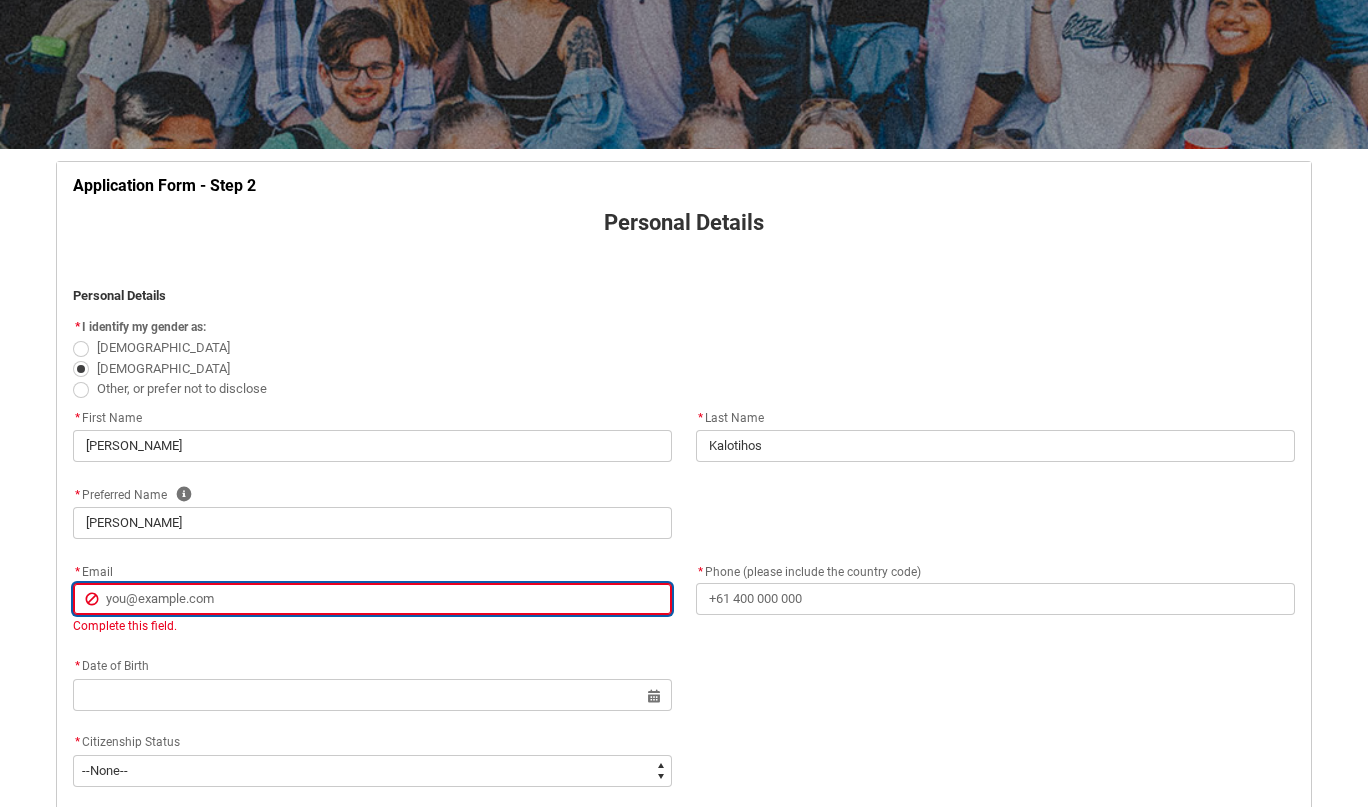 type on "A" 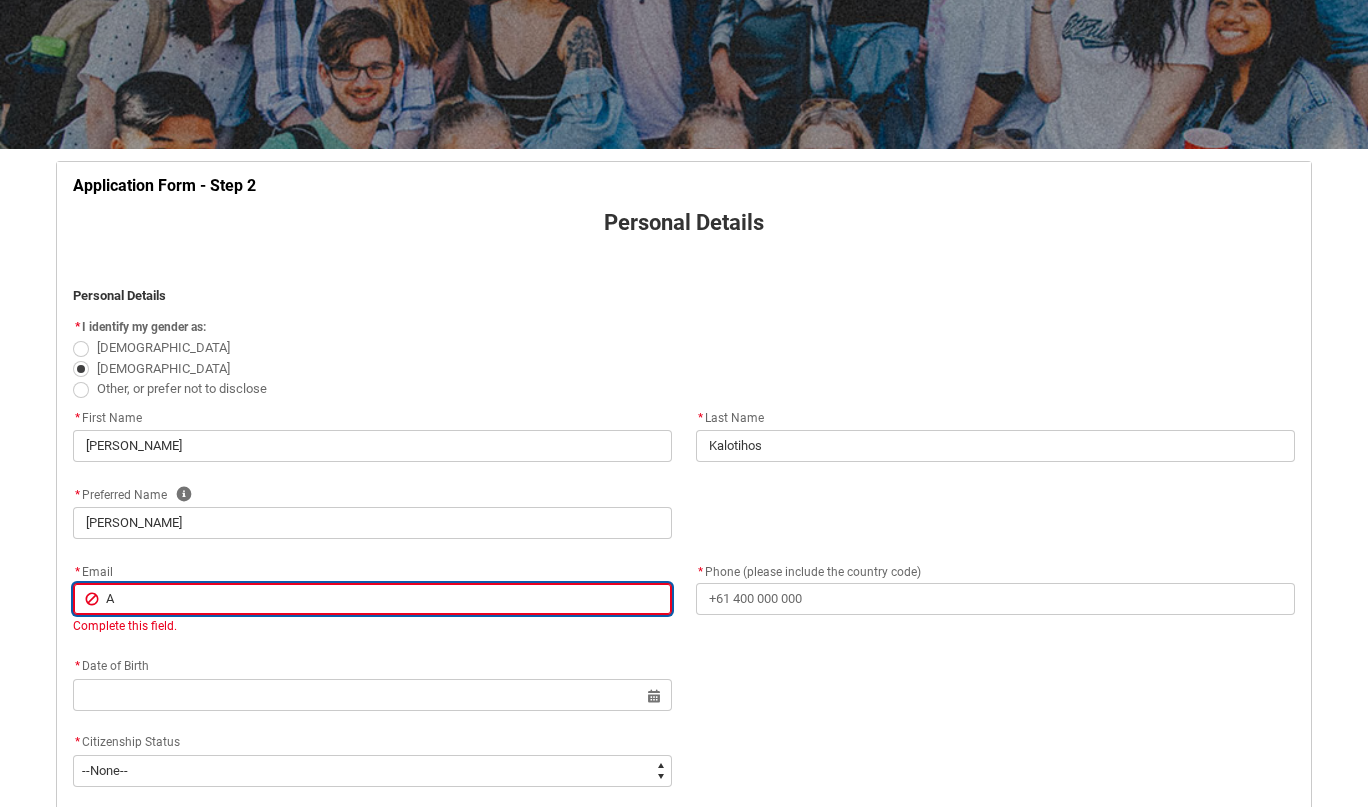 type on "Al" 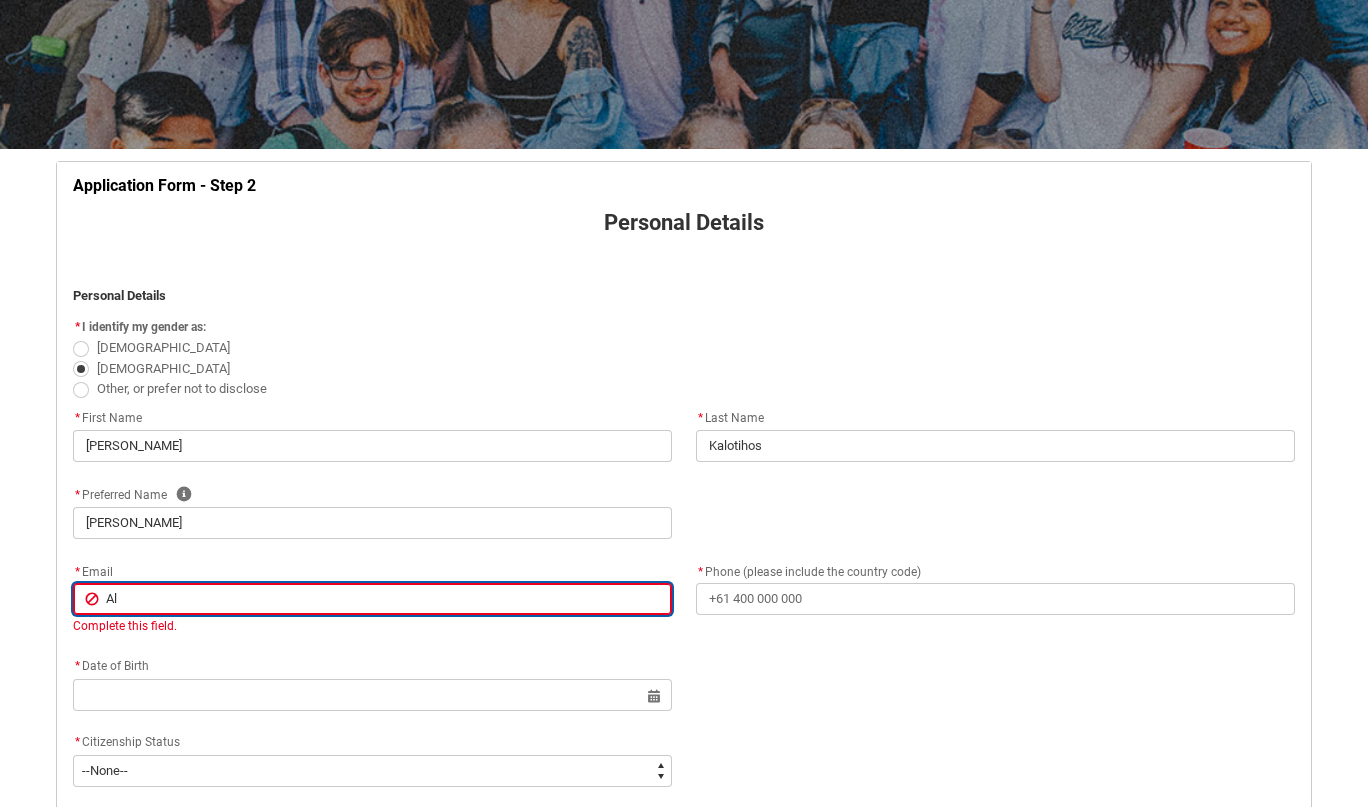 type on "Ale" 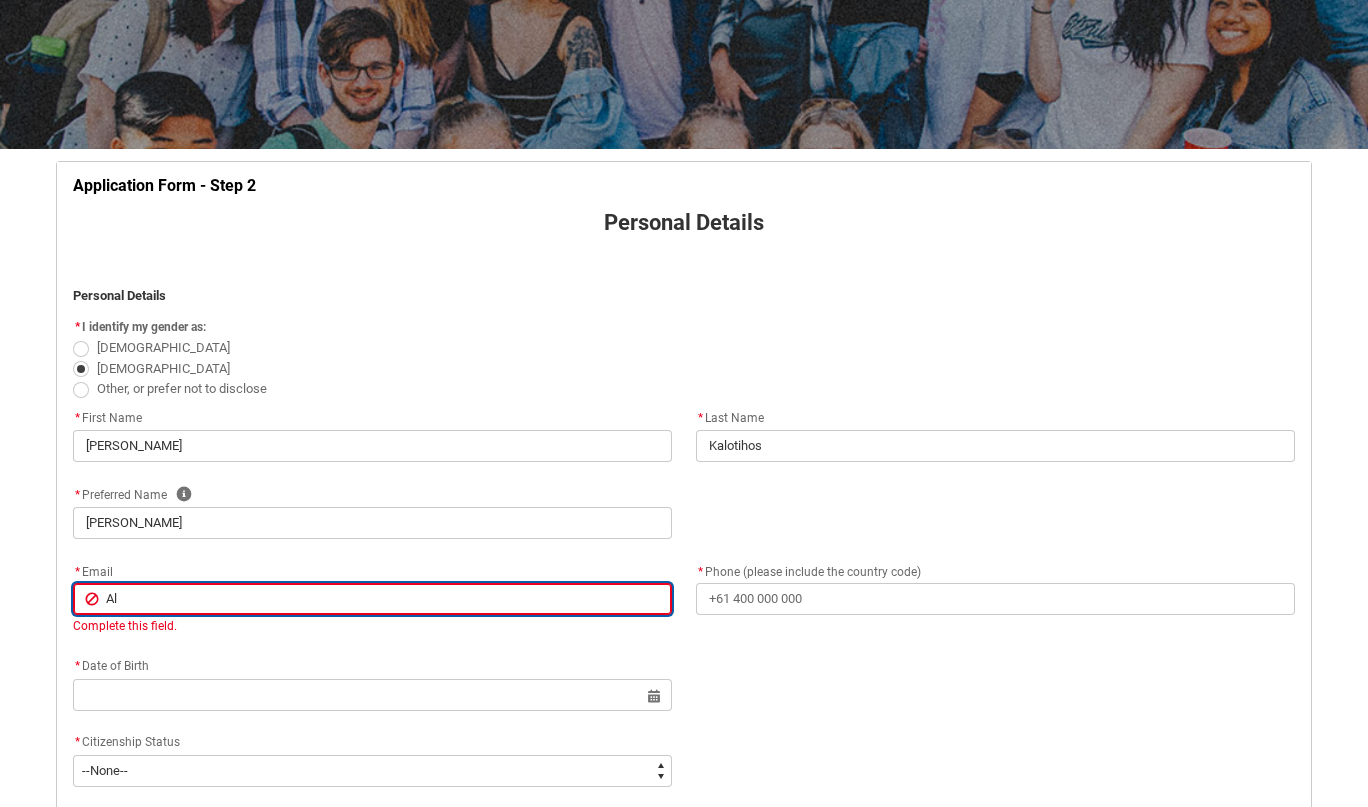 type on "Ale" 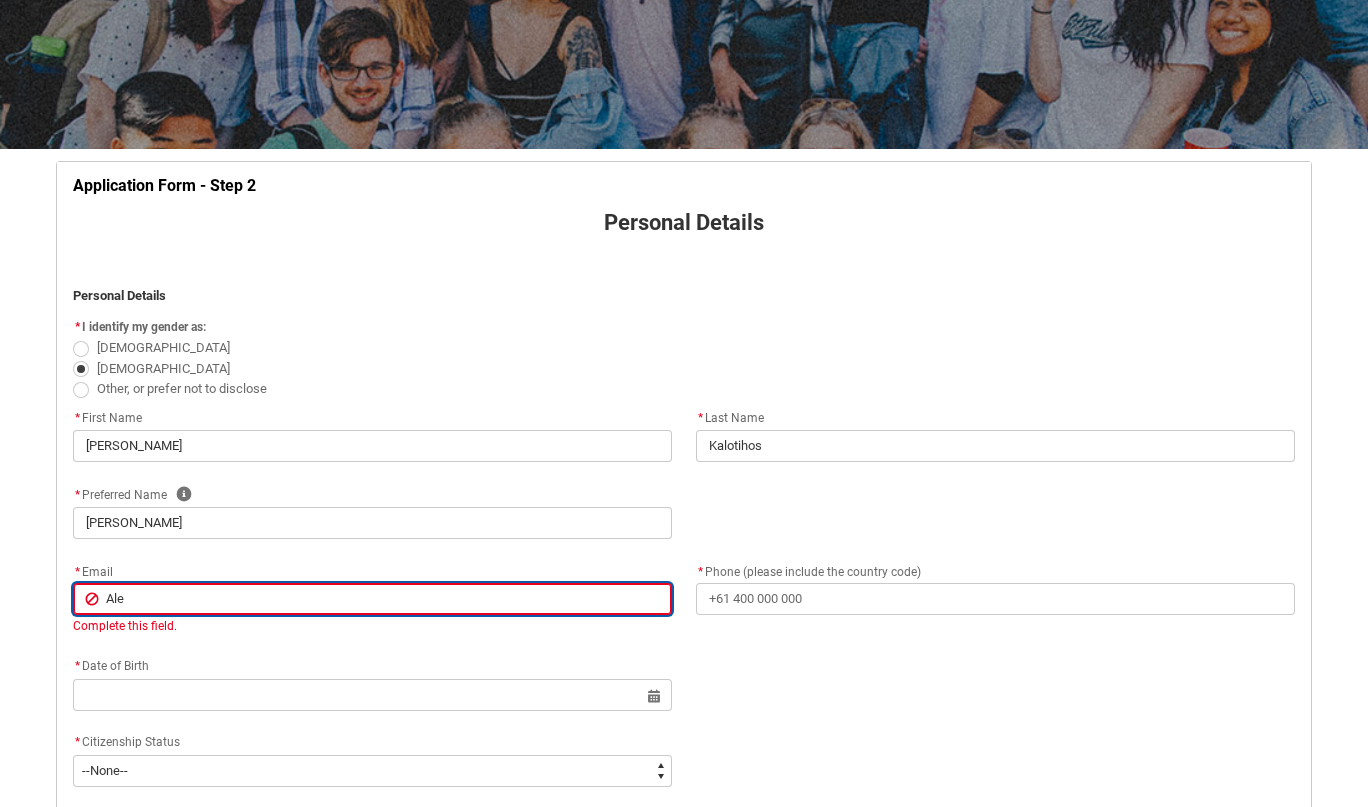type on "[PERSON_NAME]" 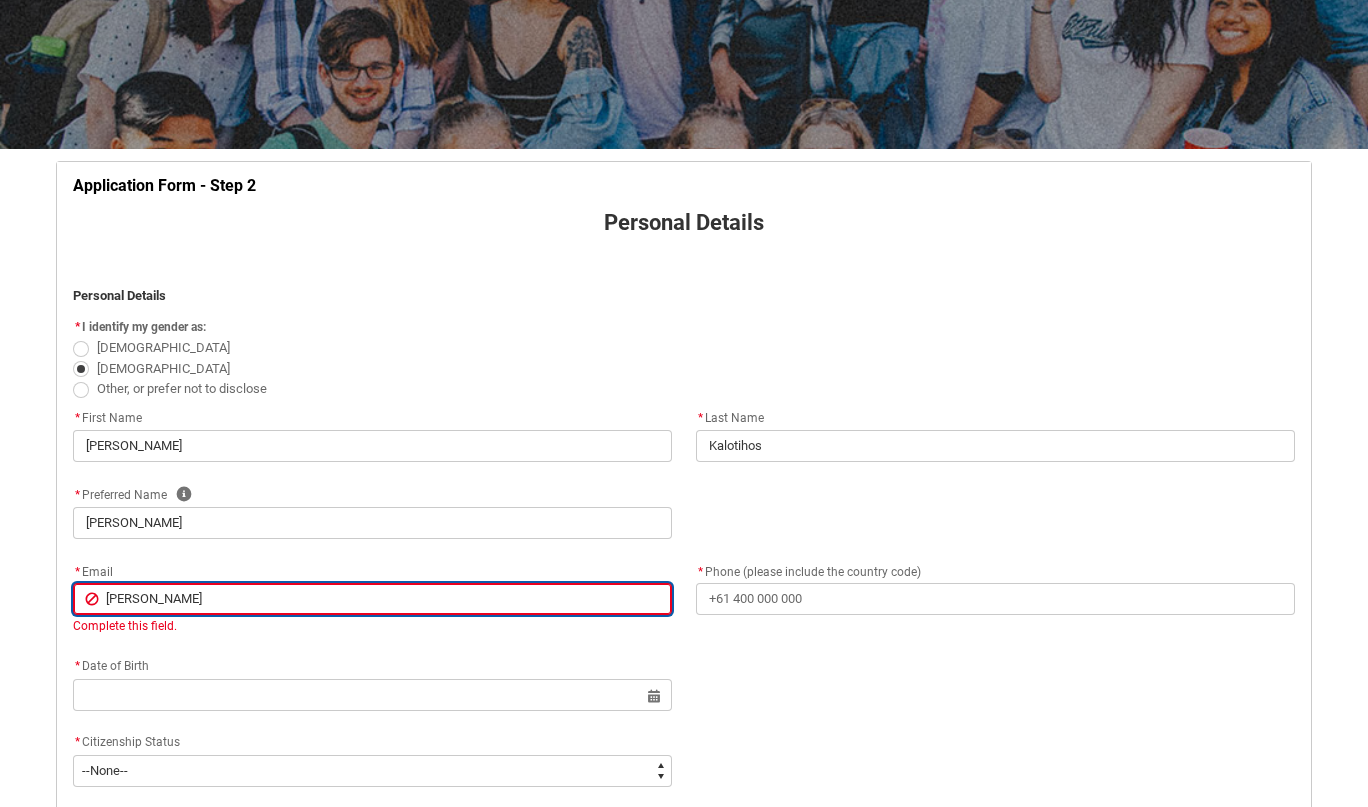 type on "AlexK" 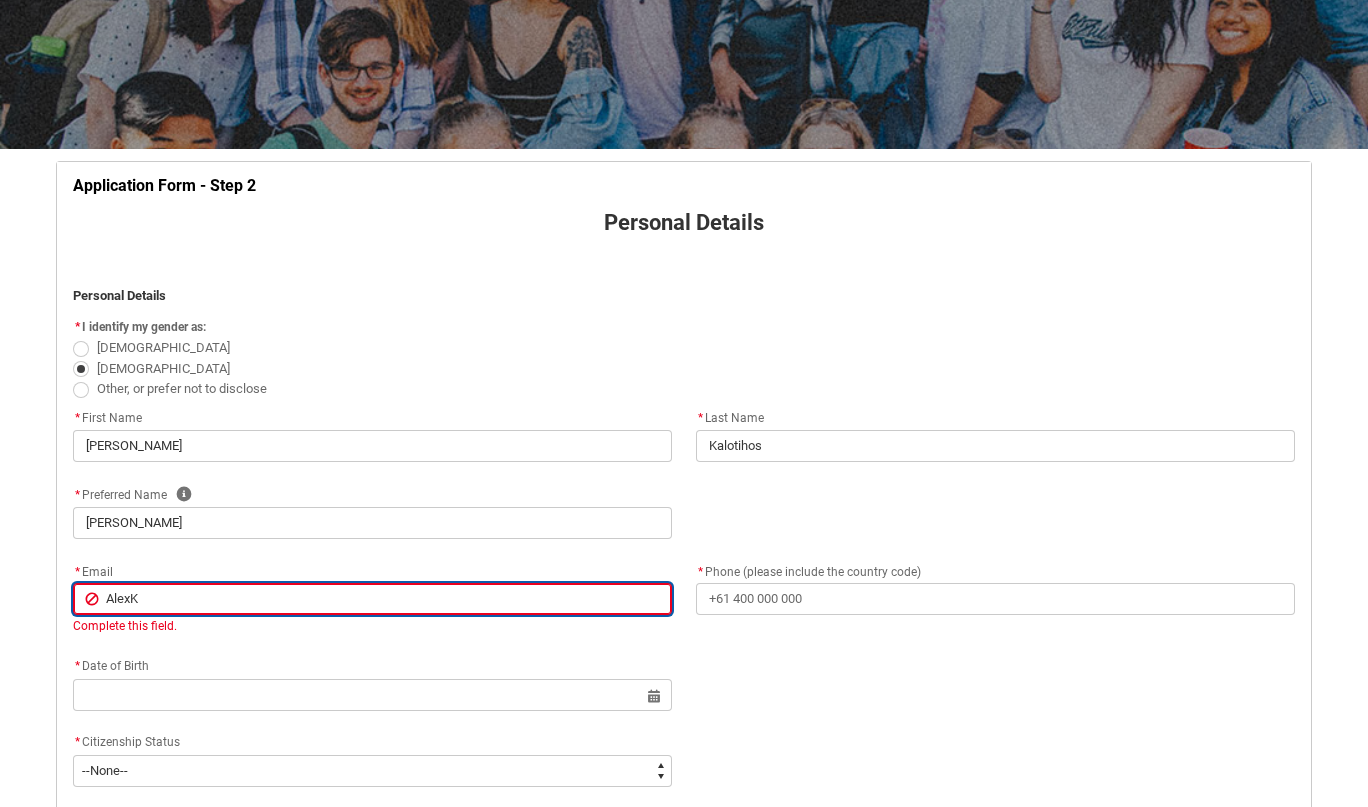 type on "AlexKa" 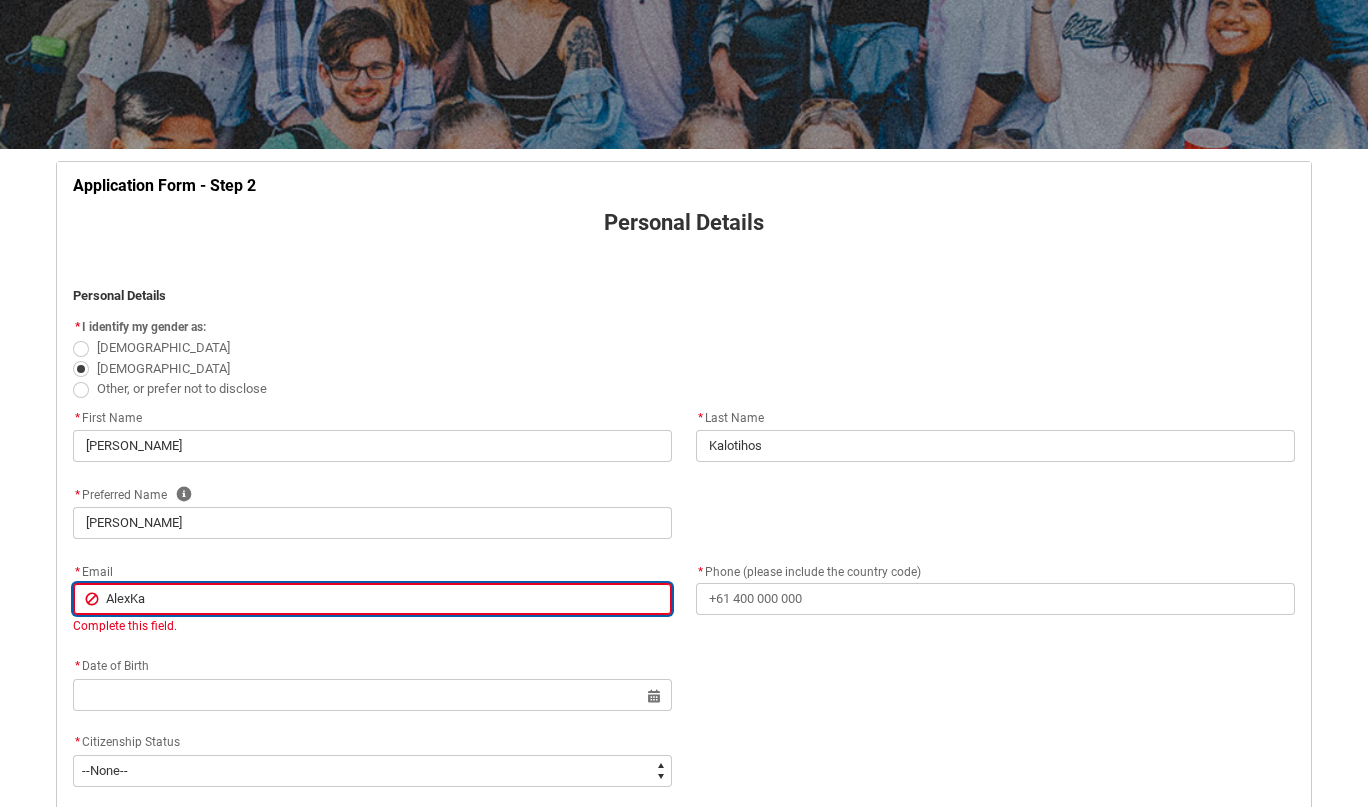 type on "AlexKal" 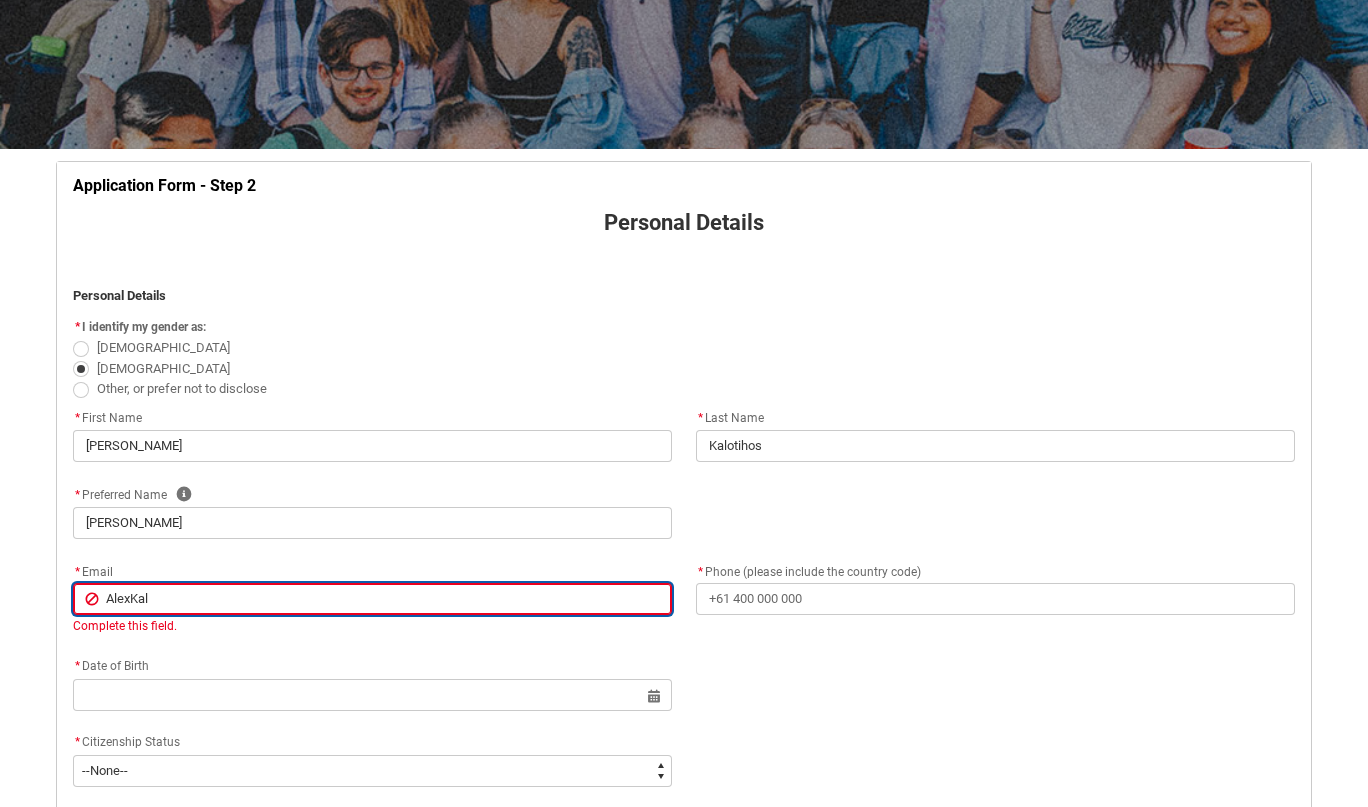type on "AlexKalo" 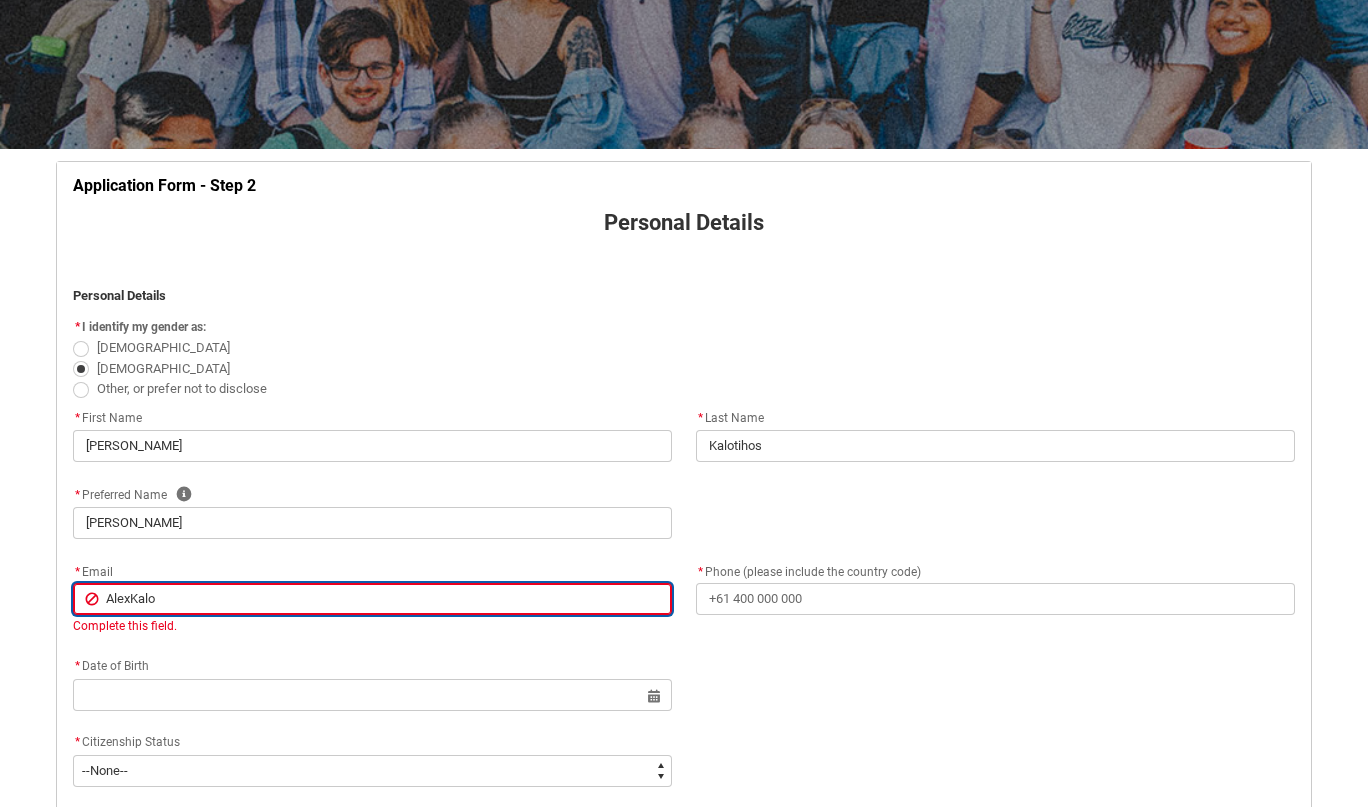 type on "AlexKalot" 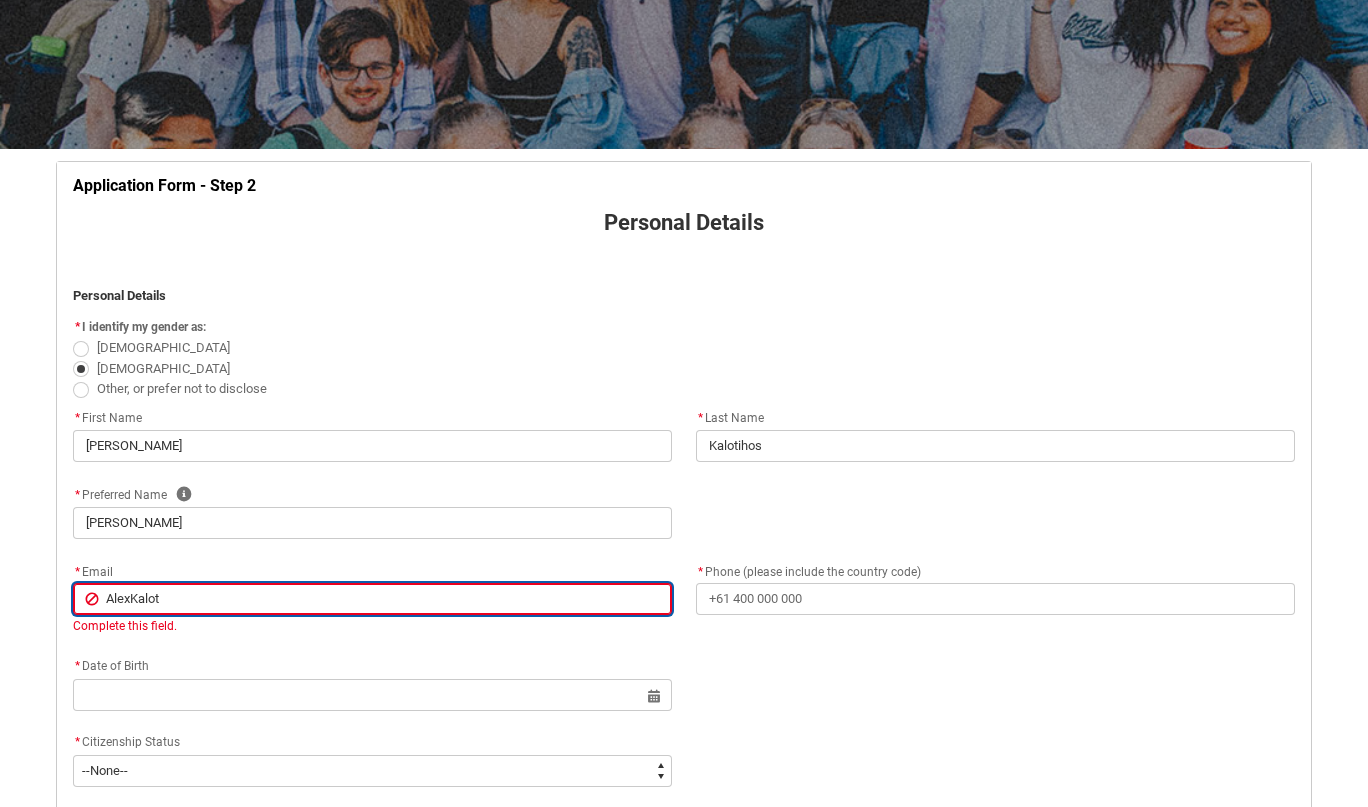 type on "AlexKaloti" 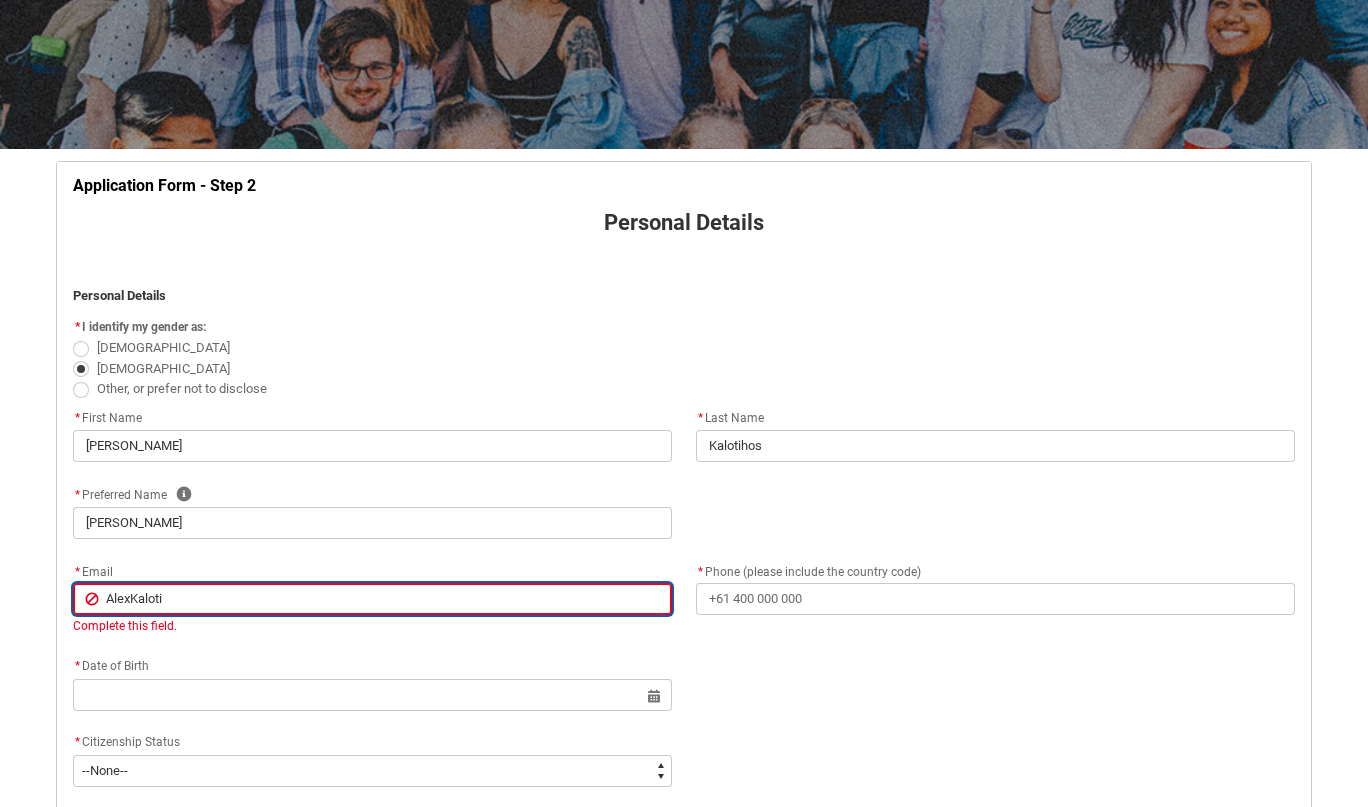 type on "AlexKalotih" 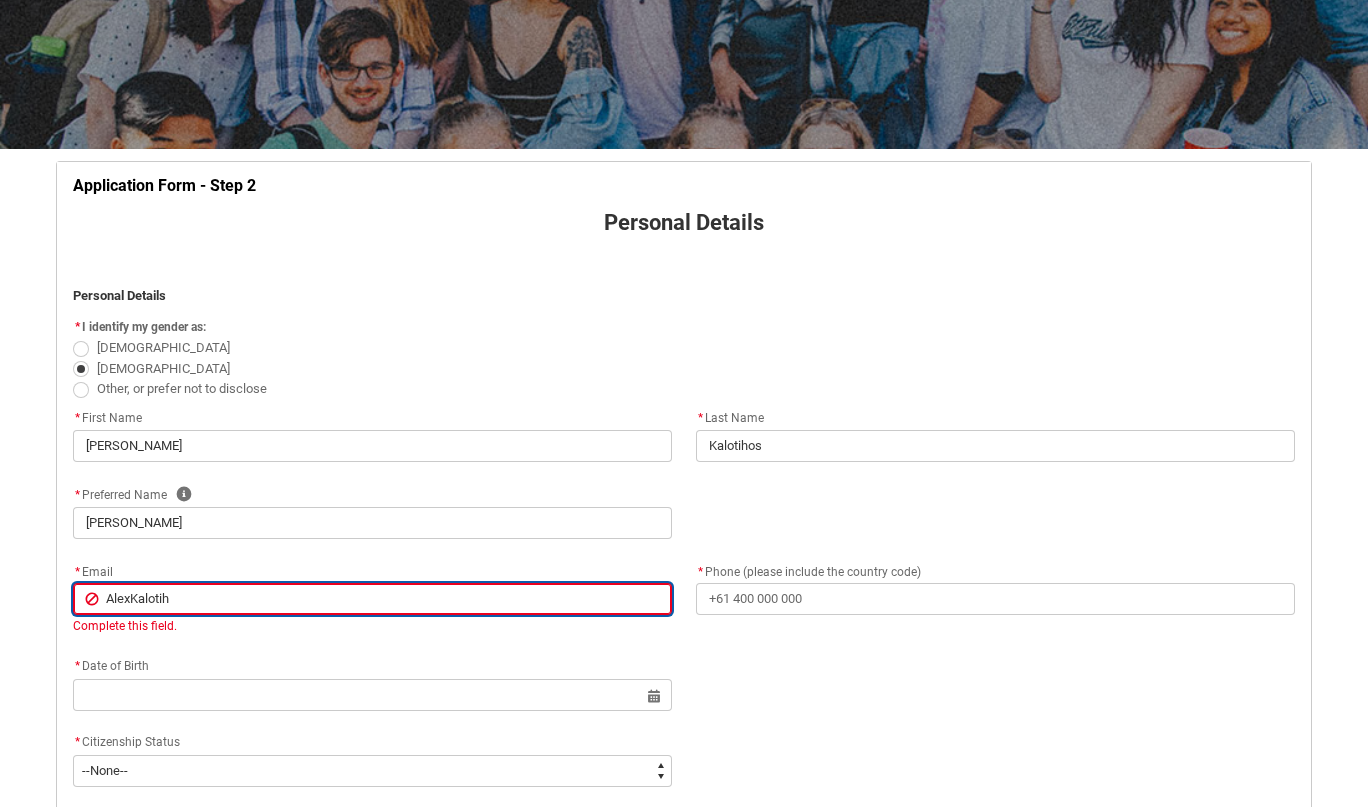 type on "AlexKalotiho" 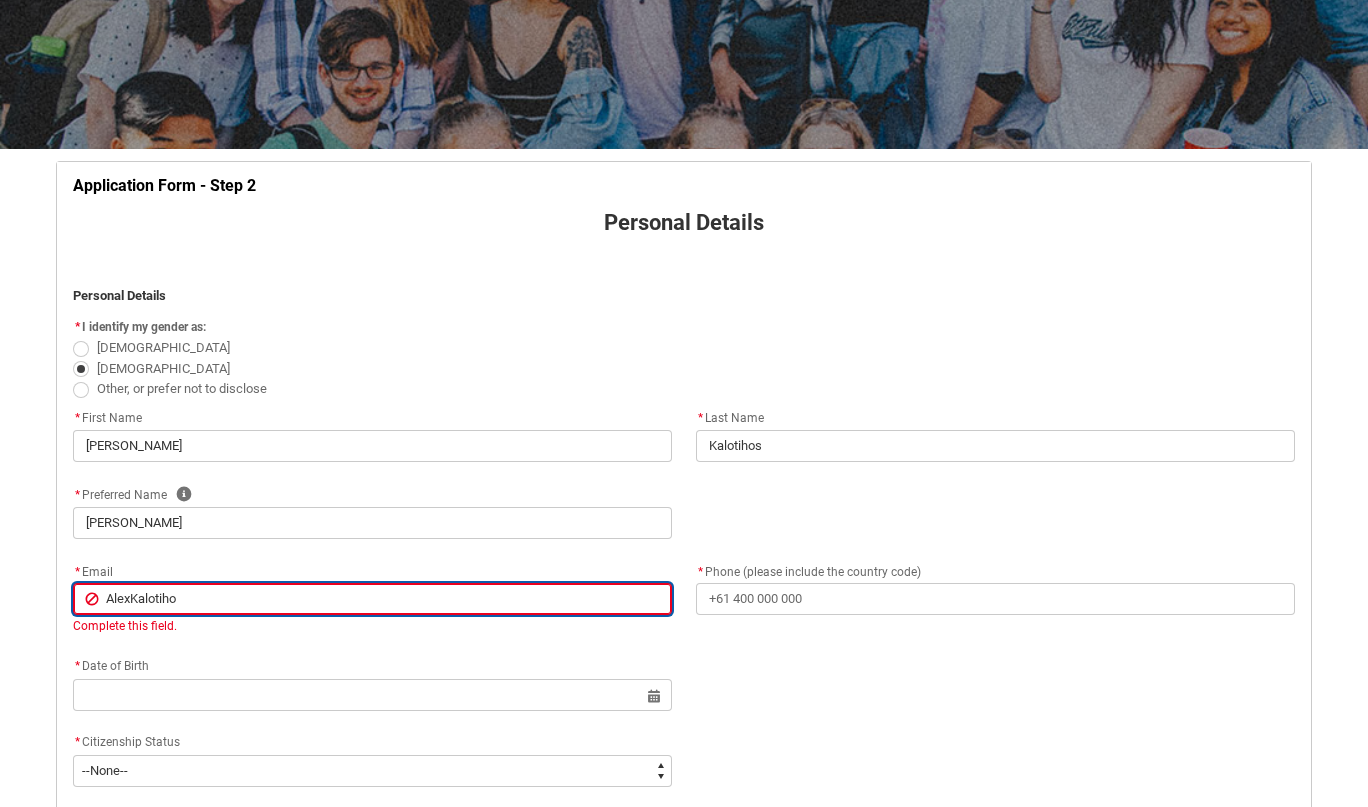 type on "AlexKalotihos" 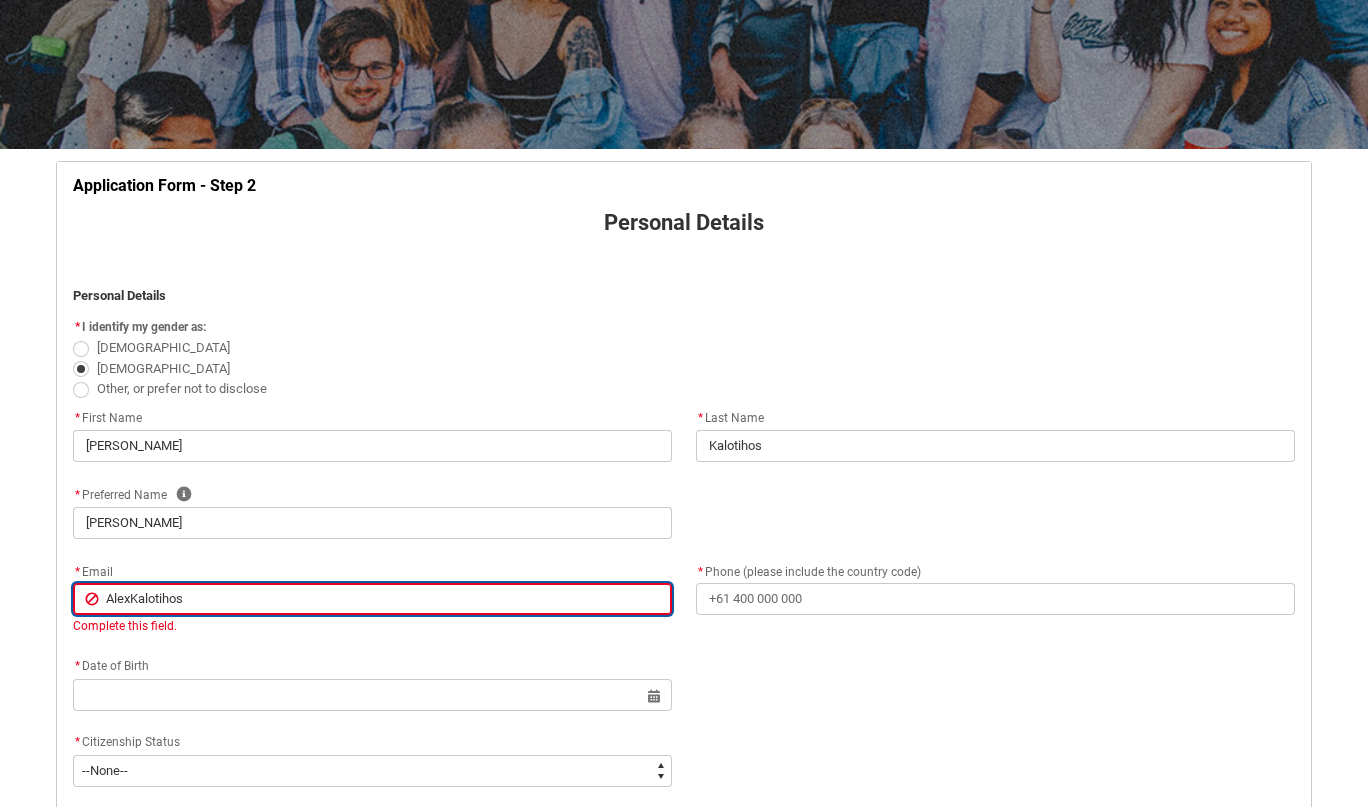 type on "AlexKalotihos@" 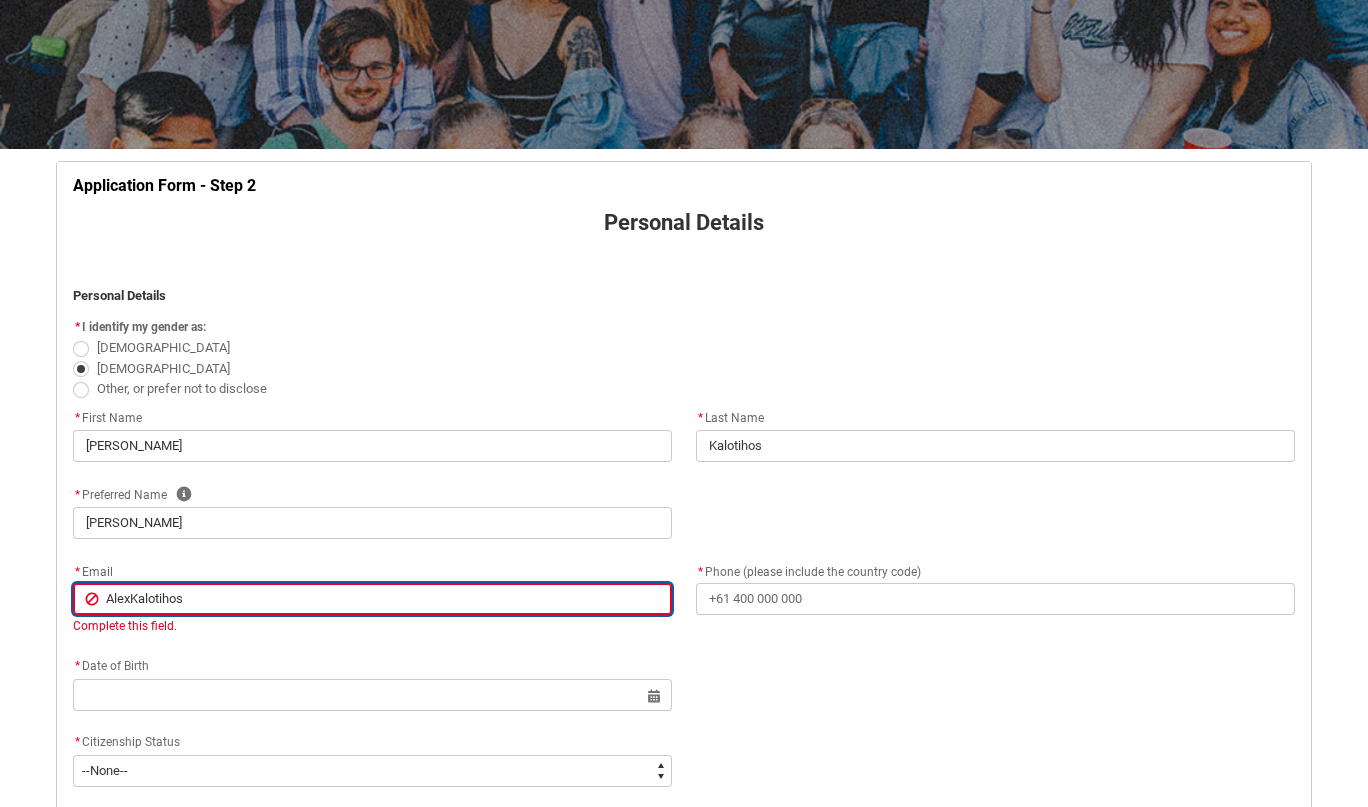 type on "AlexKalotihos@" 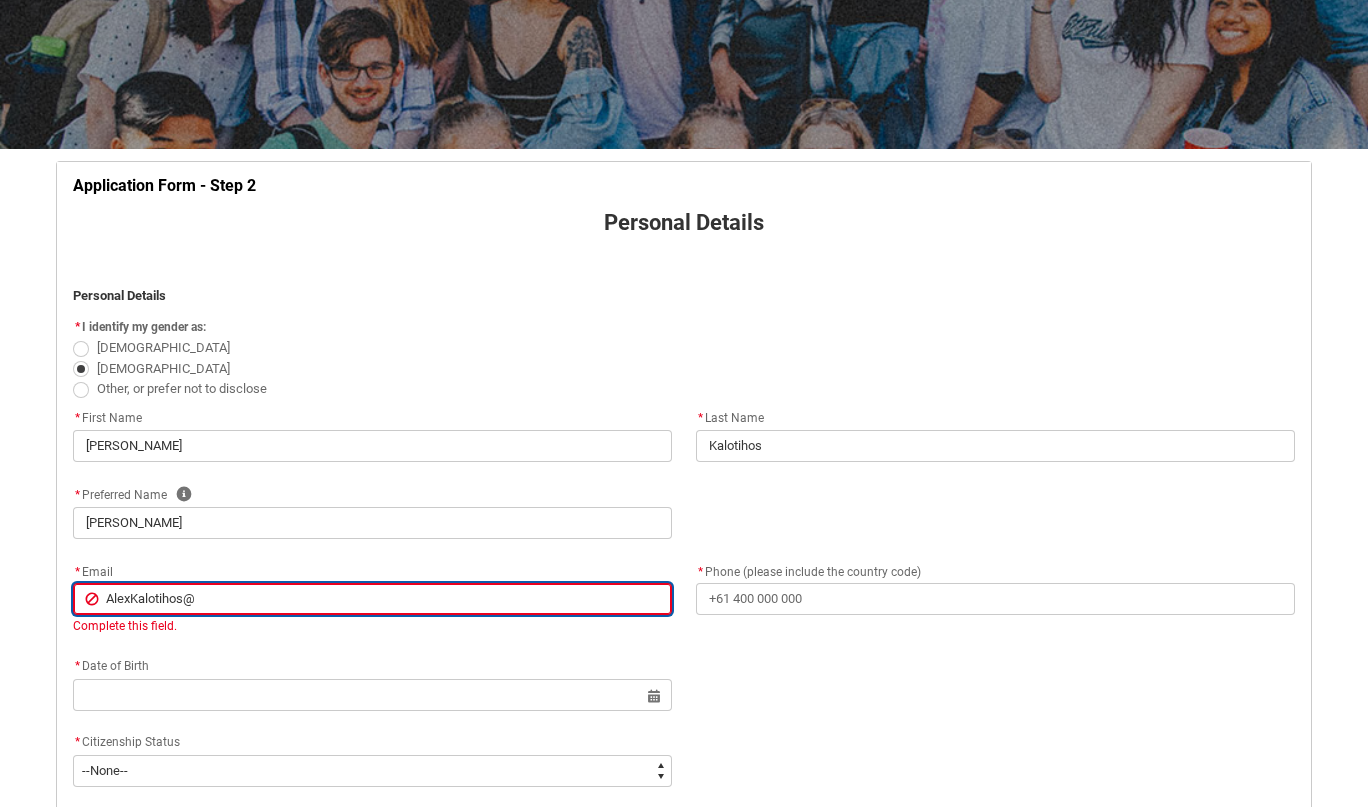 type on "AlexKalotihos@g" 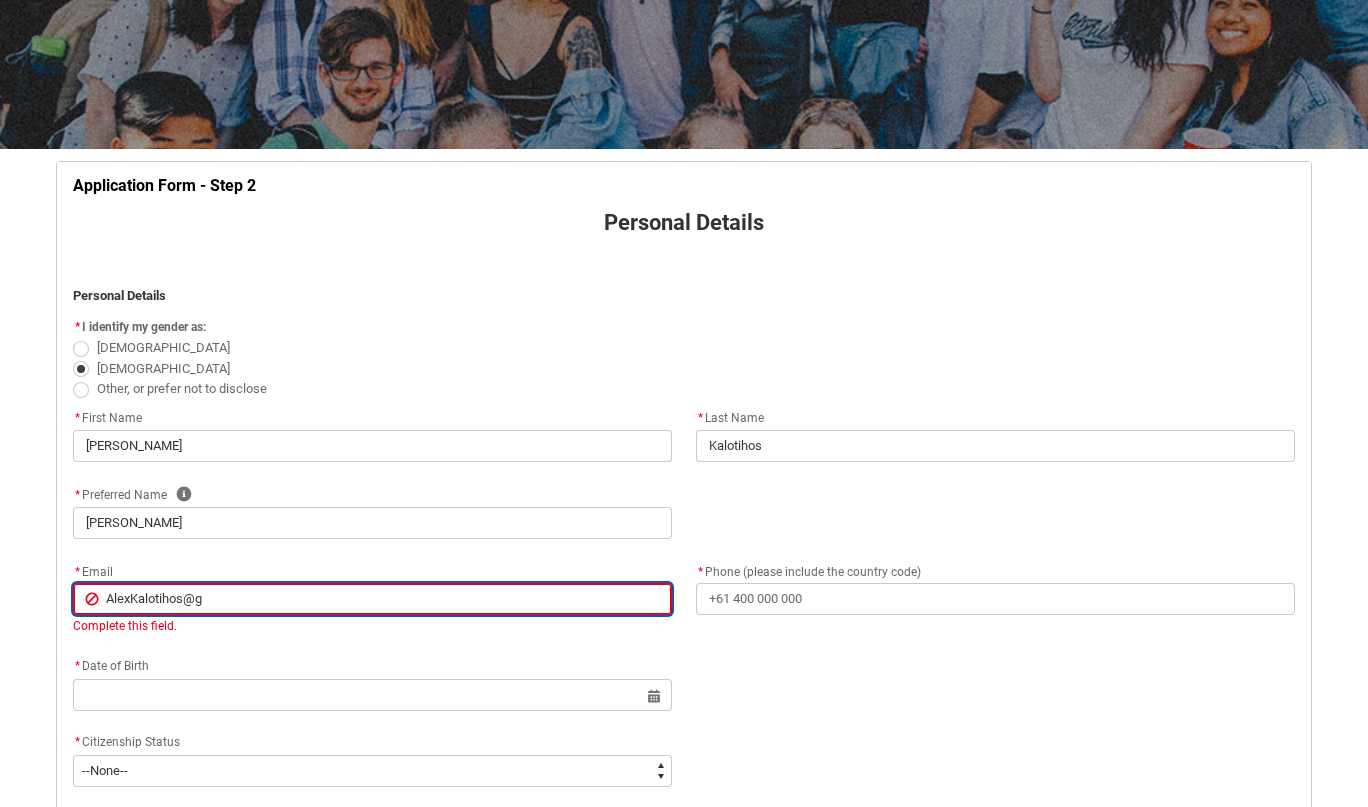 type on "AlexKalotihos@gm" 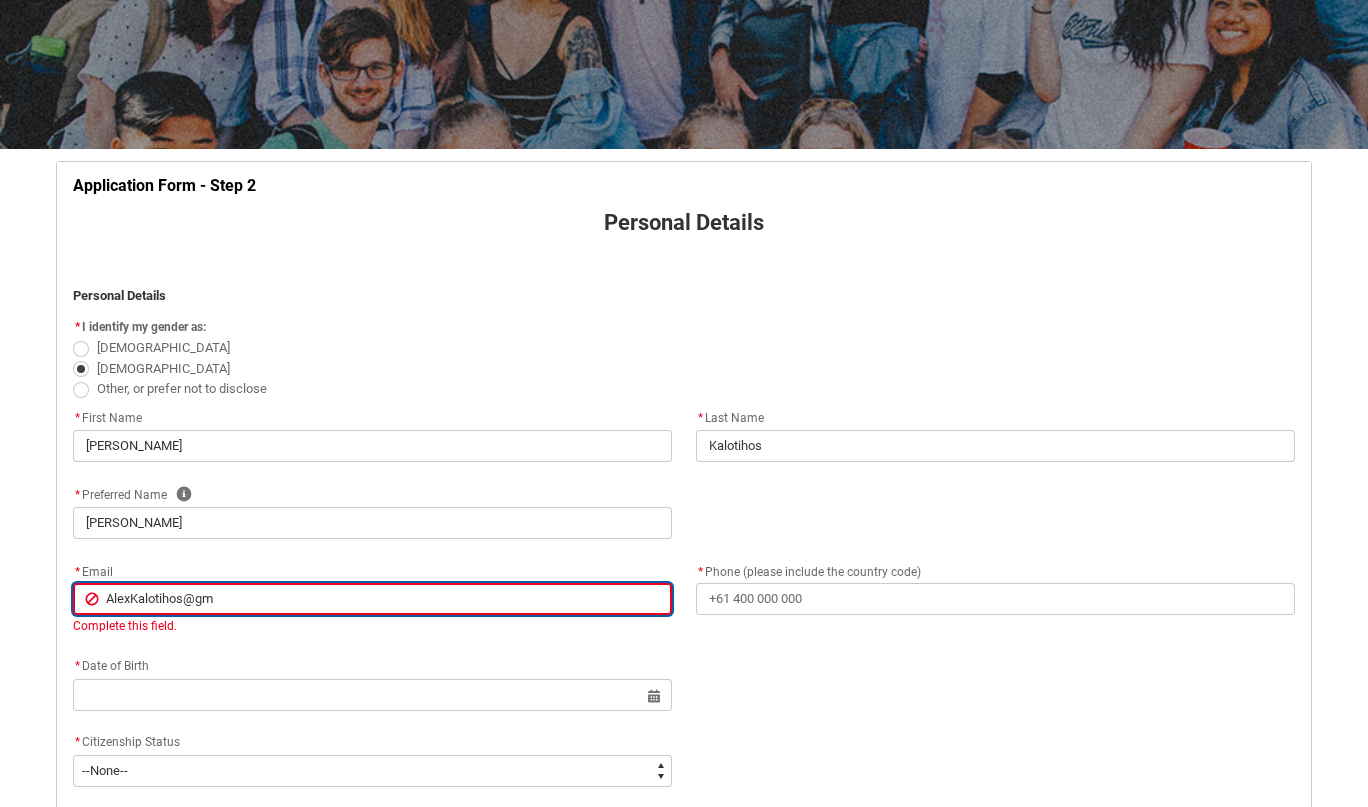 type on "AlexKalotihos@gma" 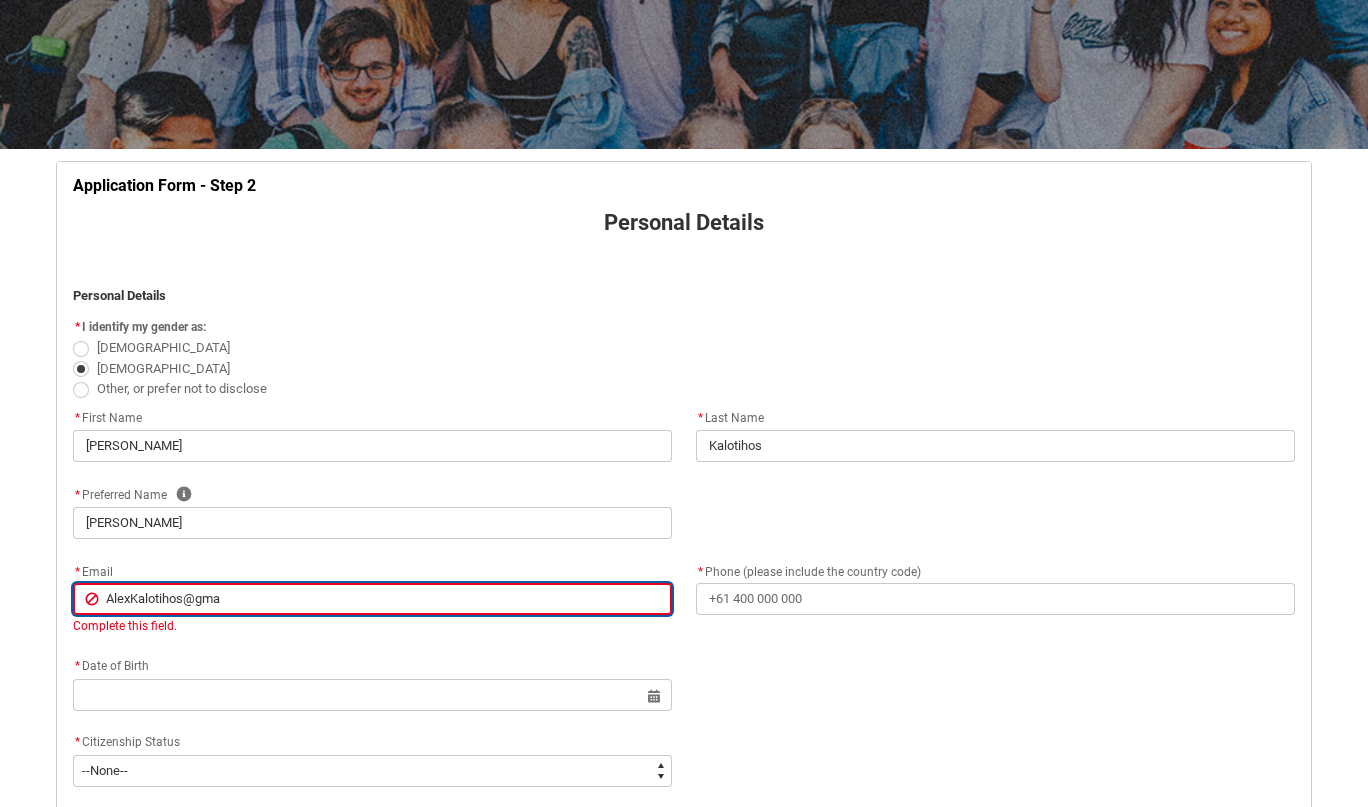 type on "AlexKalotihos@gmai" 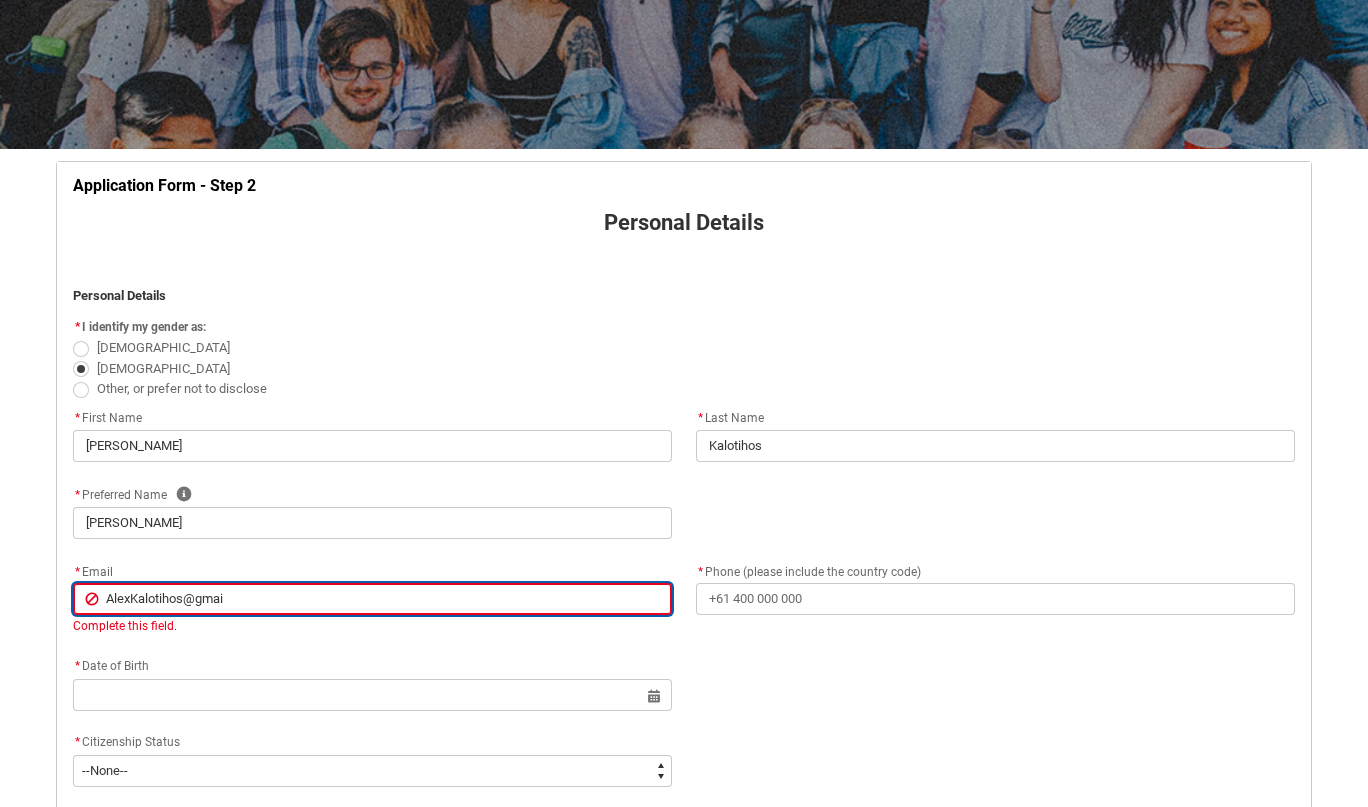 type on "[EMAIL_ADDRESS]" 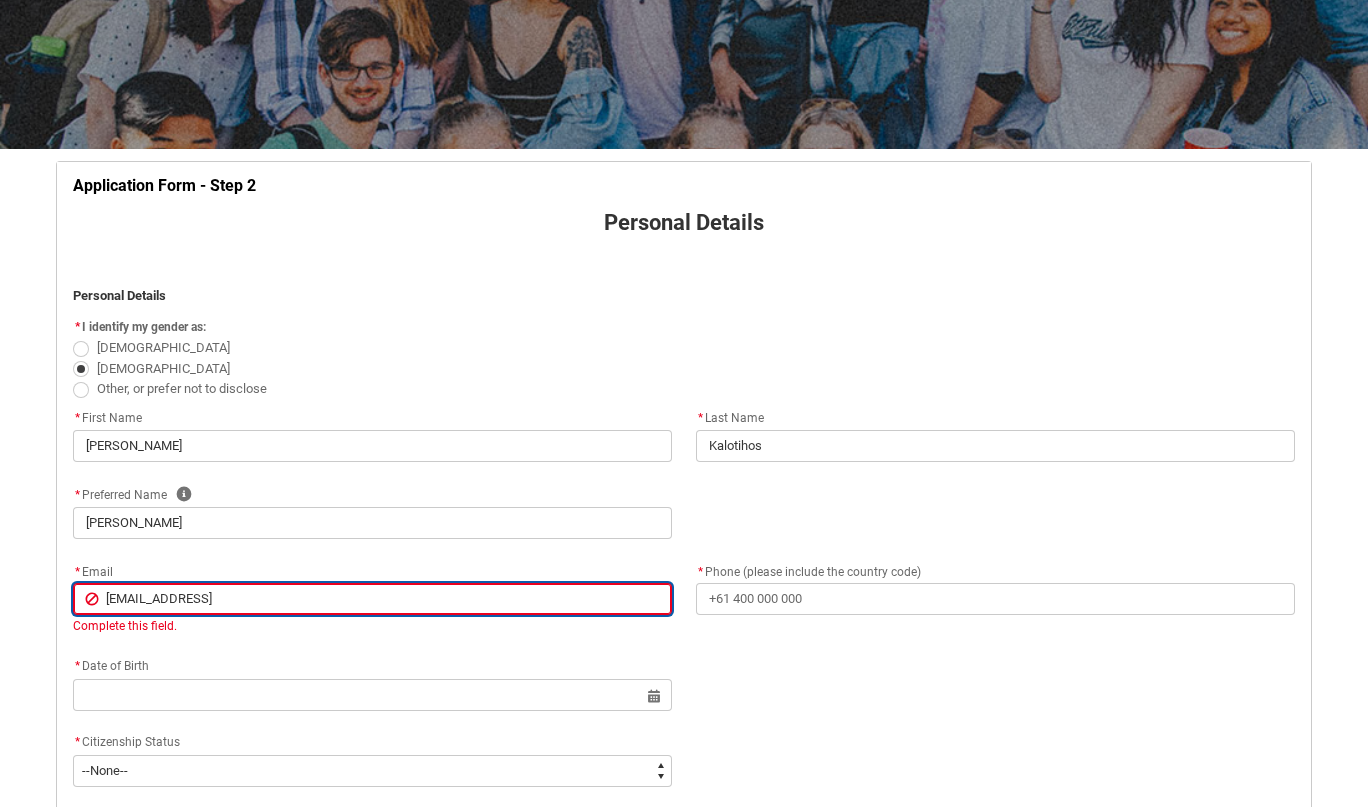 type on "[EMAIL_ADDRESS]." 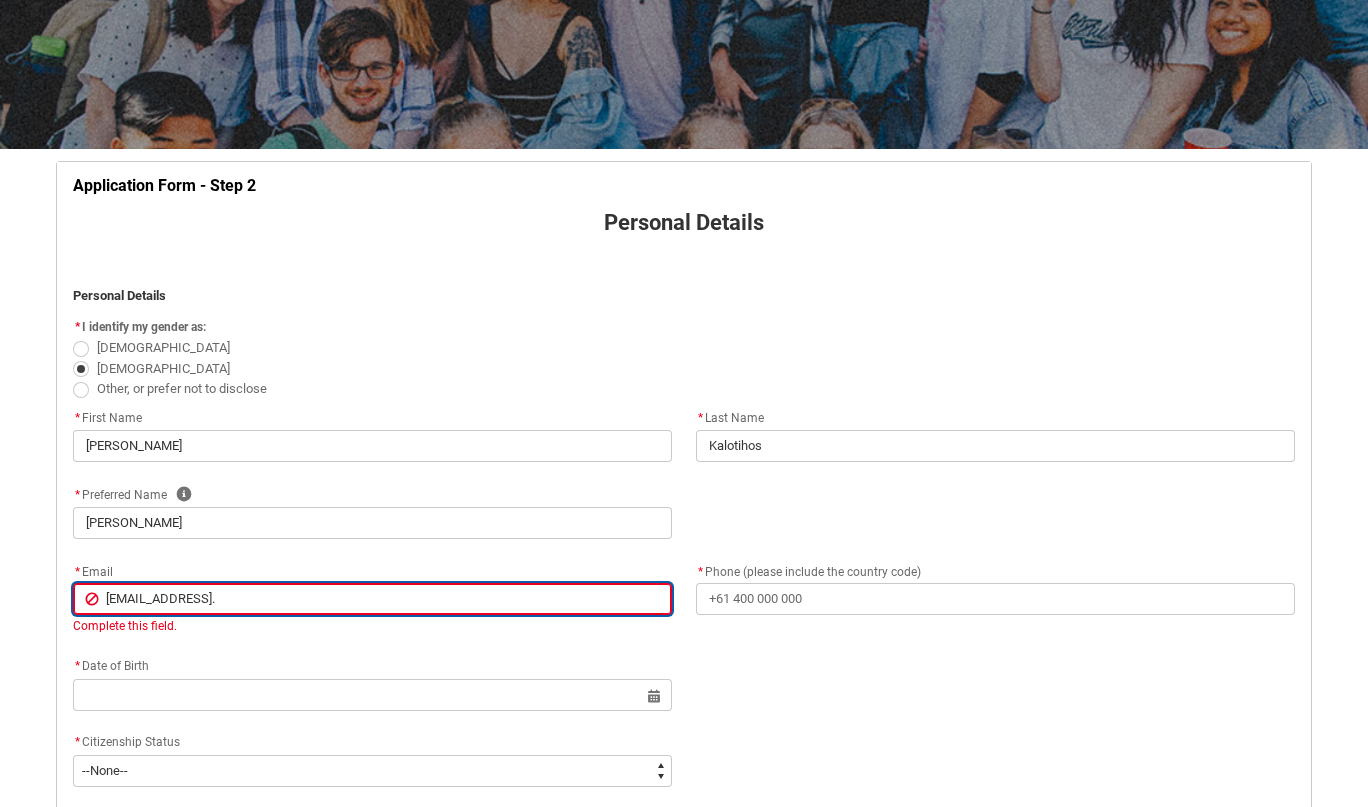 type on "AlexKalotihos@gmail.c" 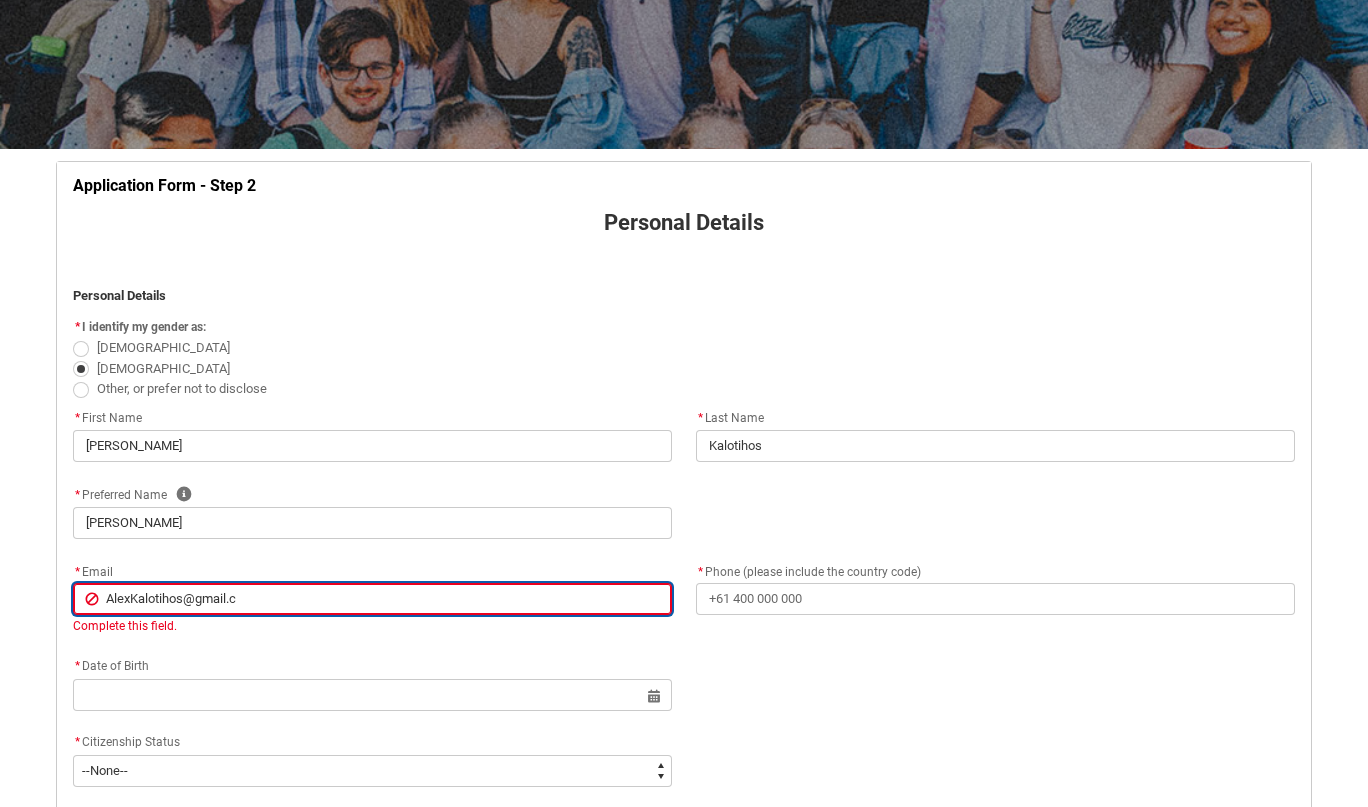 type on "[EMAIL_ADDRESS][DOMAIN_NAME]" 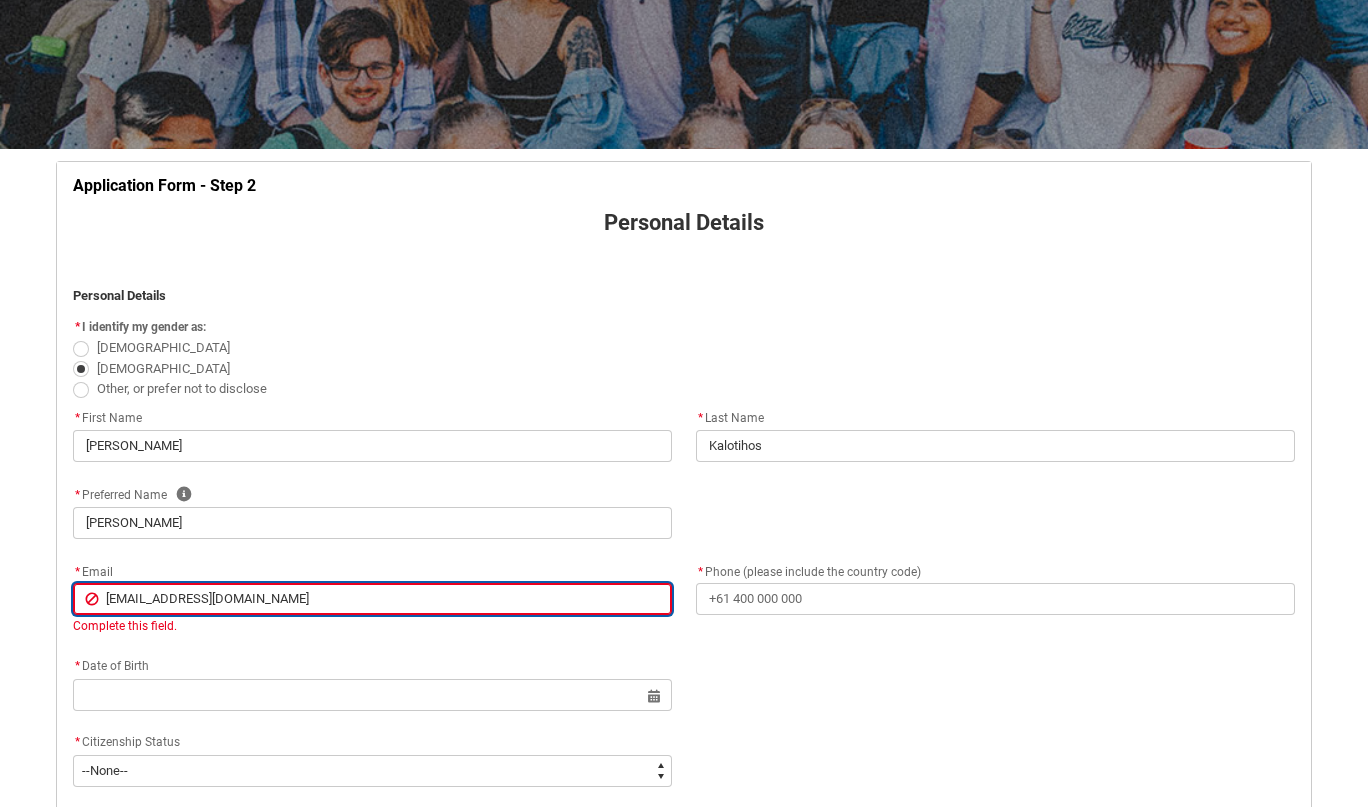 type on "[EMAIL_ADDRESS][DOMAIN_NAME]" 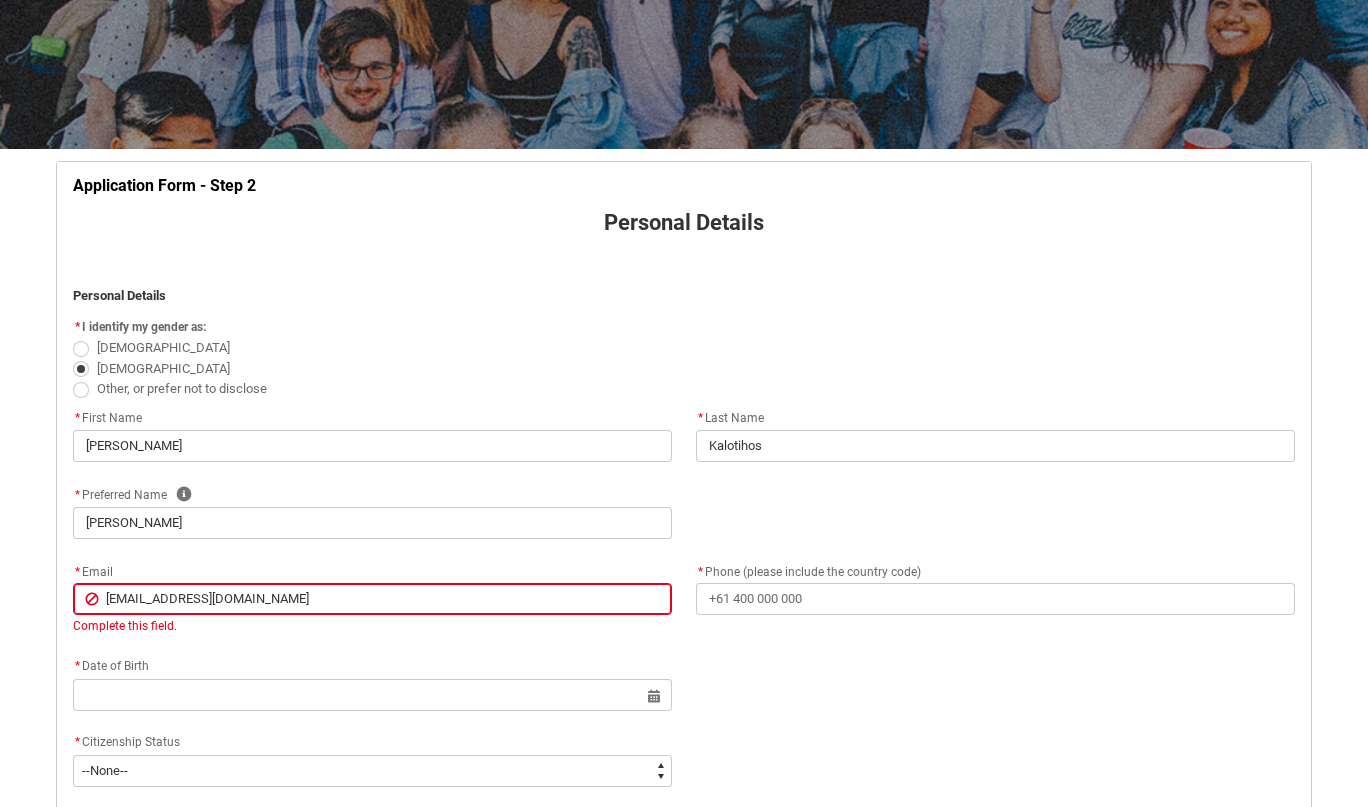 click on "* Preferred Name Help [PERSON_NAME]" 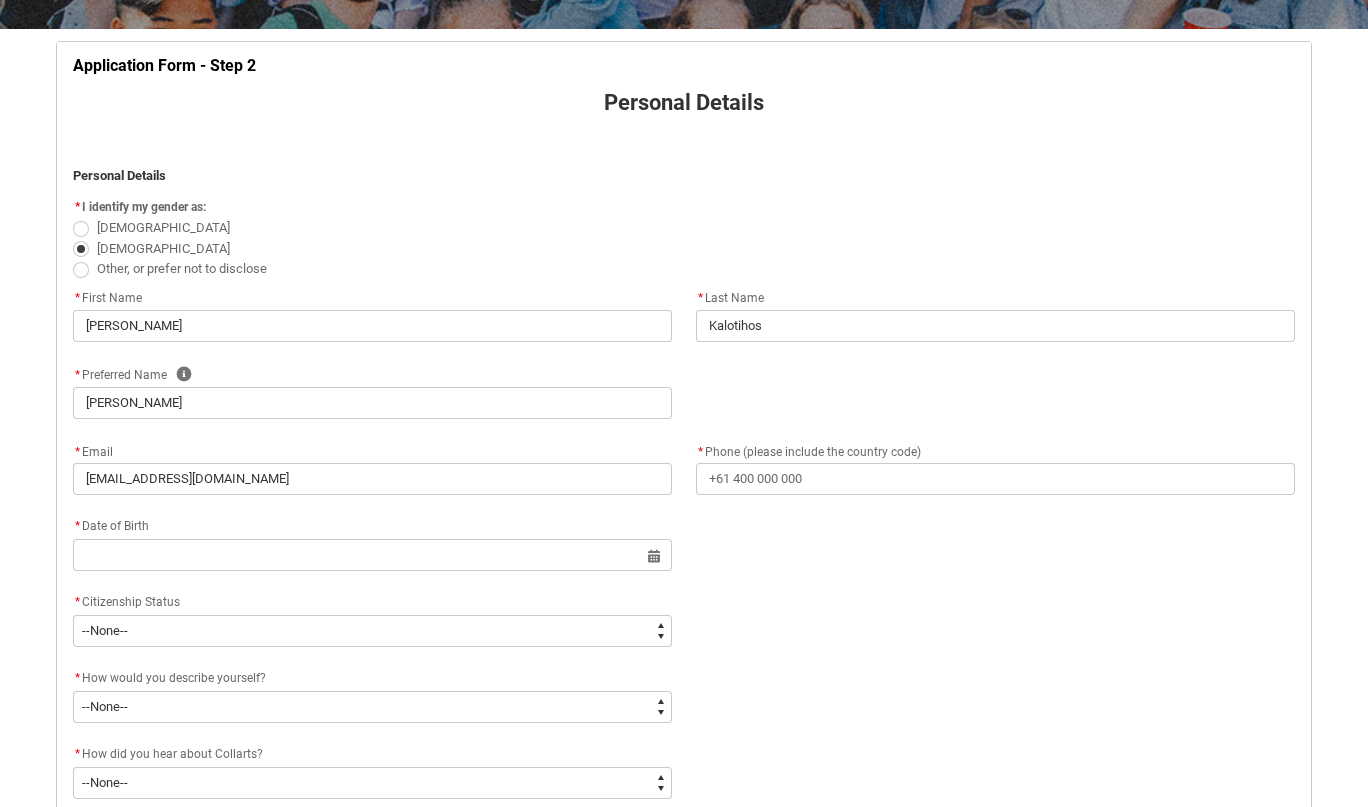 scroll, scrollTop: 369, scrollLeft: 0, axis: vertical 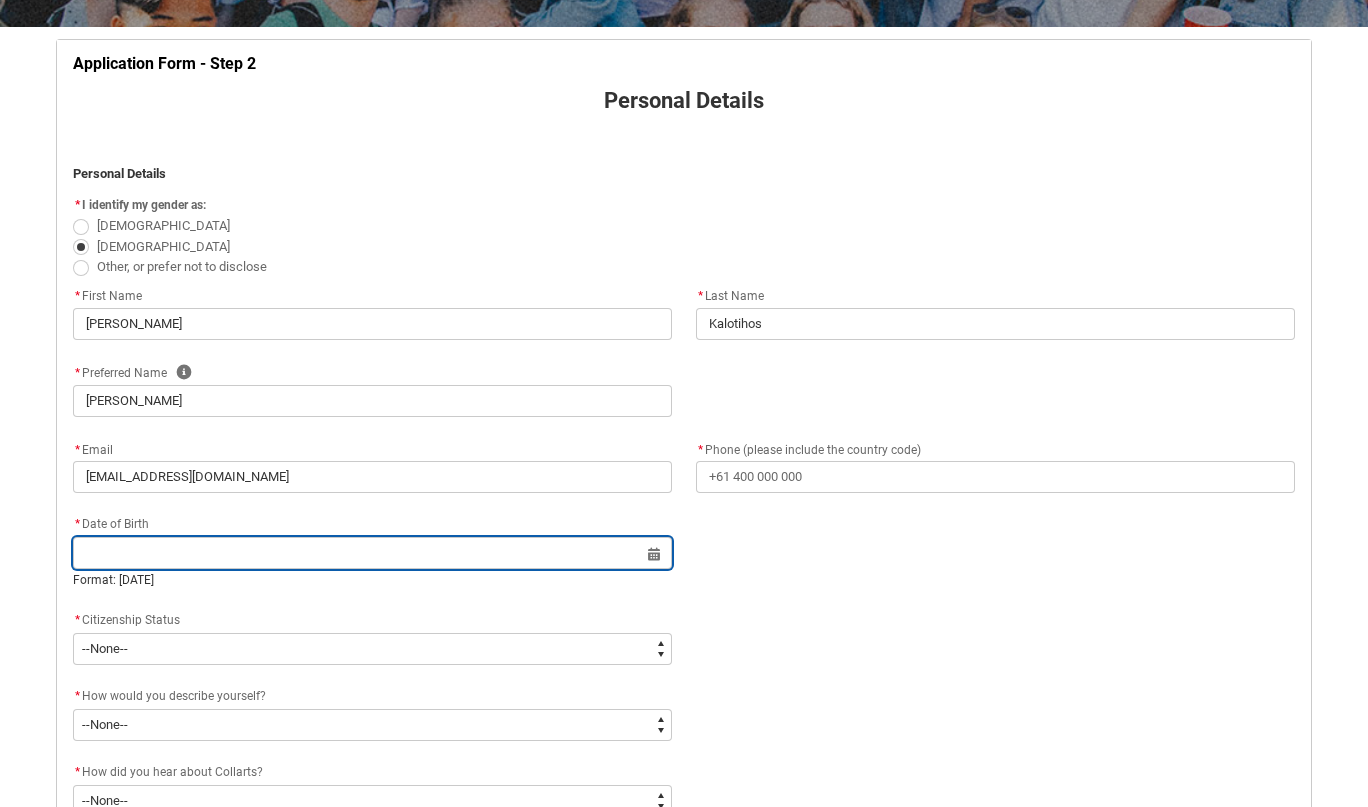 click at bounding box center (372, 553) 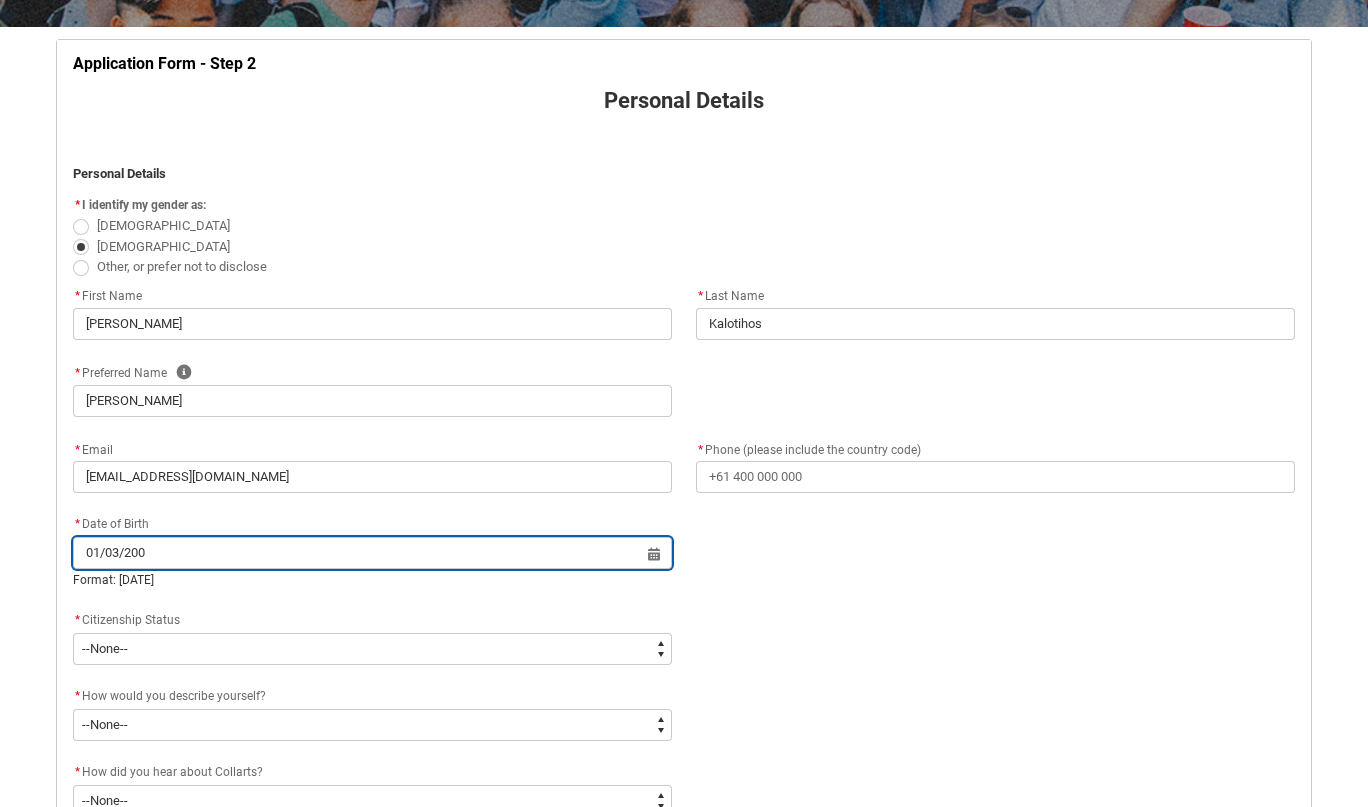 type on "[DATE]" 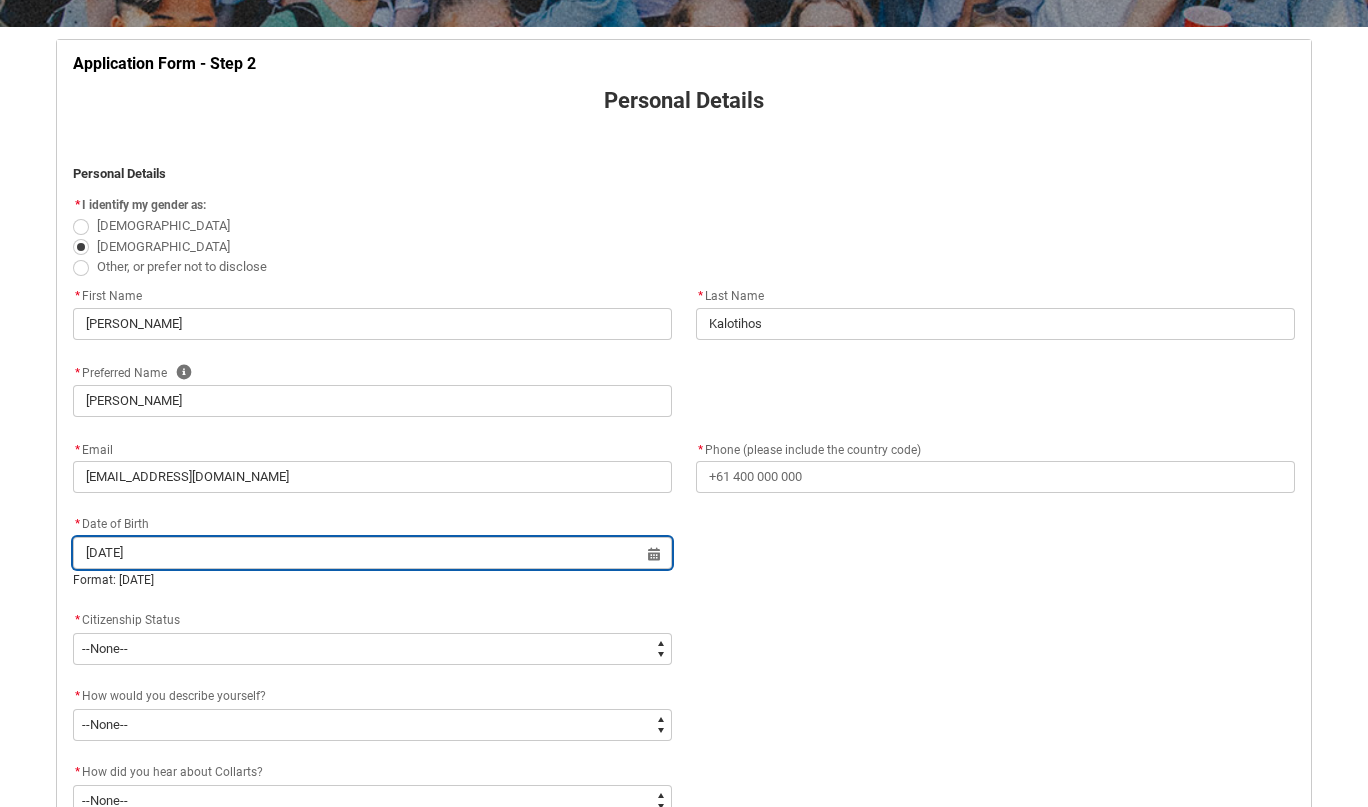 type on "[DATE]" 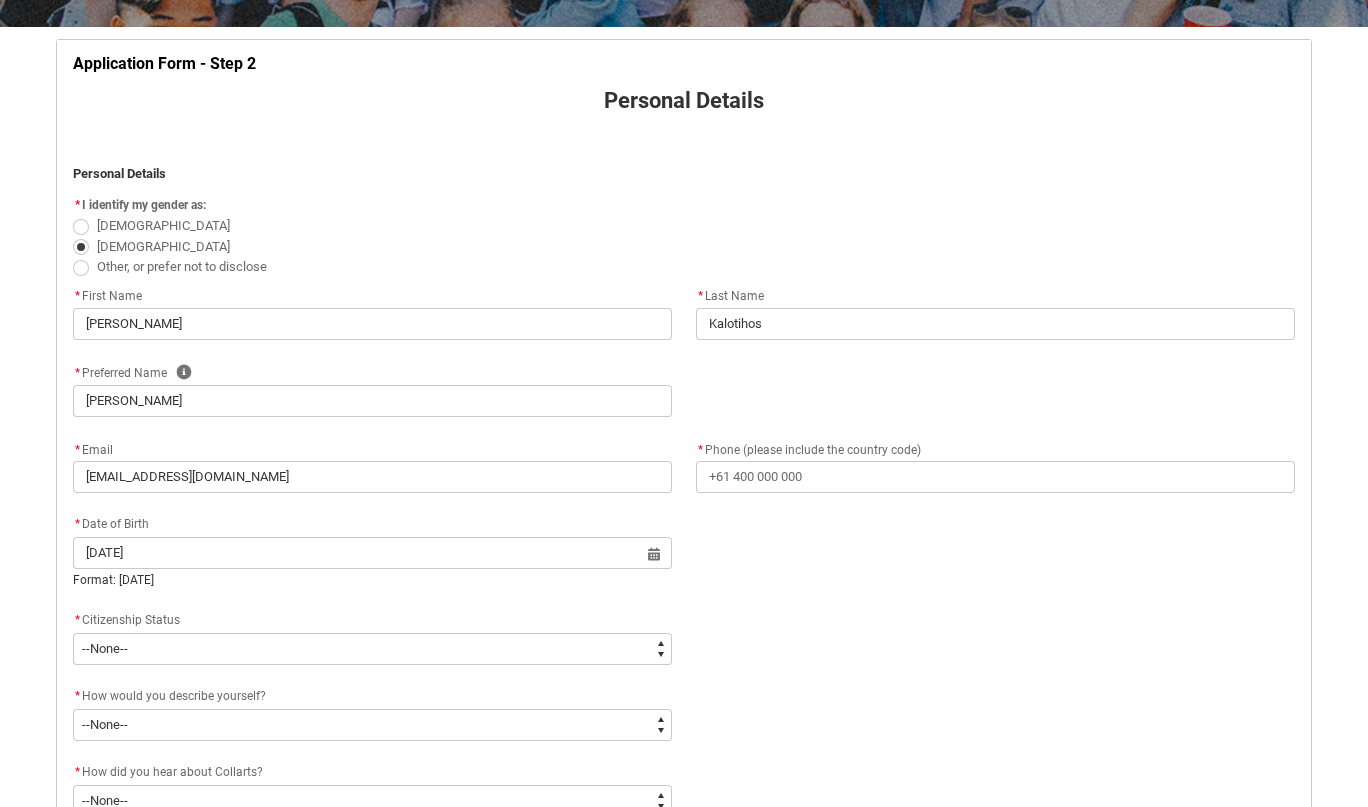 type on "[DATE]" 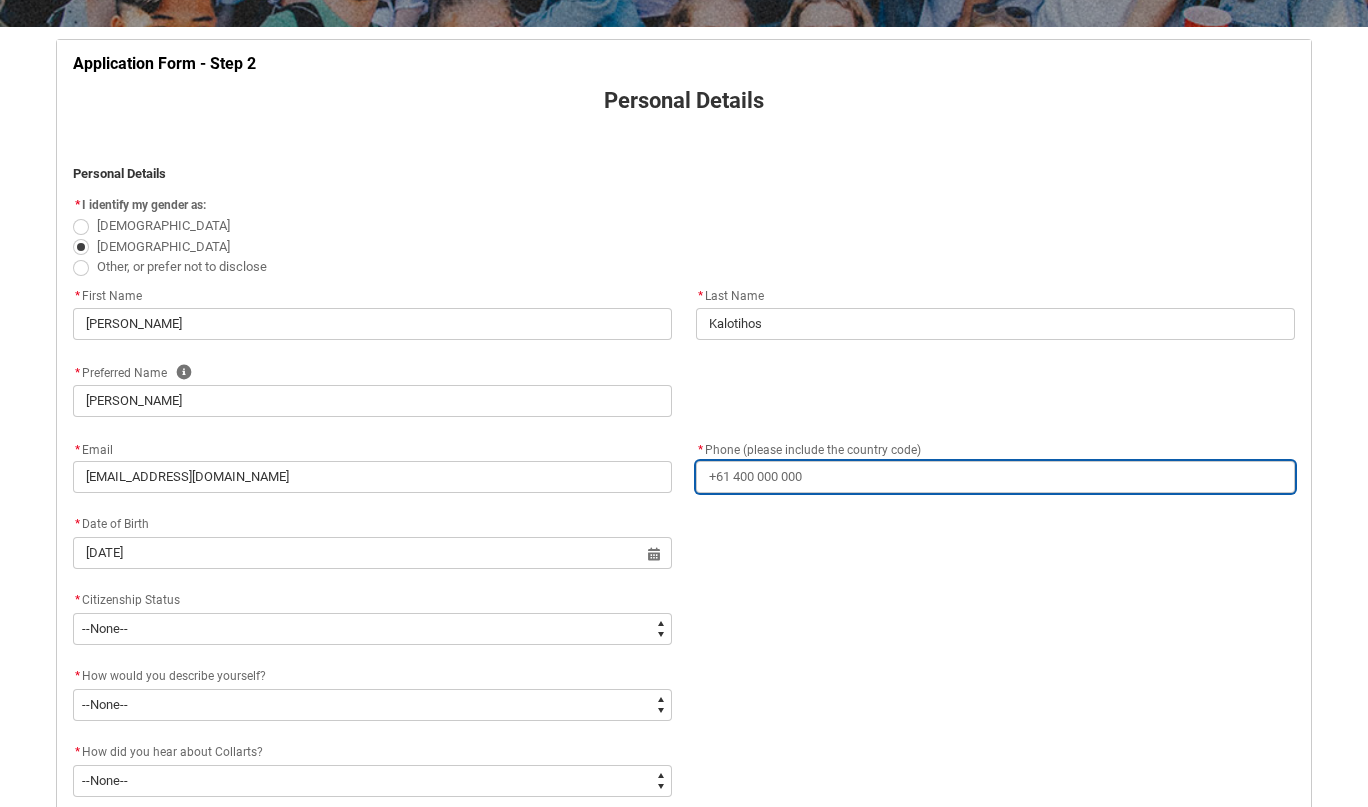 click on "* Phone (please include the country code)" at bounding box center (995, 477) 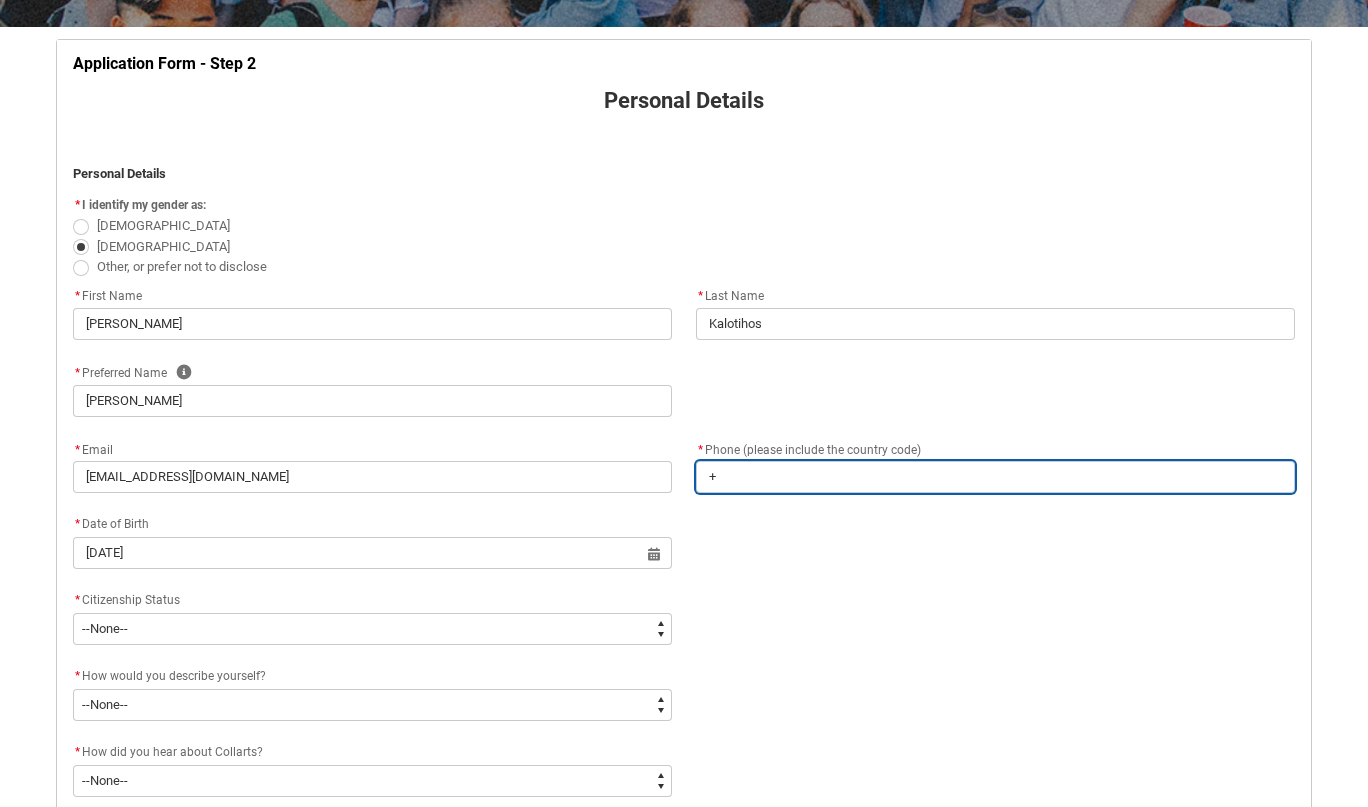 type on "+6" 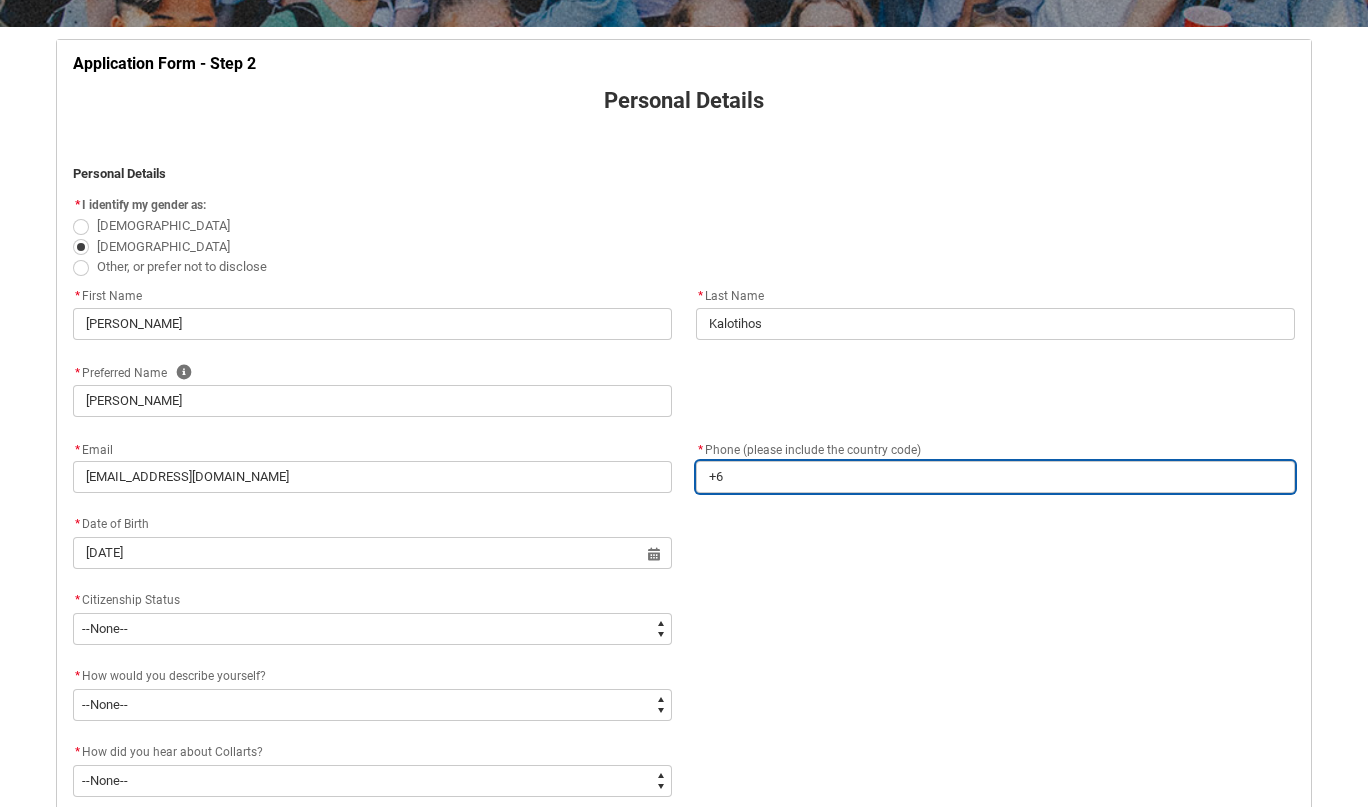type on "+61" 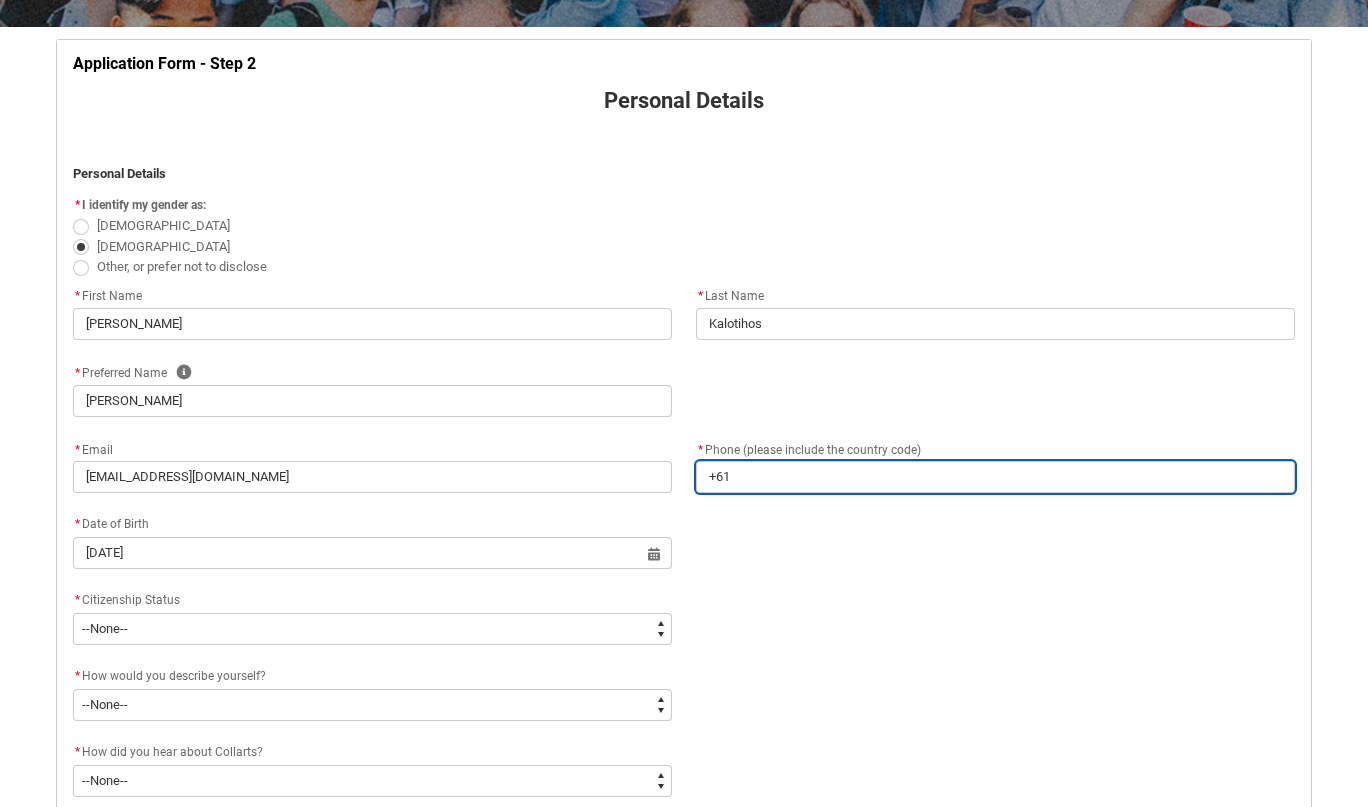 type on "+614" 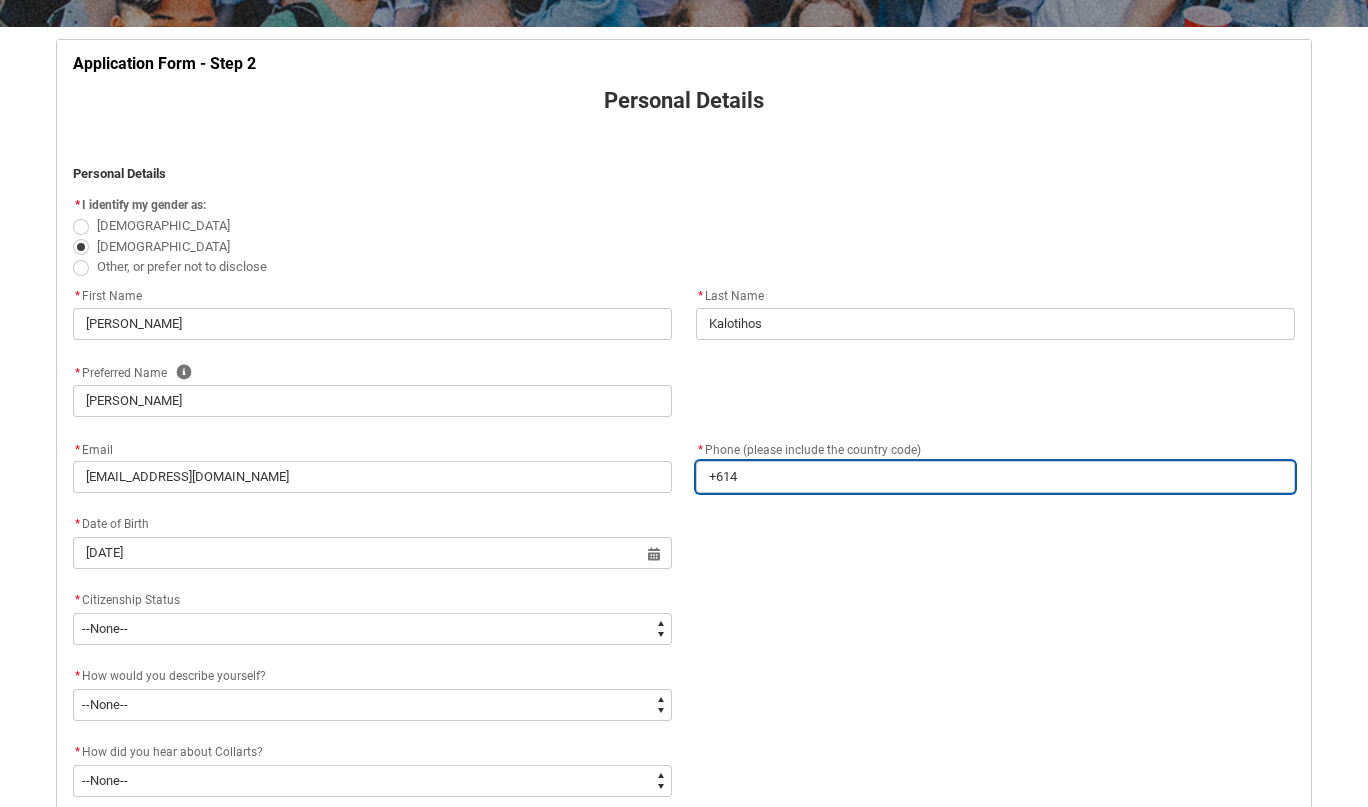 type on "+6141" 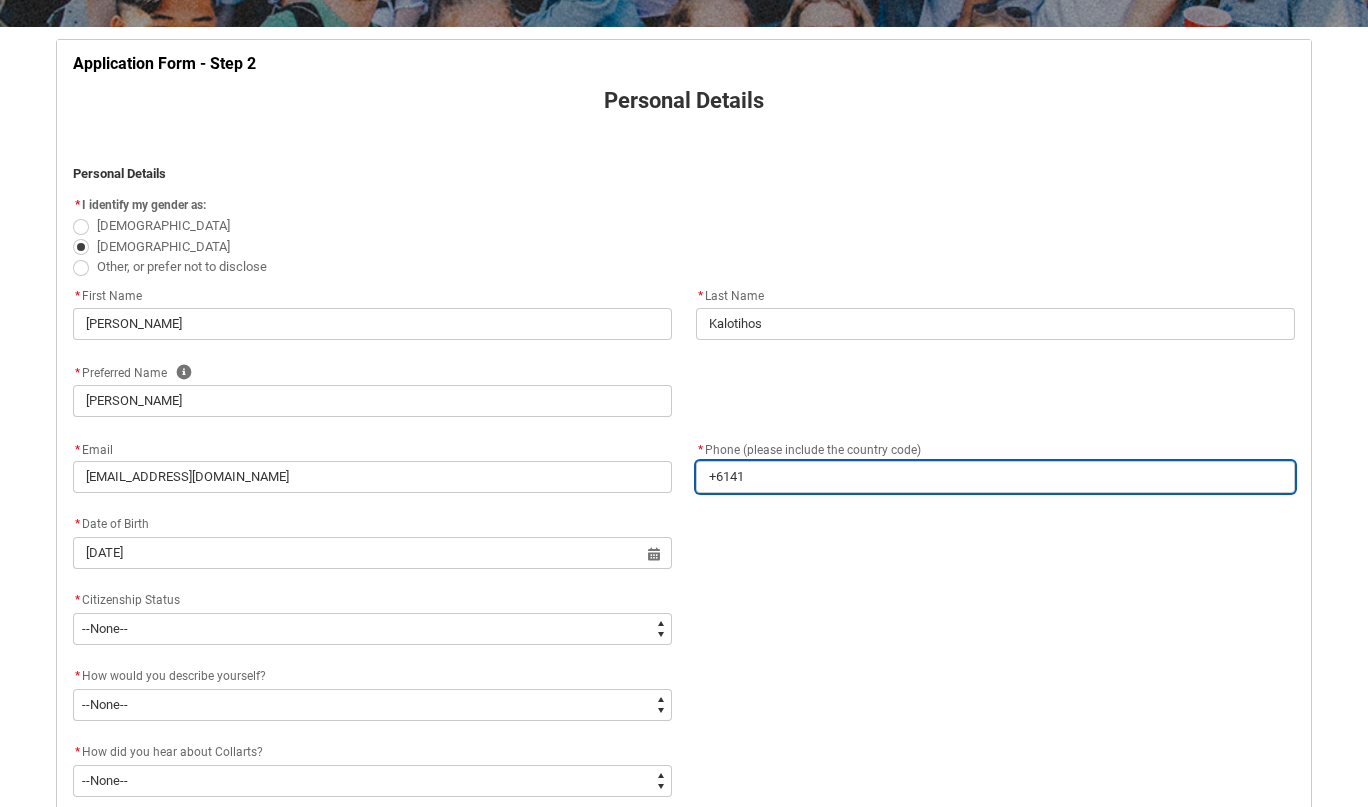 type on "+61414" 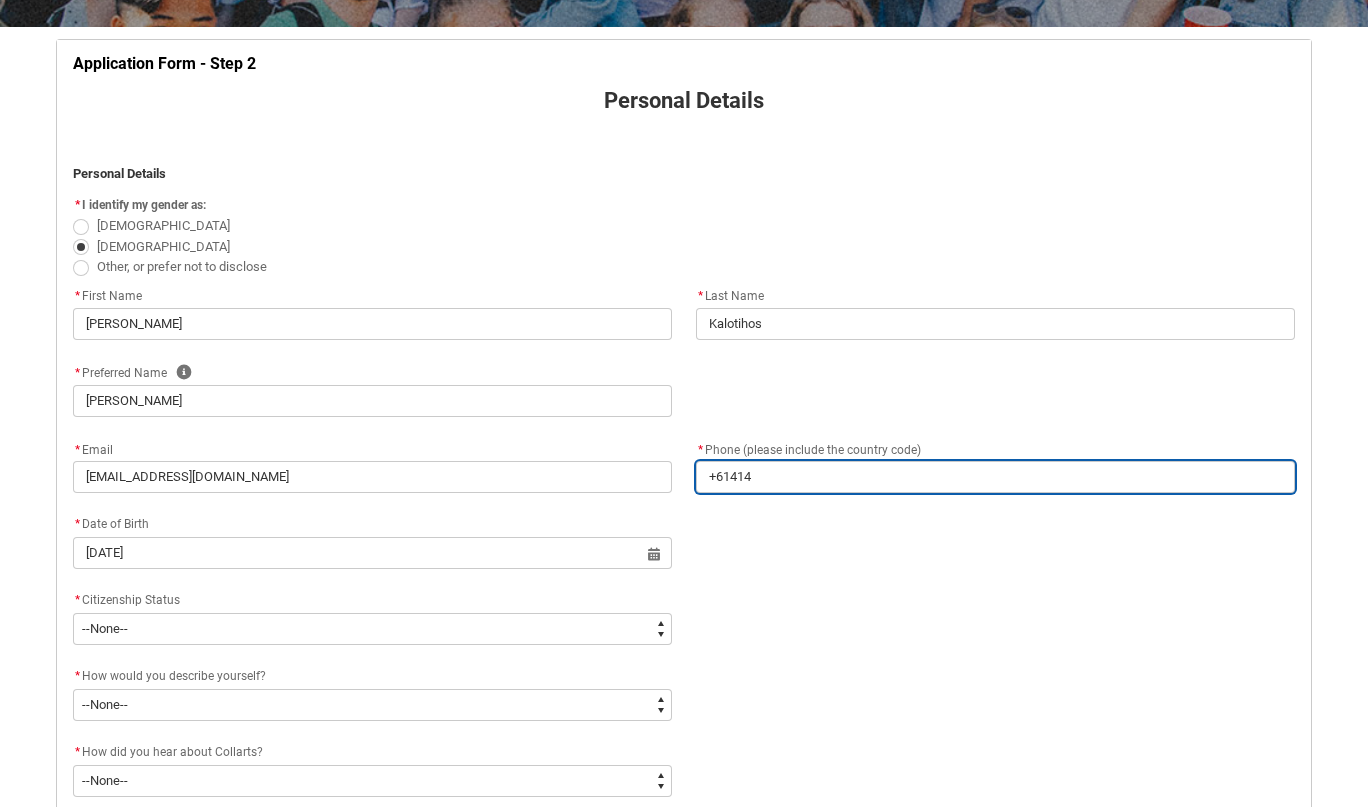 type on "+614143" 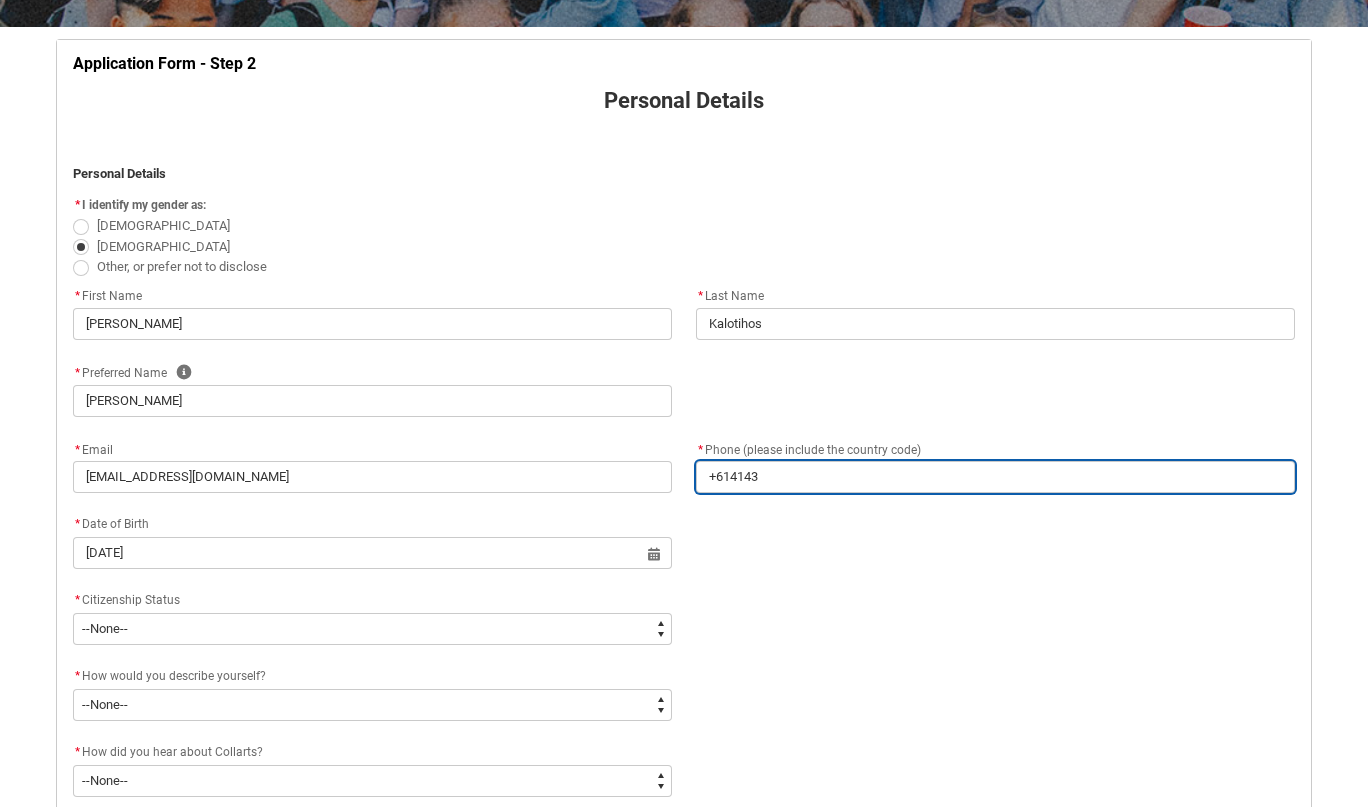 type on "+6141433" 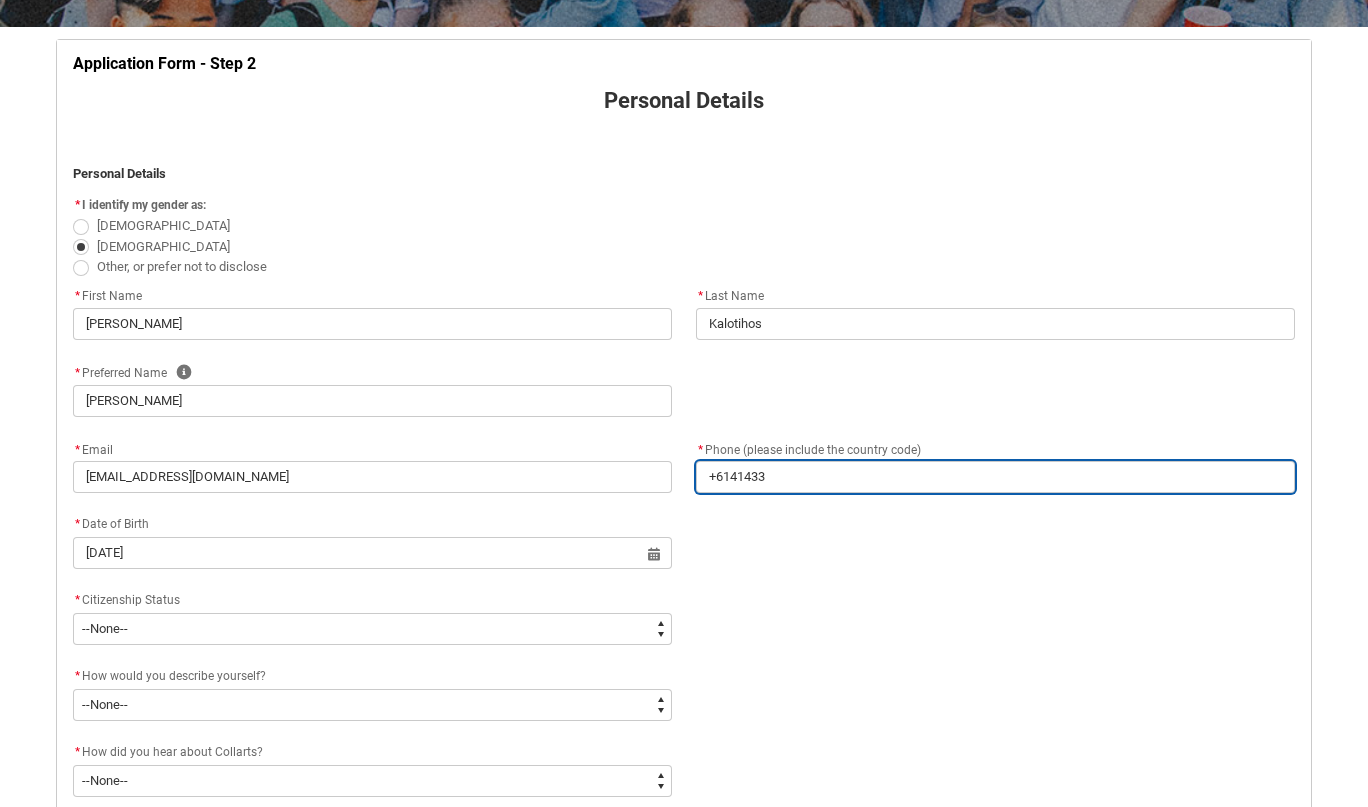 type on "+61414332" 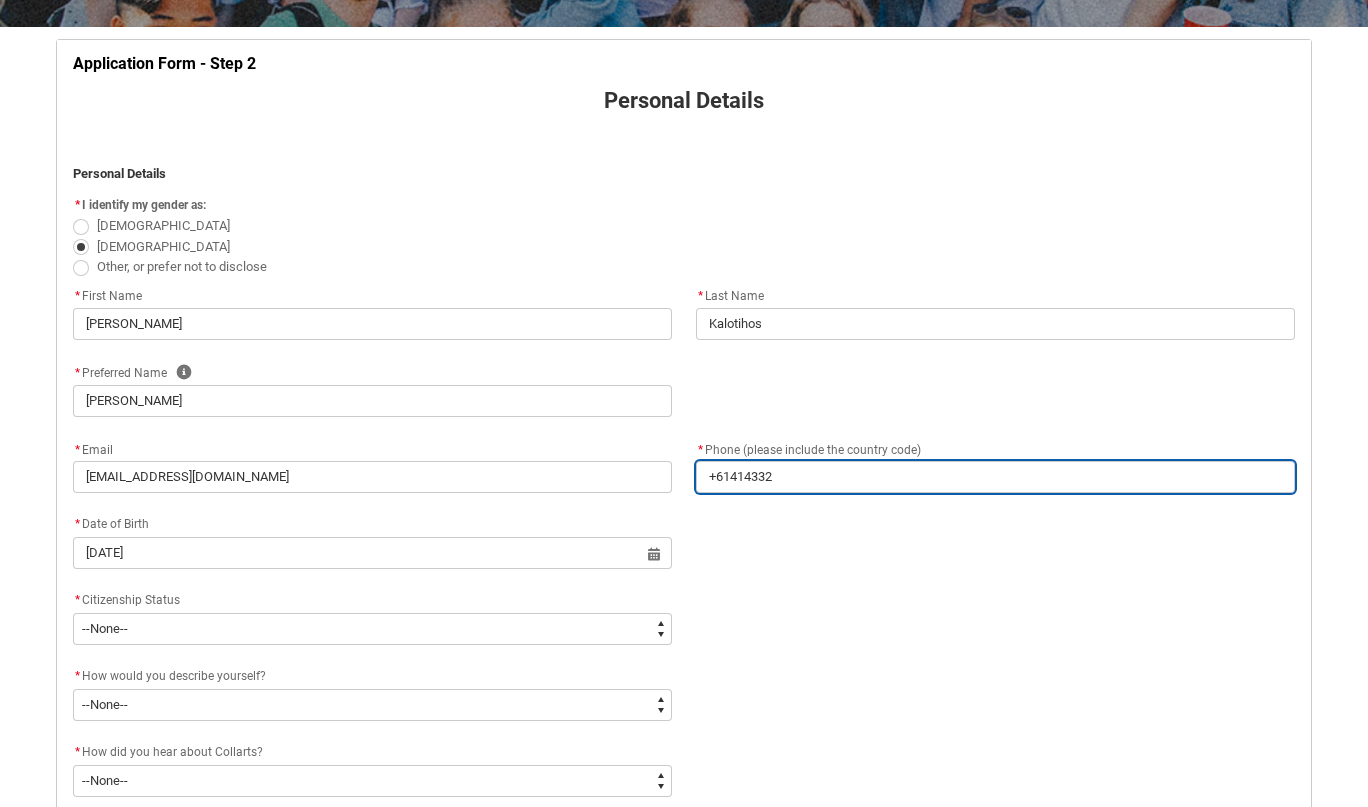 type on "[PHONE_NUMBER]" 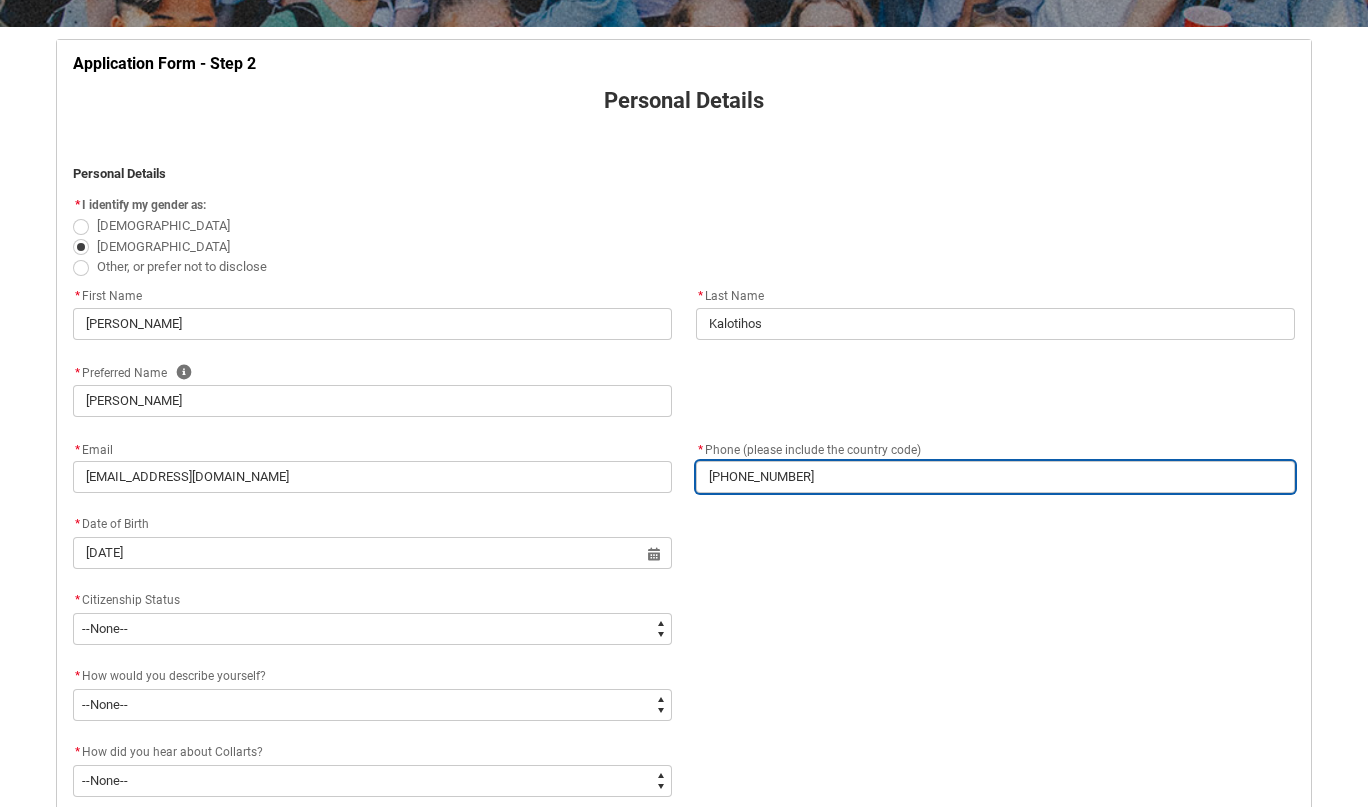 type on "[PHONE_NUMBER]" 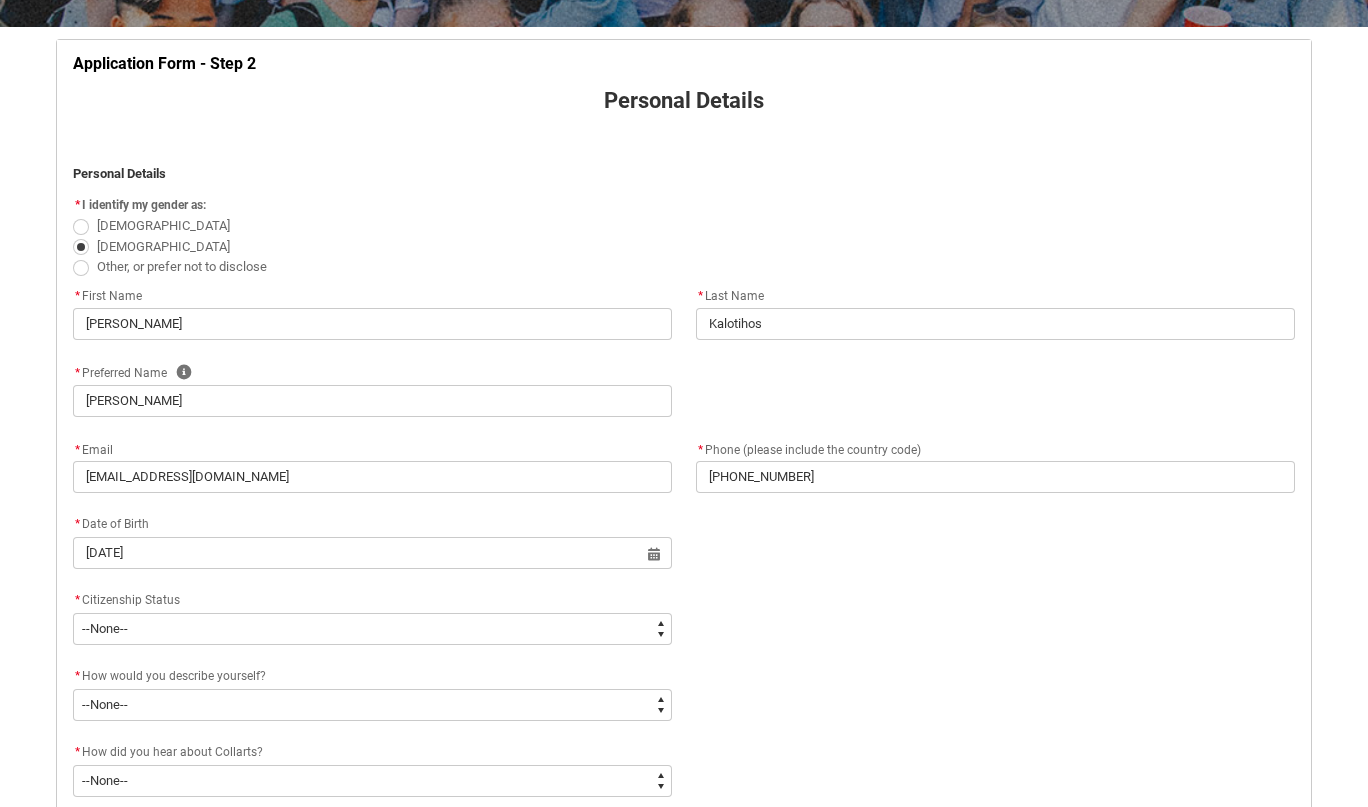 click on "* Citizenship Status *   --None-- [DEMOGRAPHIC_DATA] Citizen Humanitarian Visa [DEMOGRAPHIC_DATA] citizen Other [DEMOGRAPHIC_DATA] Visa Student Visa" 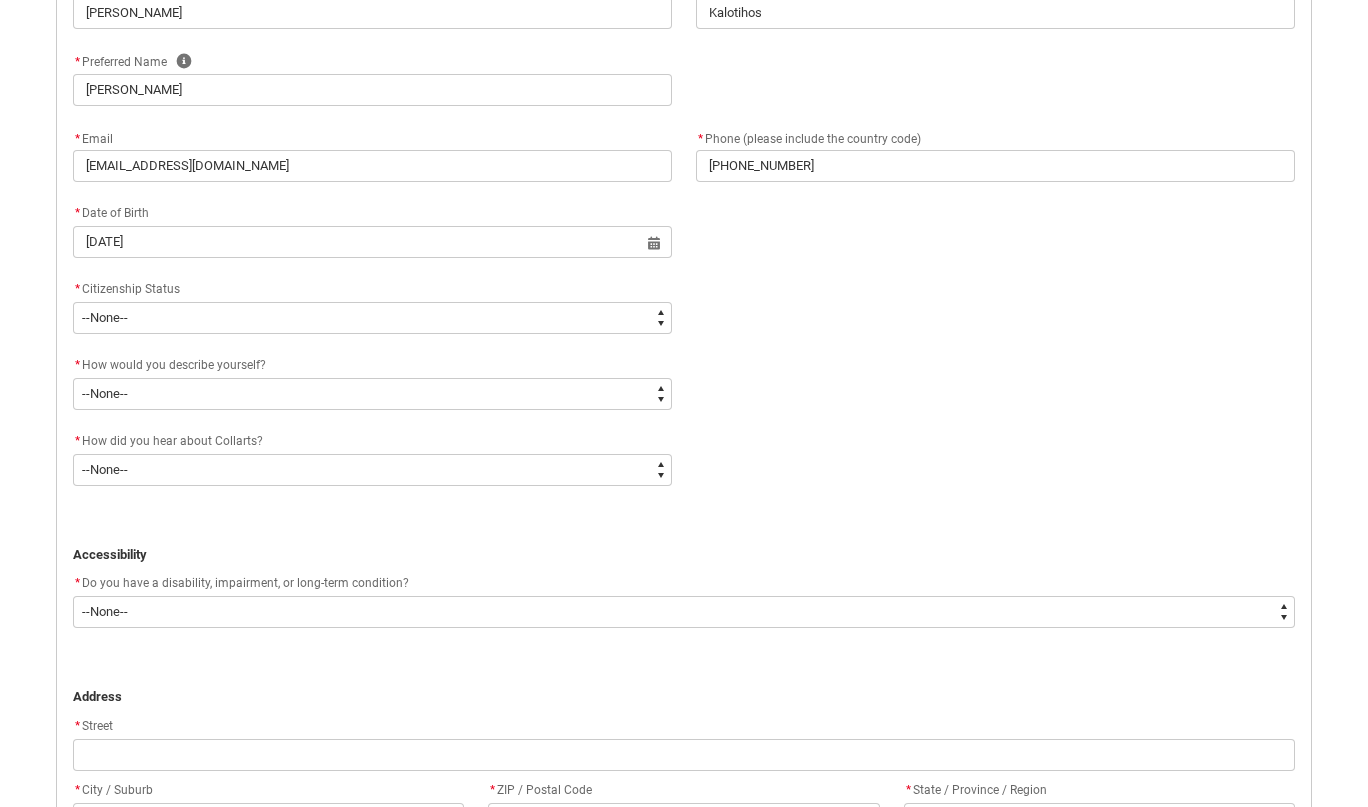 scroll, scrollTop: 678, scrollLeft: 0, axis: vertical 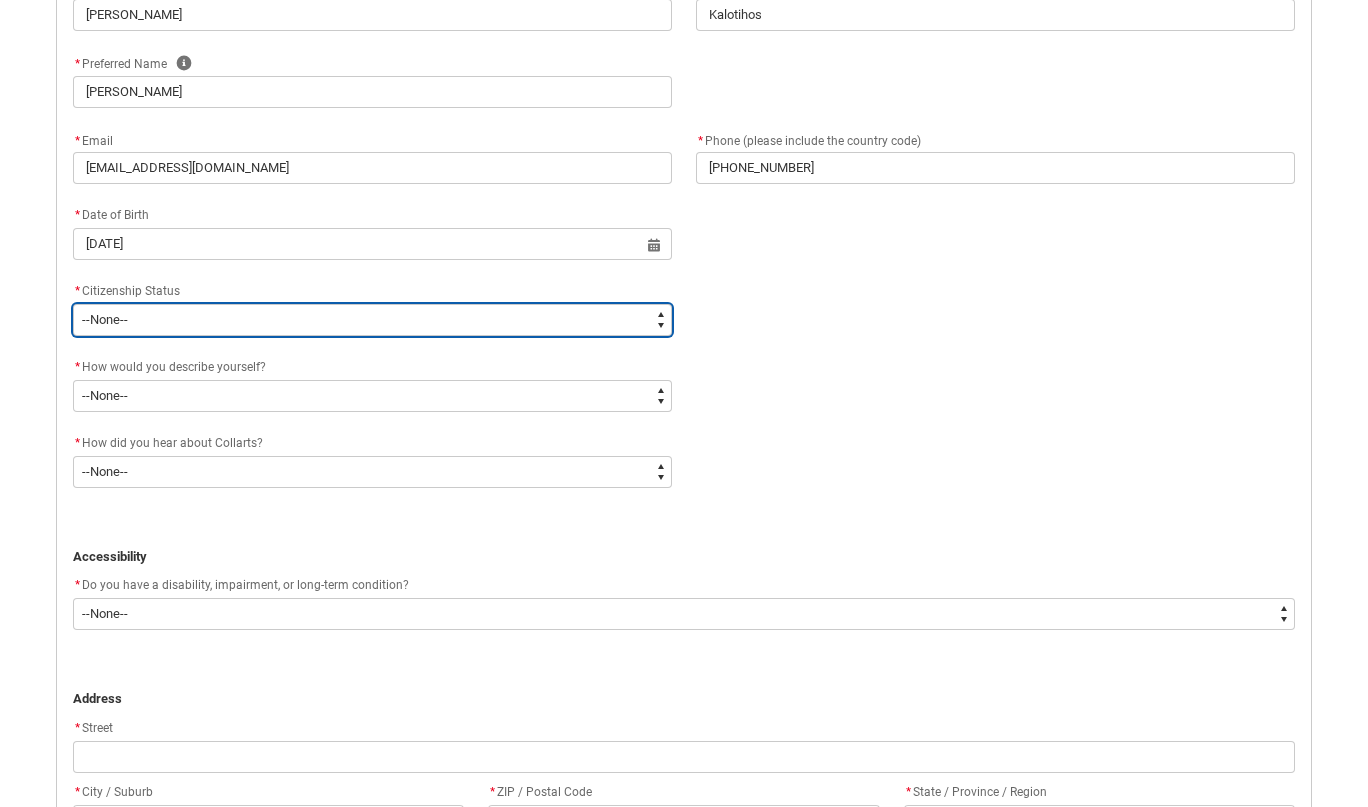 type on "Citizenship.1" 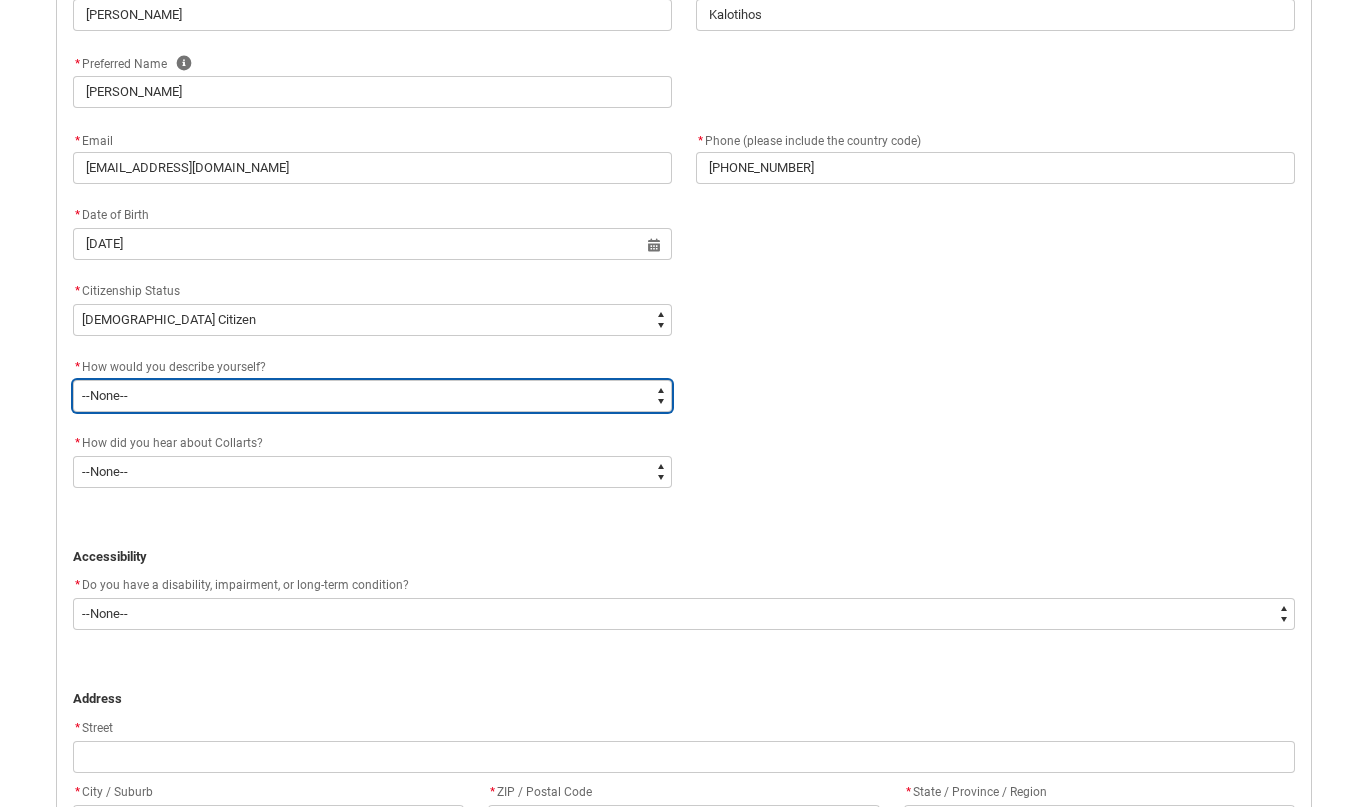 type on "HSLC_Domestic_f" 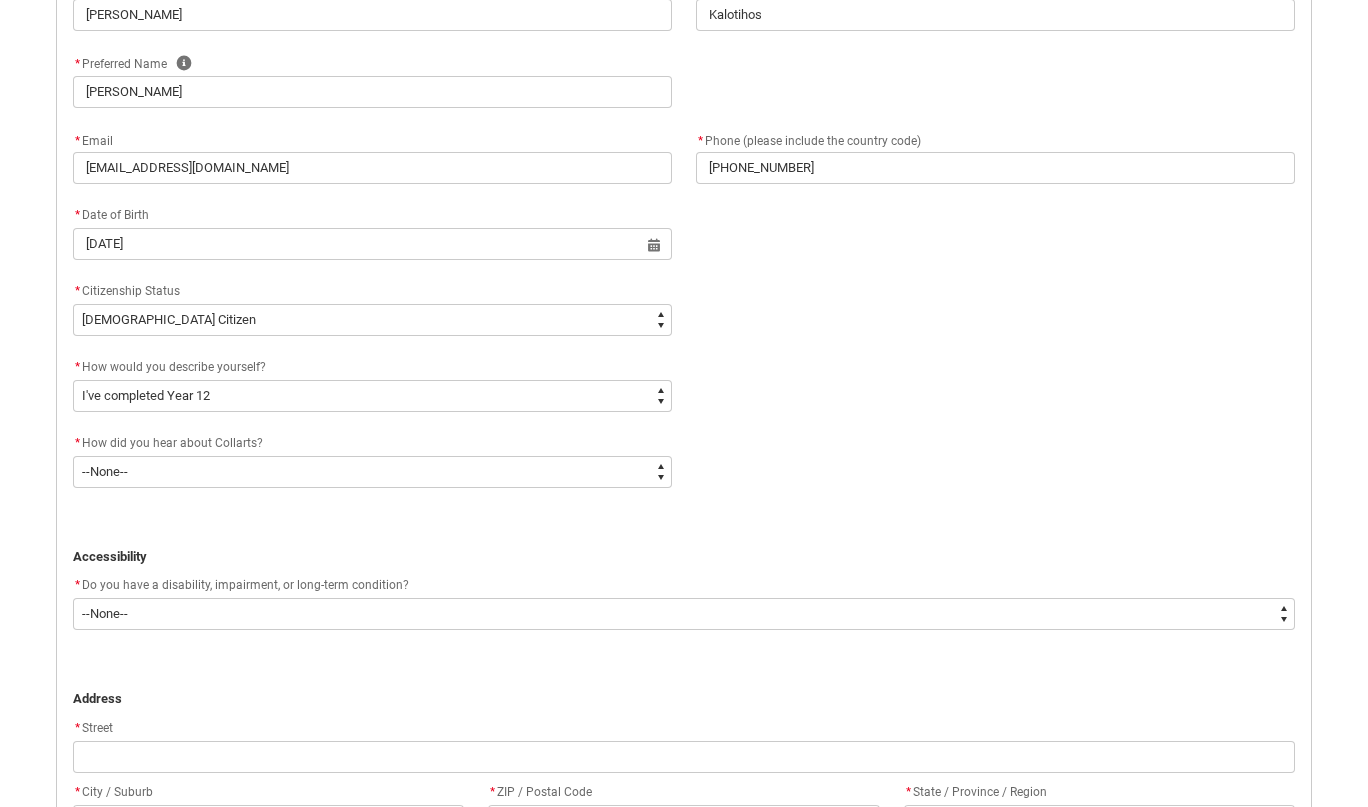 click on "* How would you describe yourself? *   --None-- I'm currently in Year 12 and planning what I'll do after school I've completed Year 12 I took some time off after high school and want to return to study I'm looking to transfer from another college/university I'm looking for a career change I'm already in the industry/have a qualification and am looking to extend my skills" 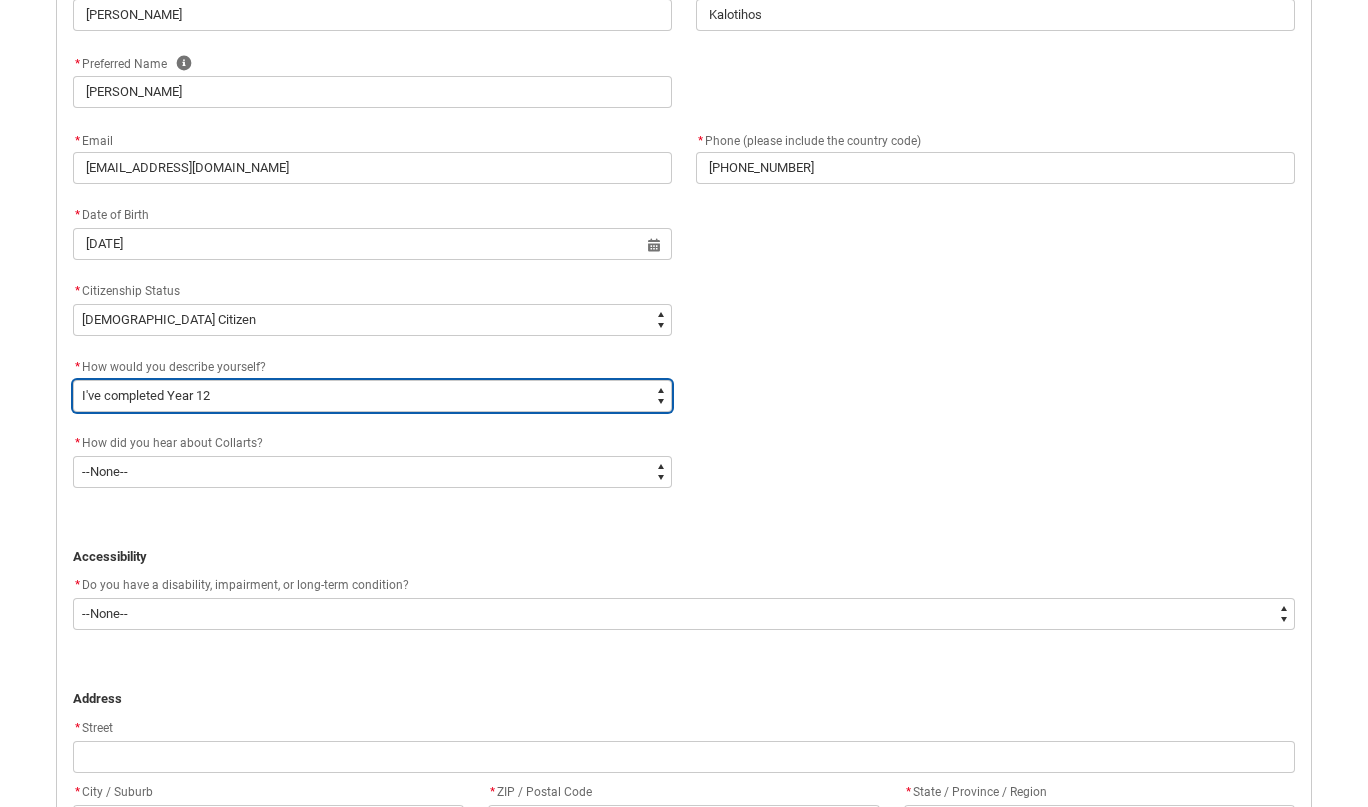 type on "HSLC_Domestic_b" 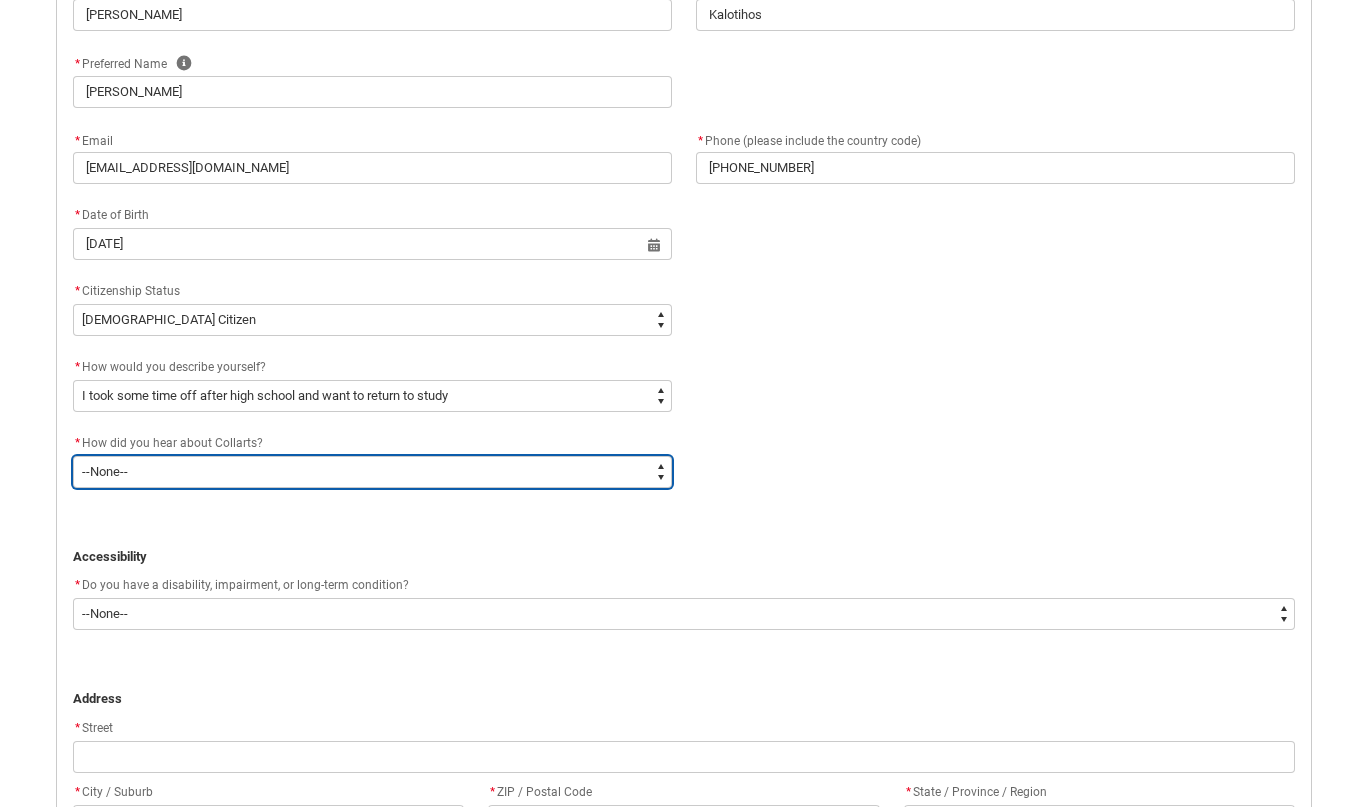 type on "Heard_About_Collarts_Picklist.Advertising - Instagram" 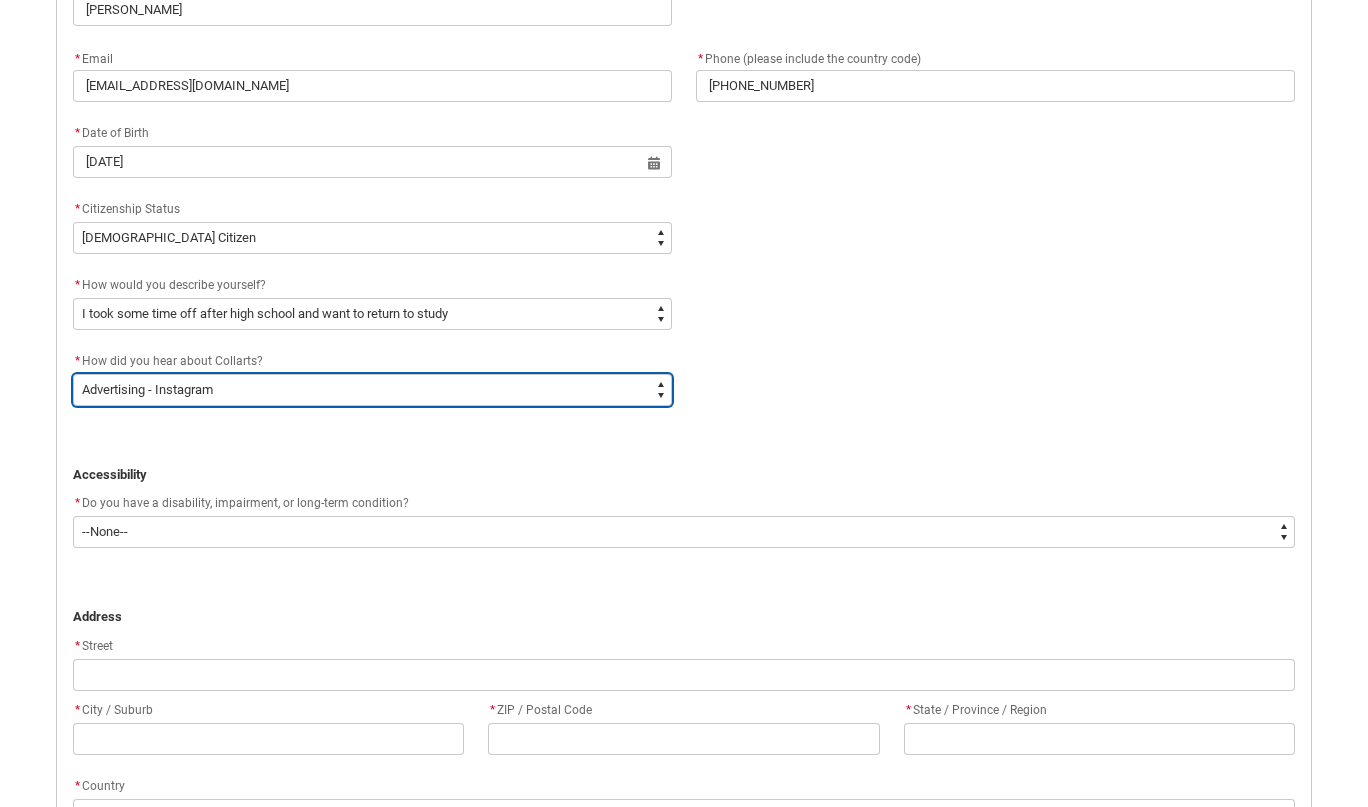 scroll, scrollTop: 761, scrollLeft: 0, axis: vertical 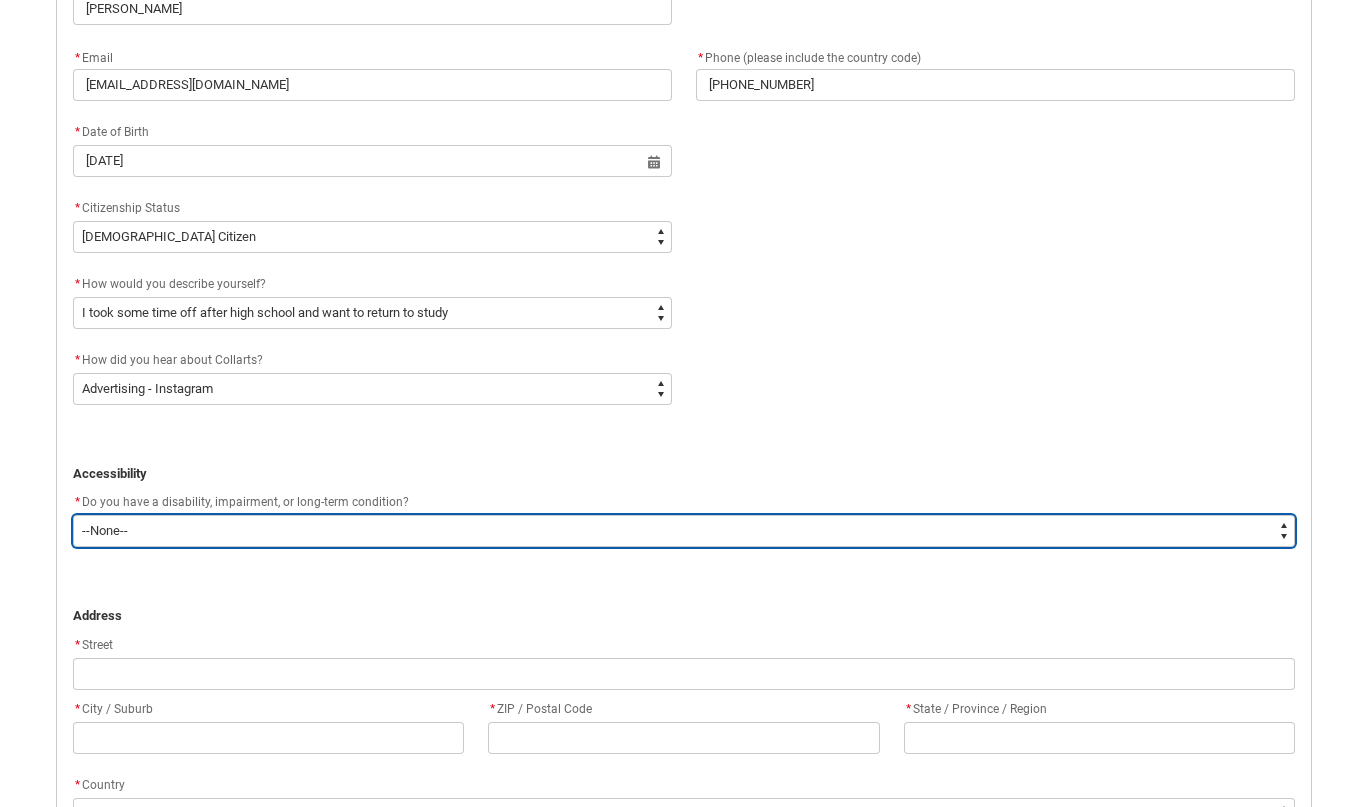 type on "No_TextChoice" 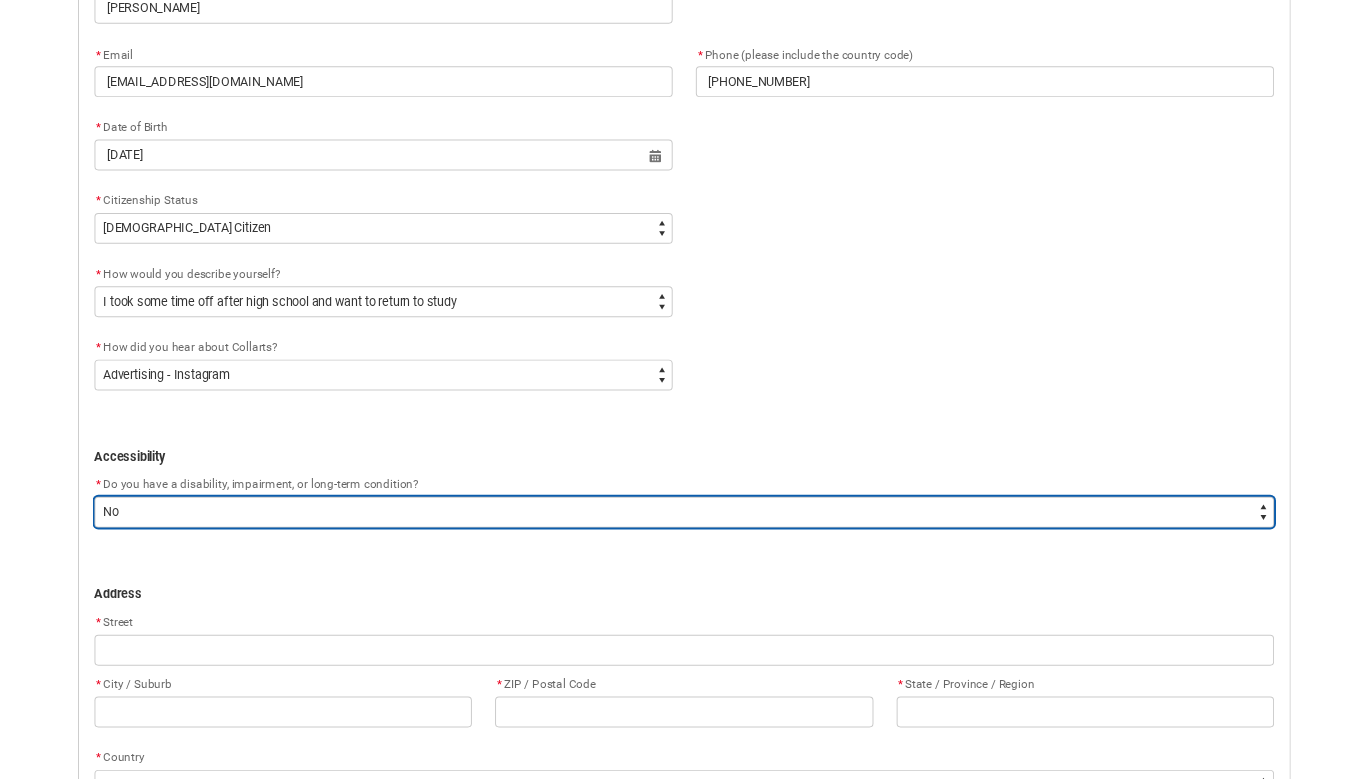 scroll, scrollTop: 857, scrollLeft: 0, axis: vertical 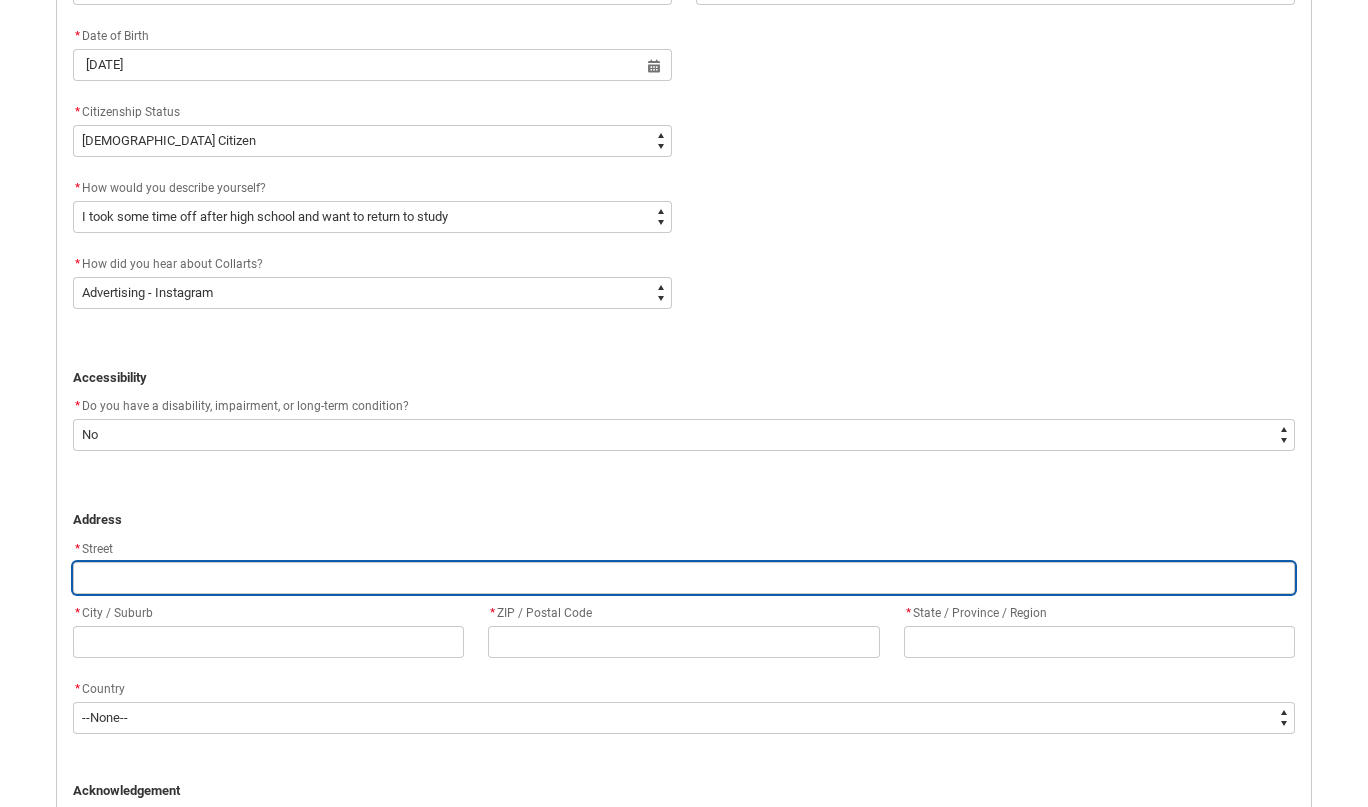 click at bounding box center [684, 578] 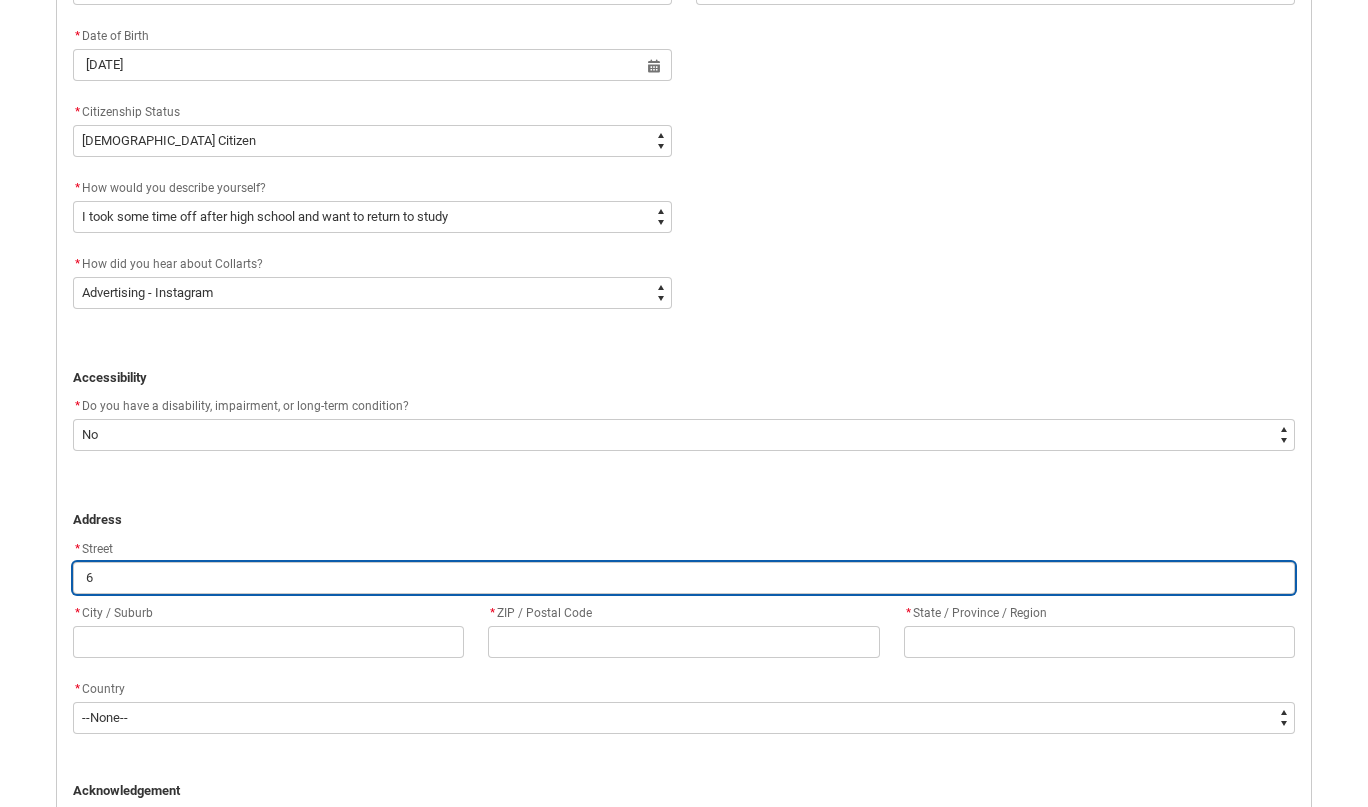 type on "6/" 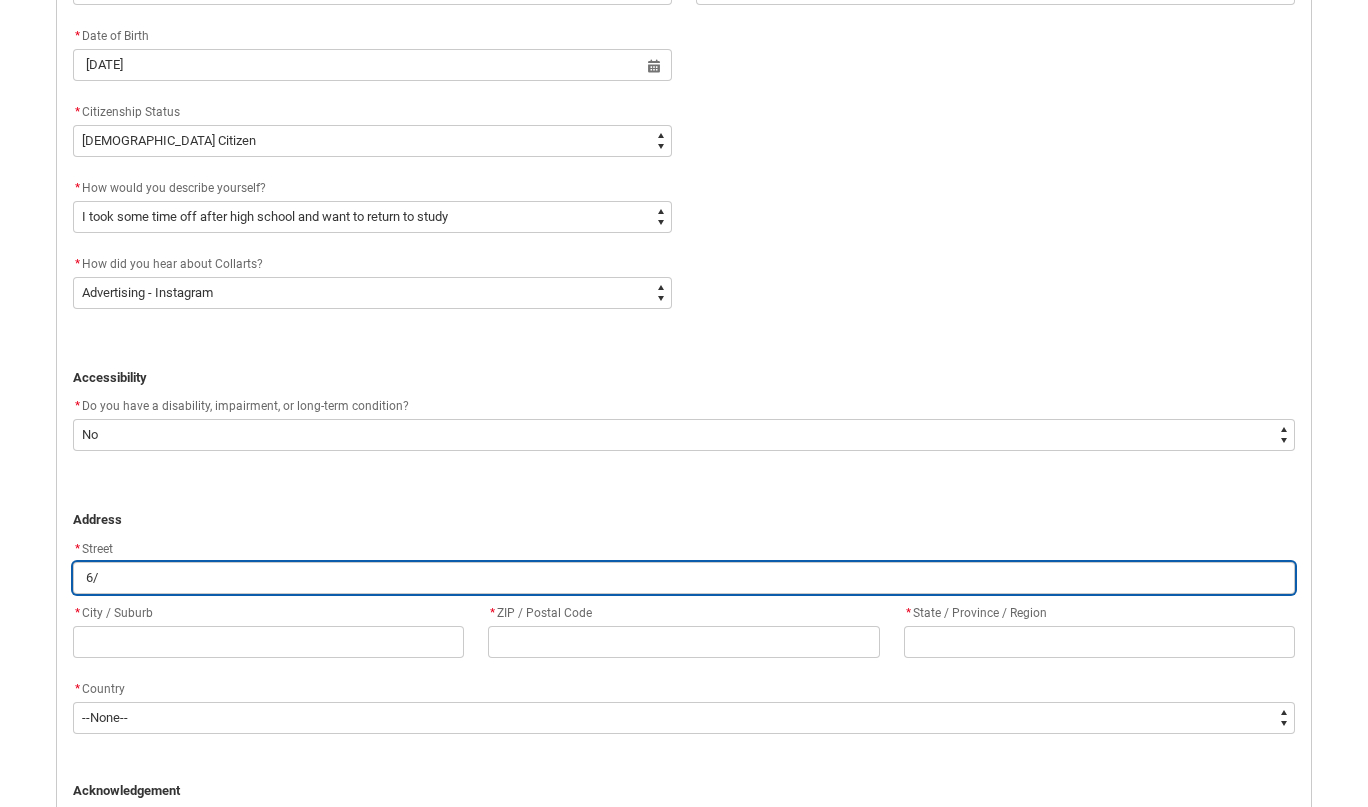 type on "6/9" 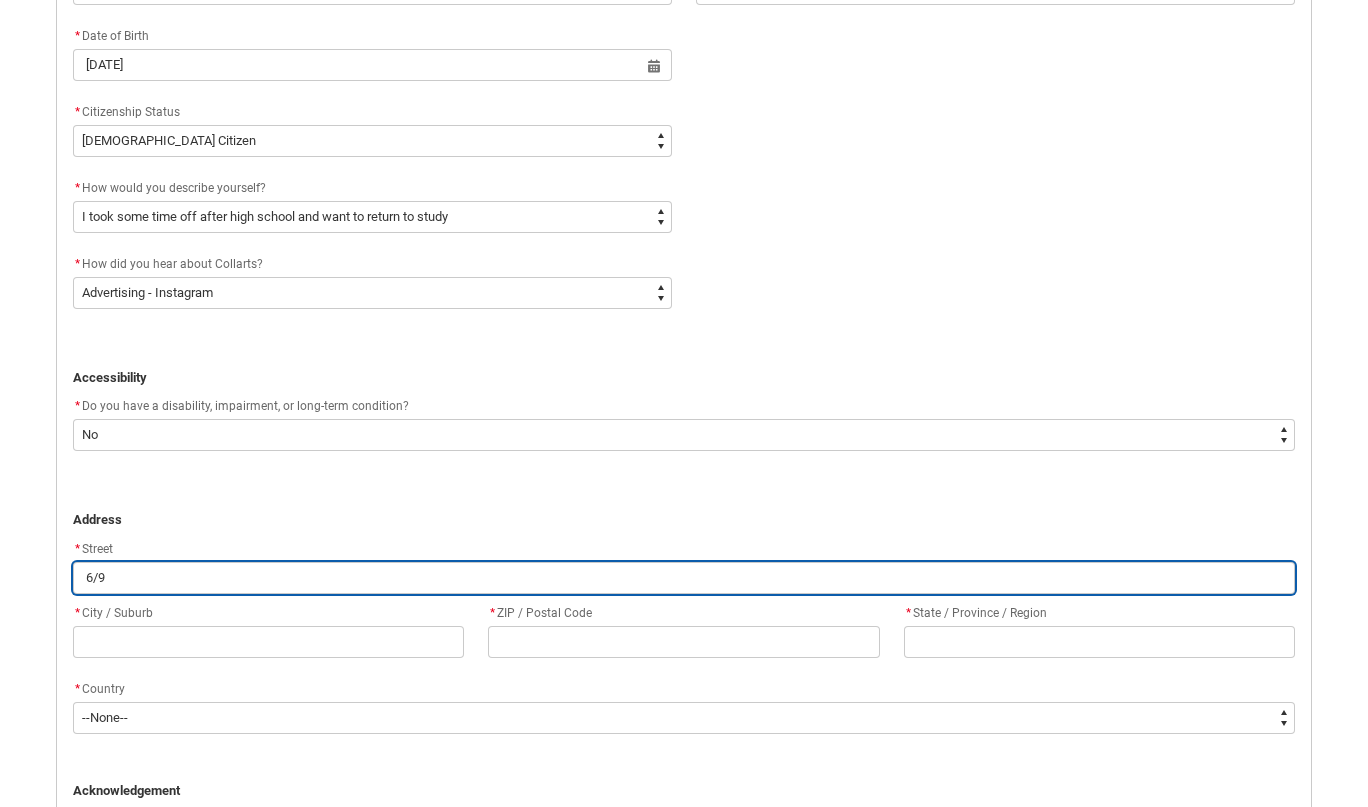 type on "6/9" 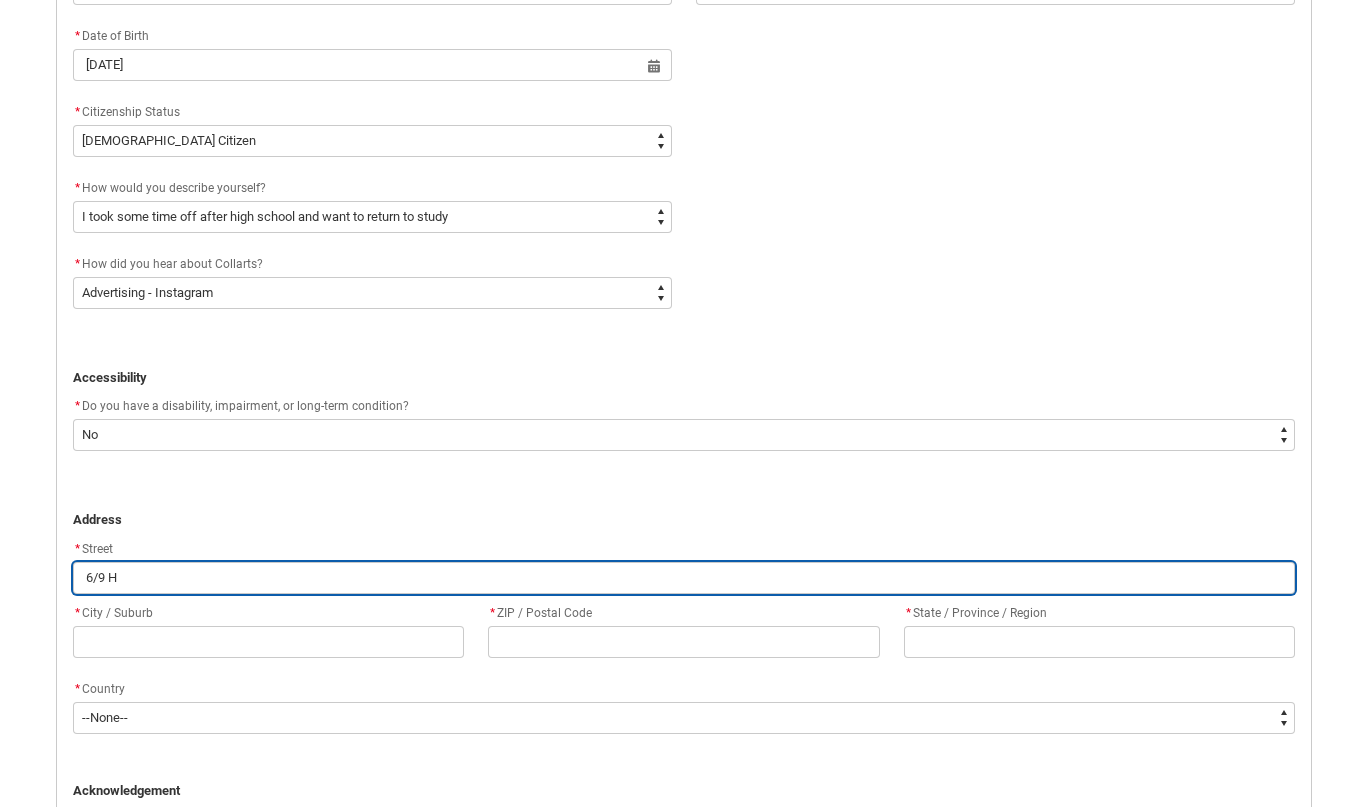 type on "6/9 He" 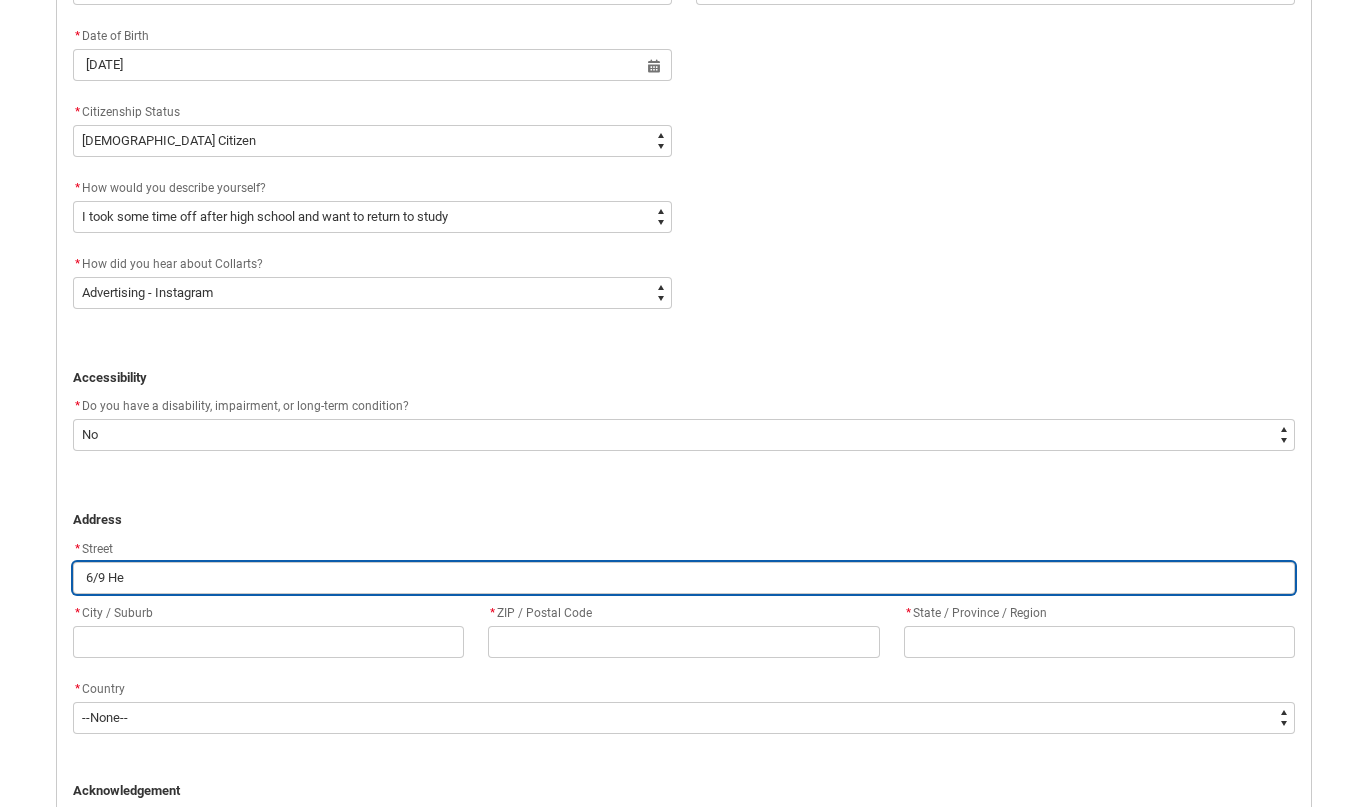 type on "6/9 Her" 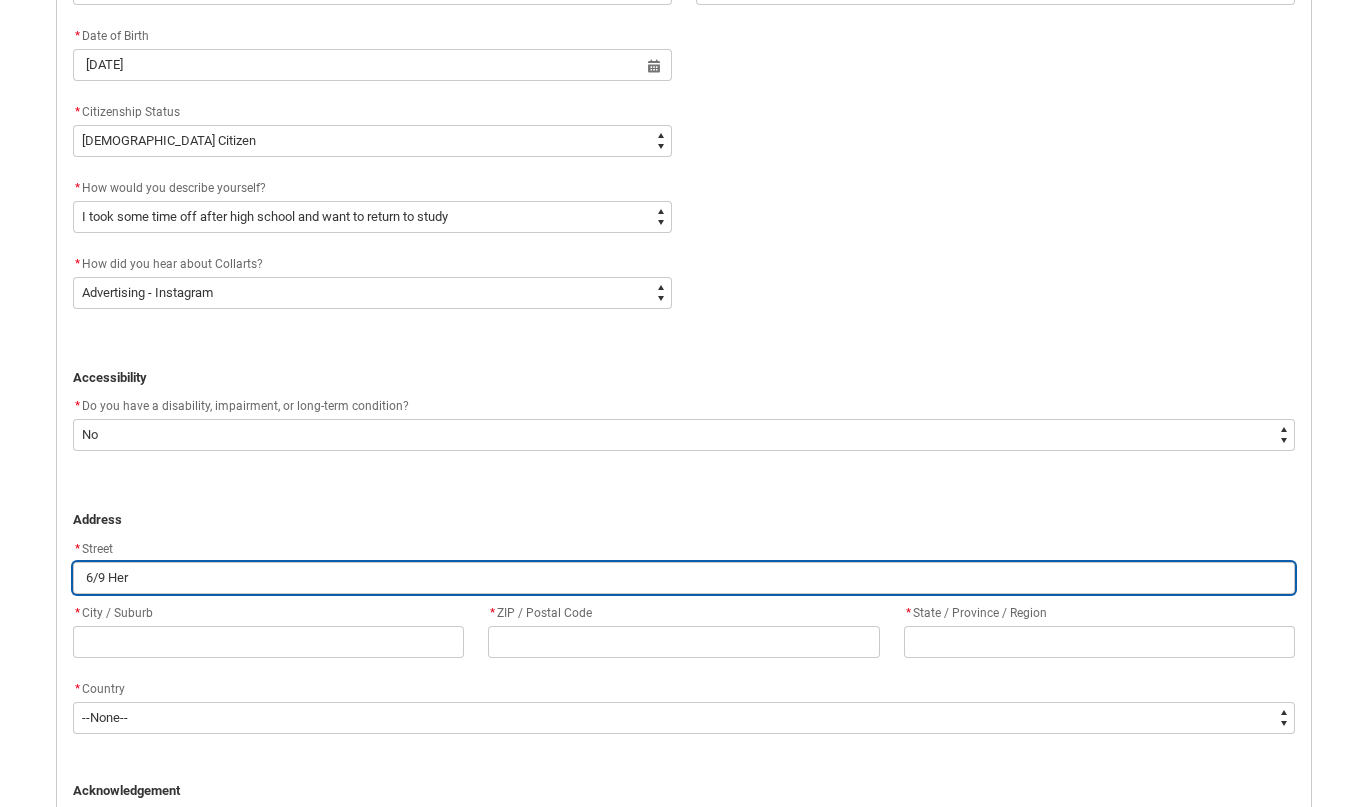 type on "6/9 Herb" 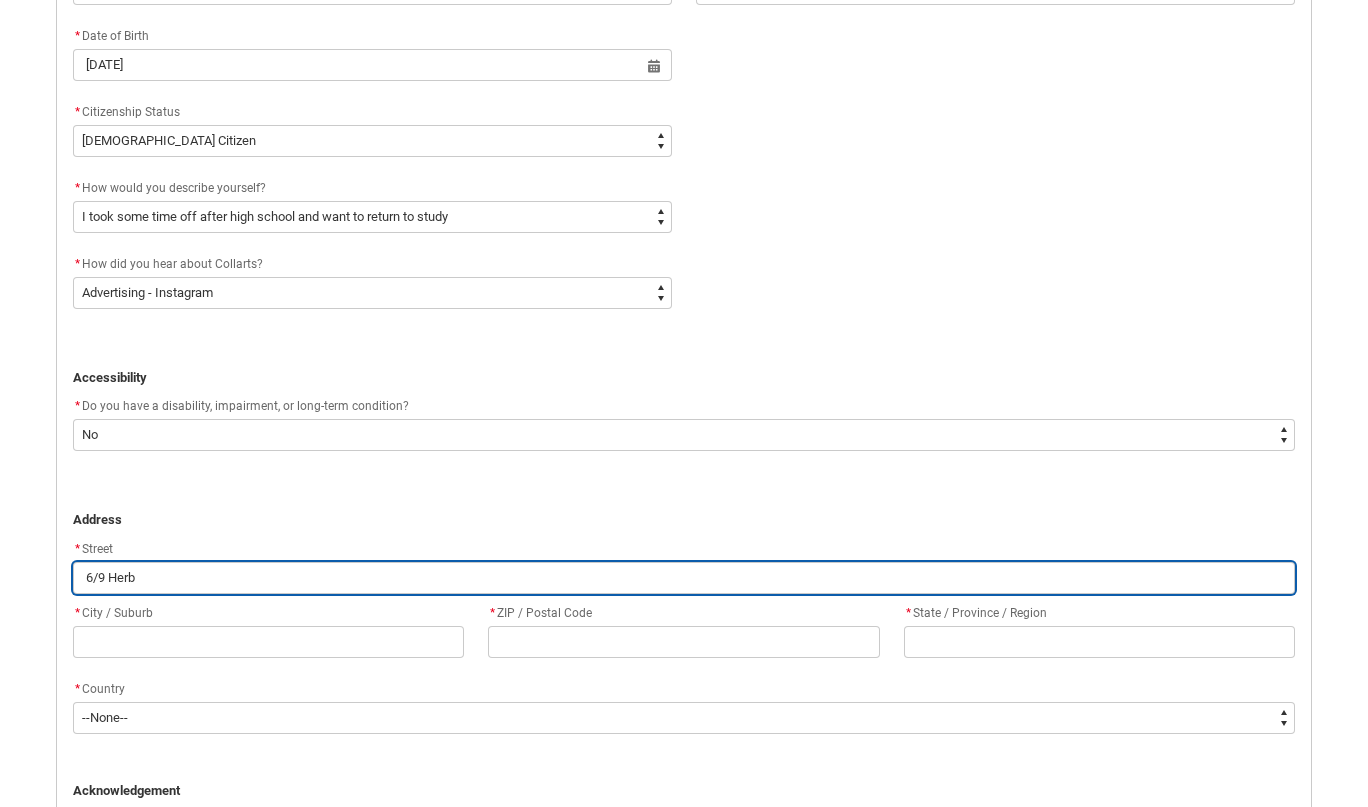 type on "6/9 Herbe" 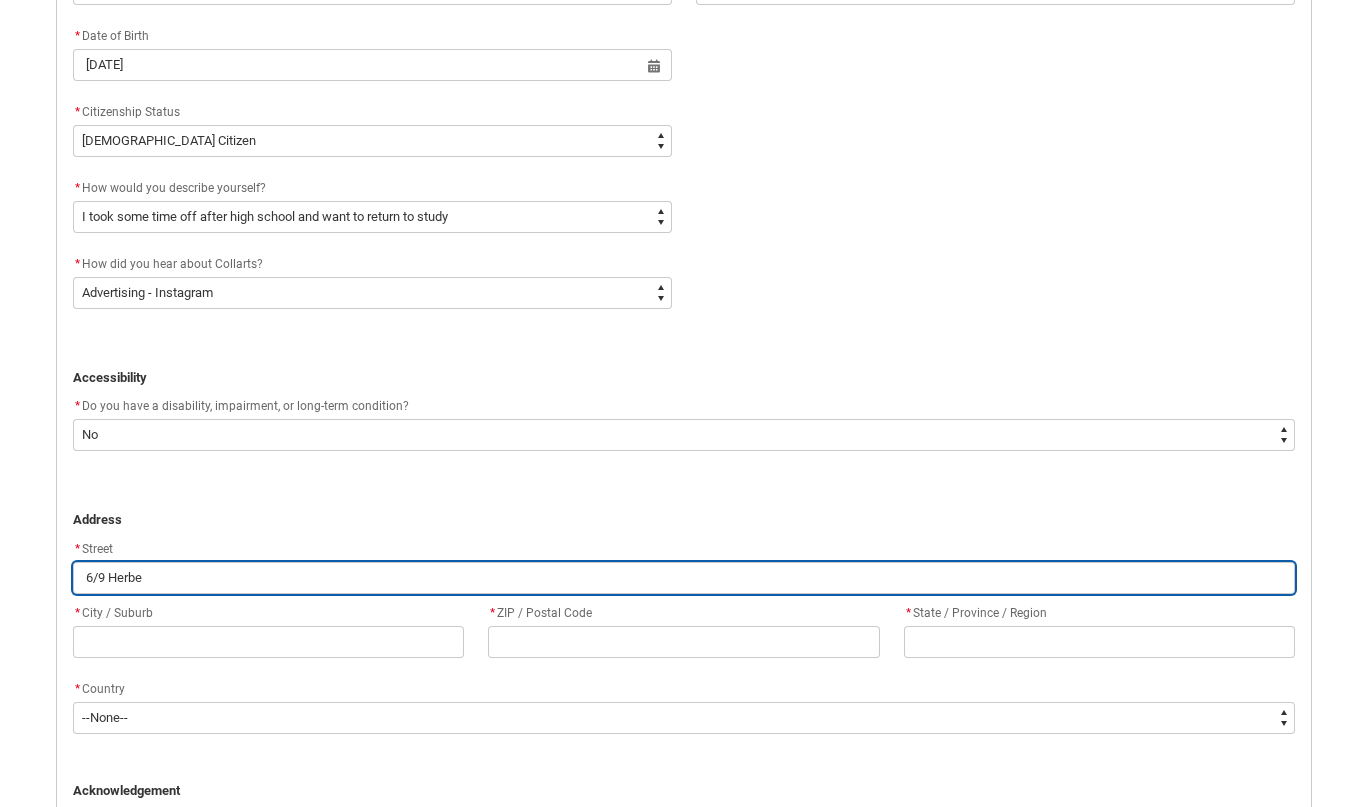 type on "6/9 [PERSON_NAME]" 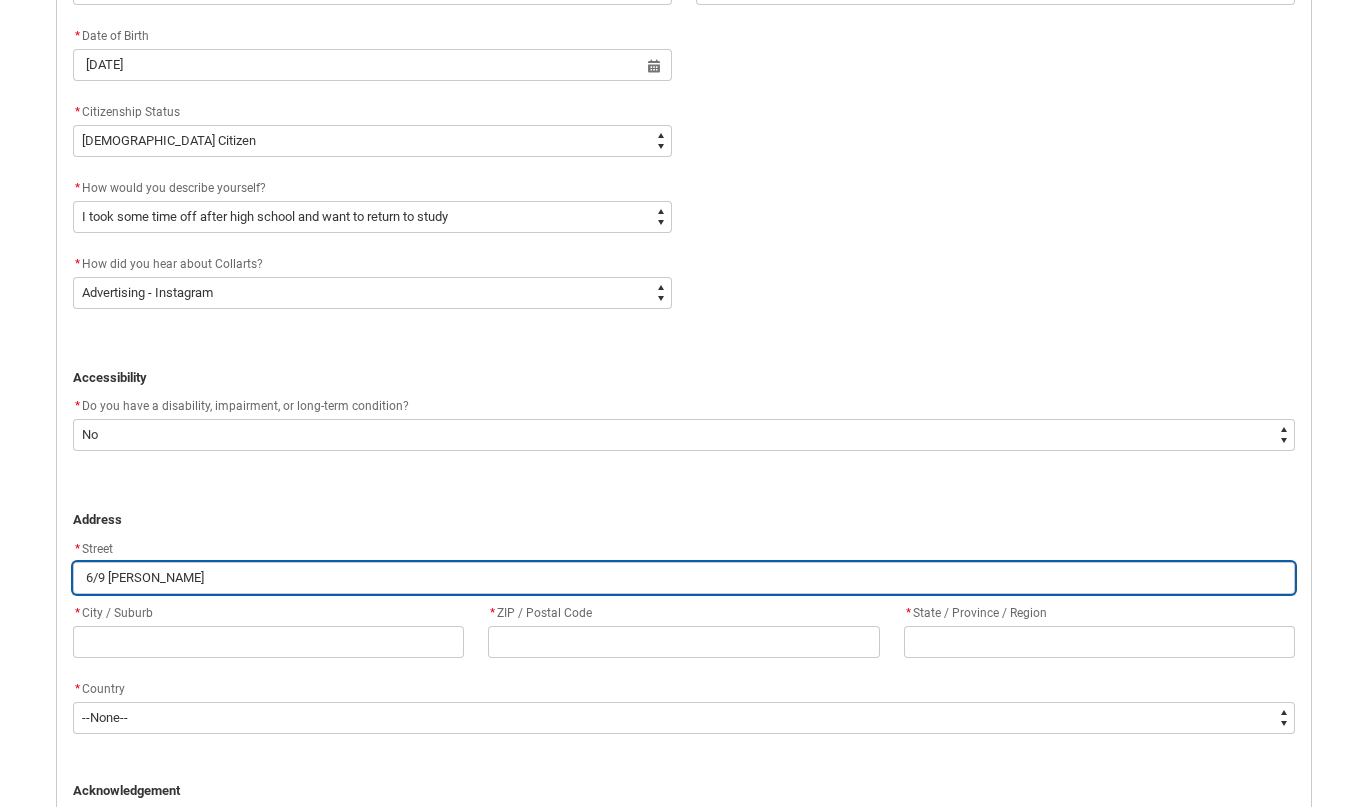type on "6/9 [PERSON_NAME]" 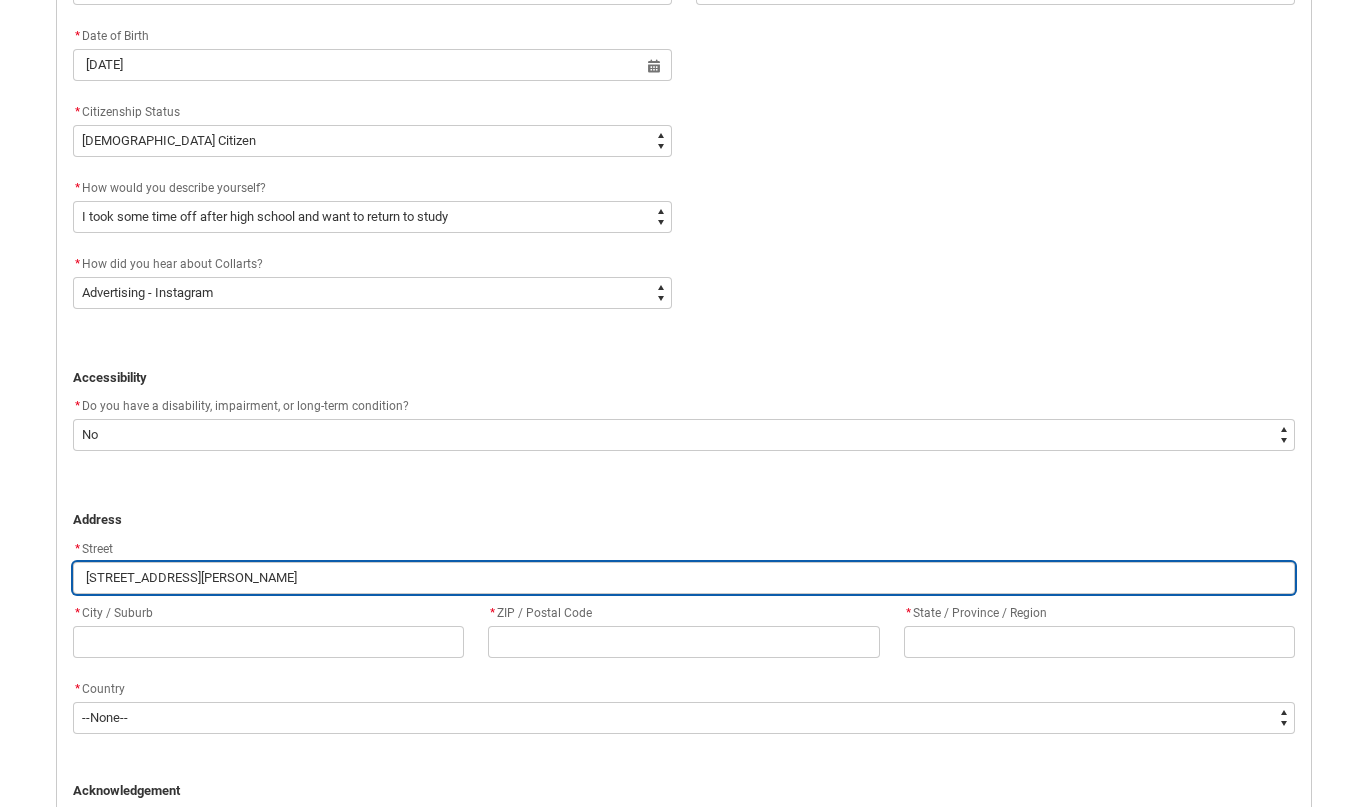 type on "[STREET_ADDRESS][PERSON_NAME]" 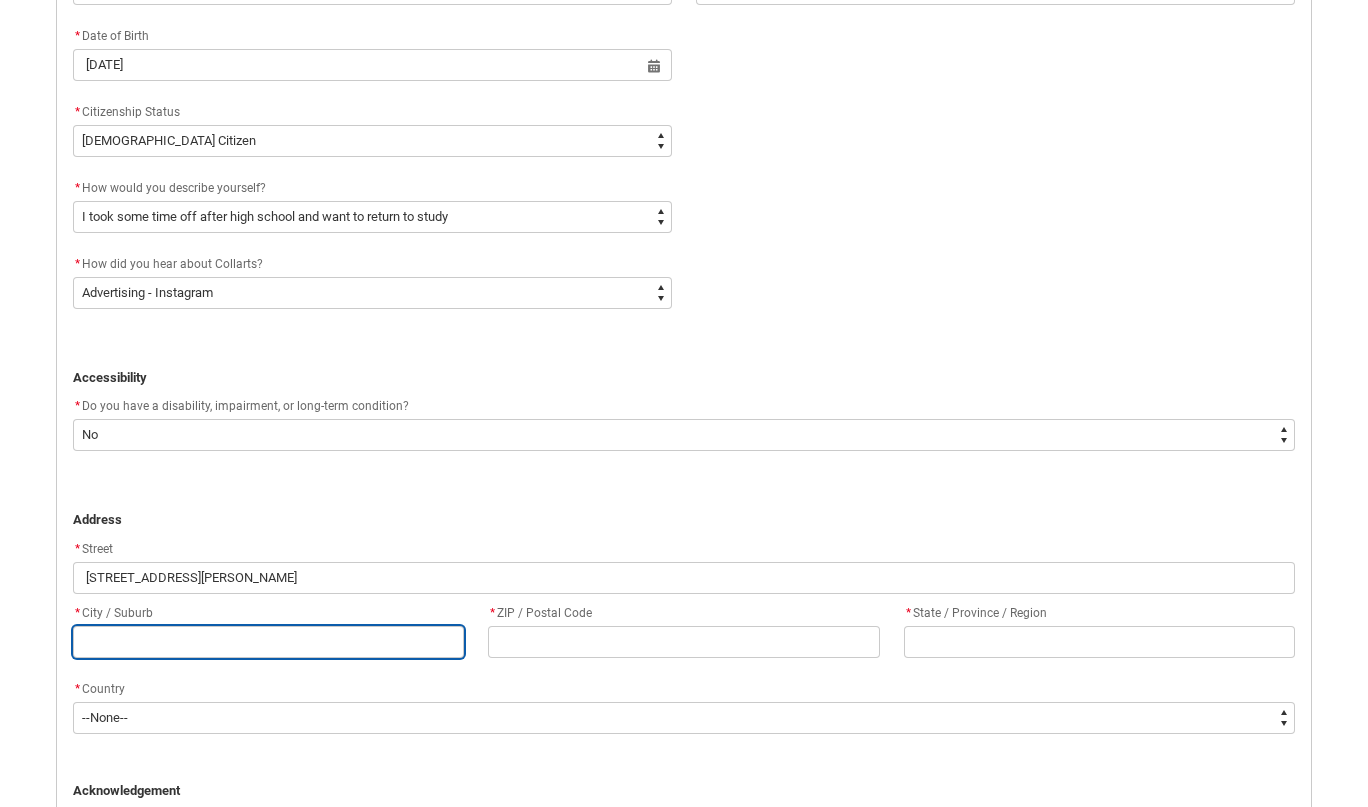 click at bounding box center [268, 642] 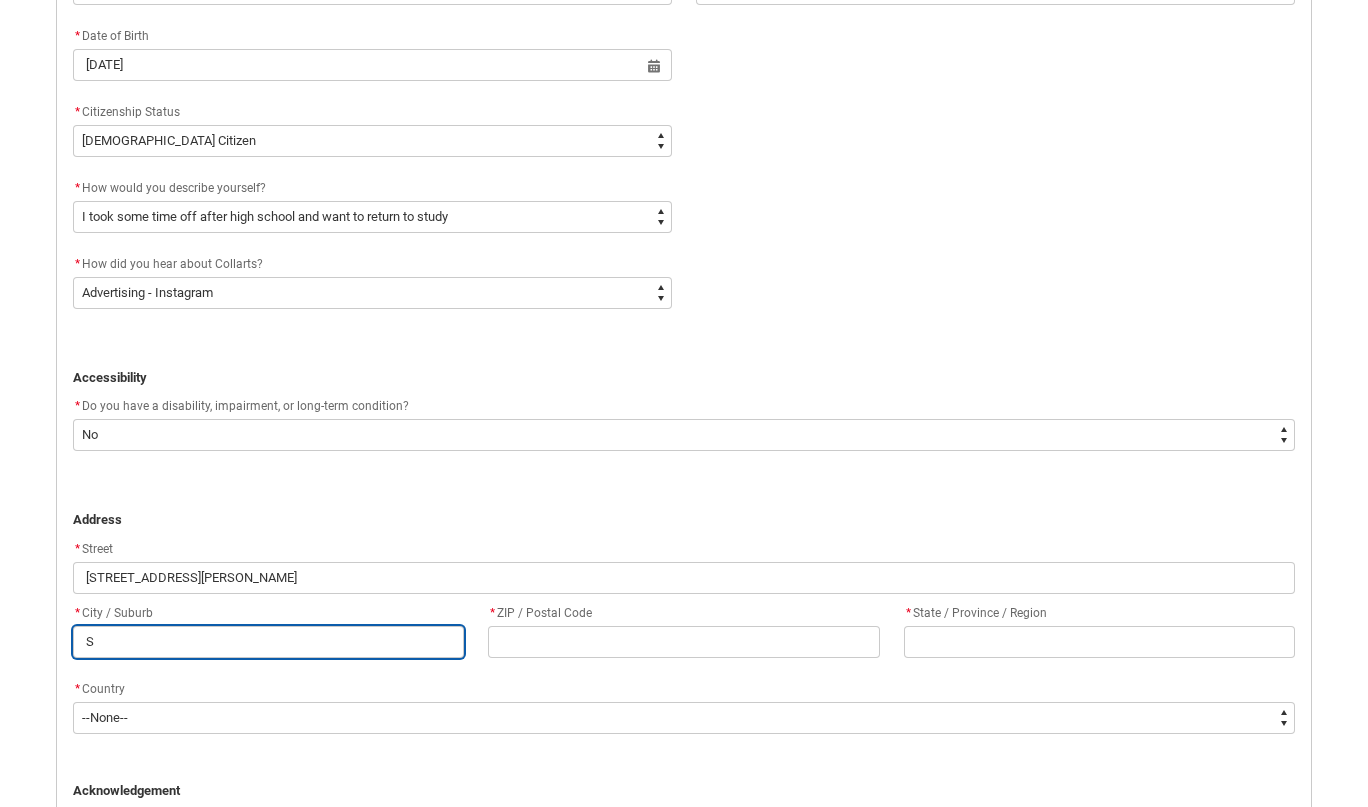 type on "Sa" 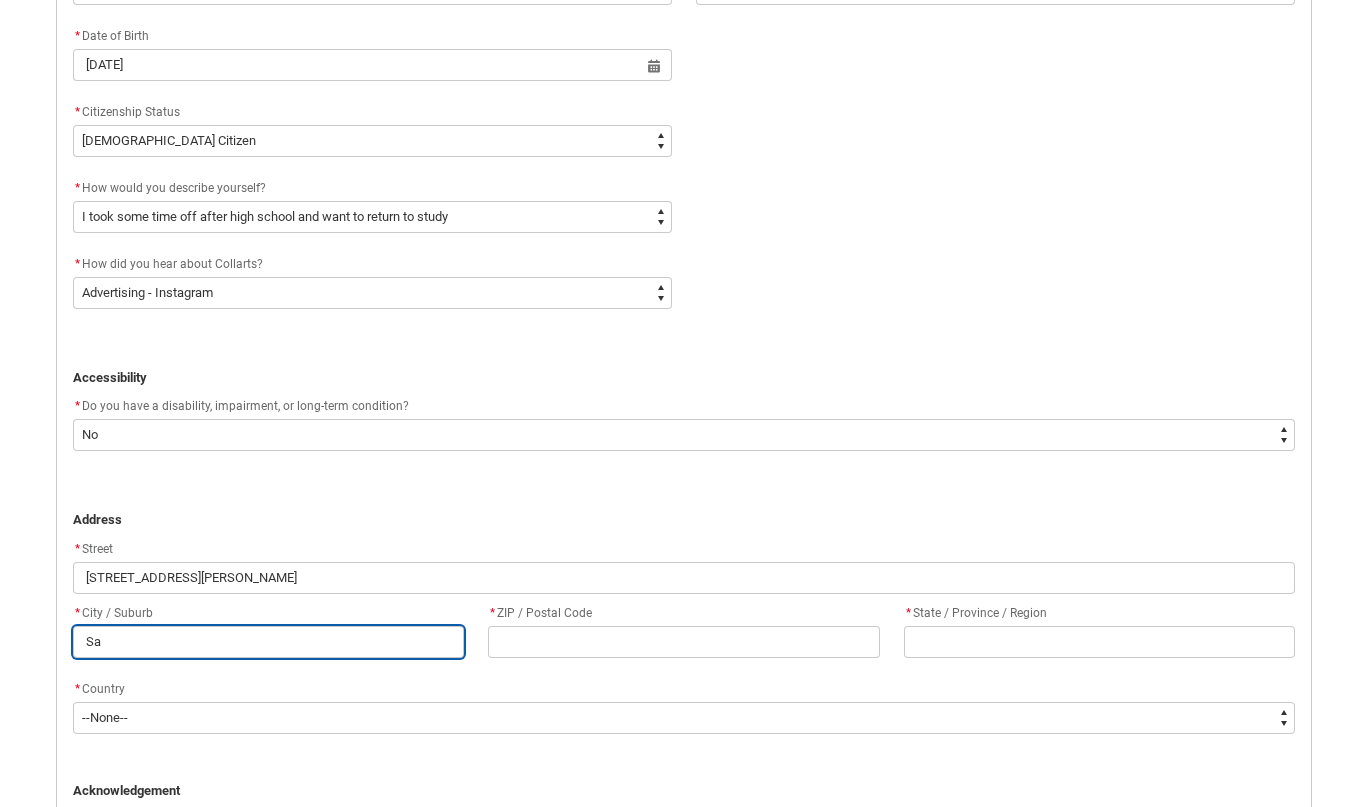 type on "Sau" 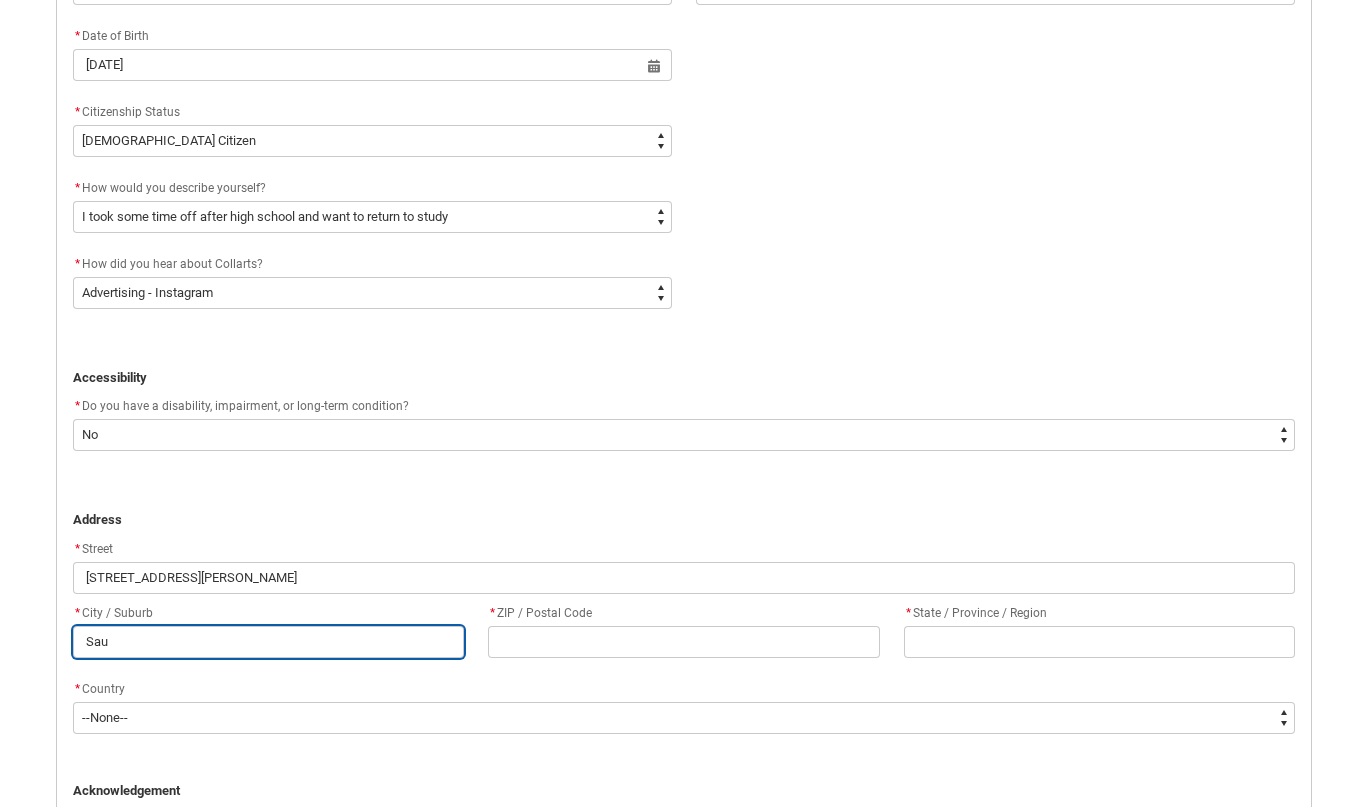 type on "Sa" 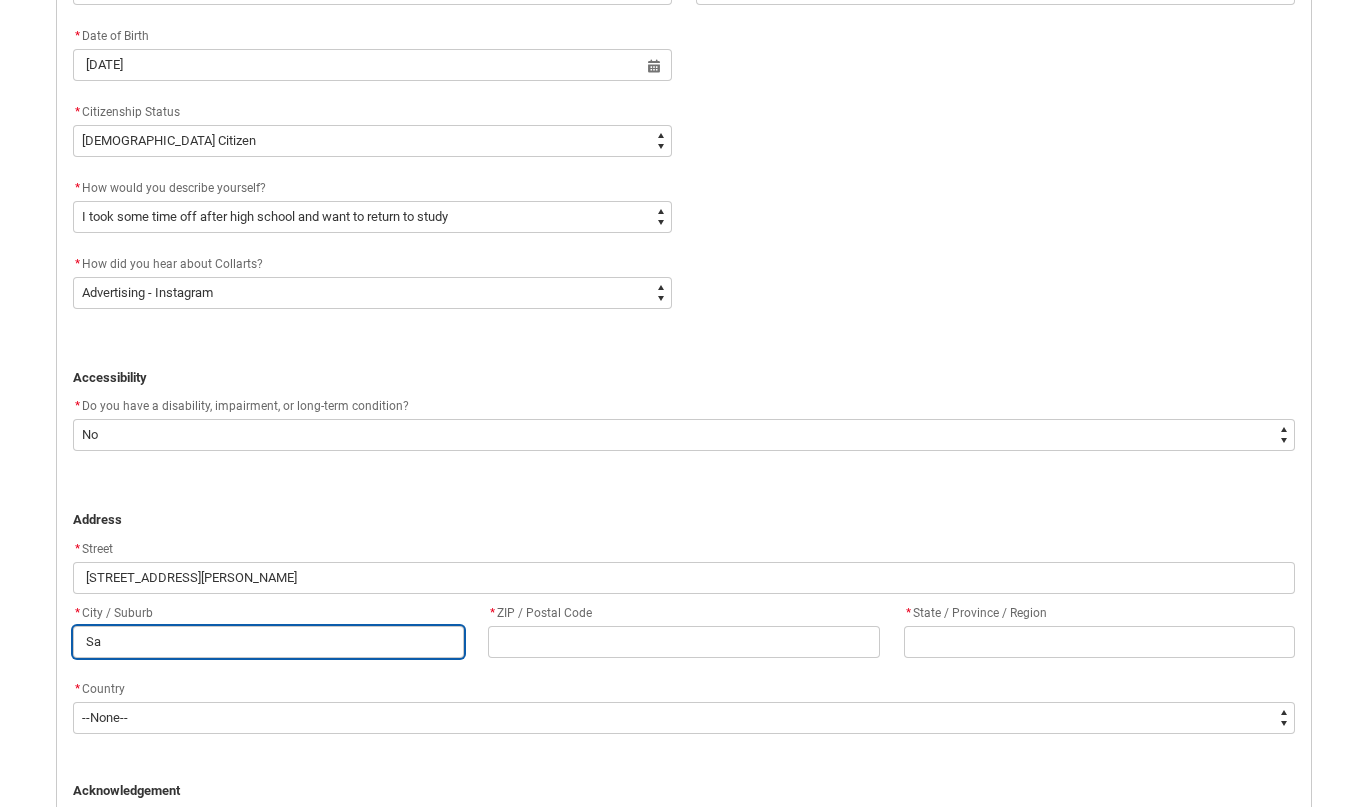 type on "S" 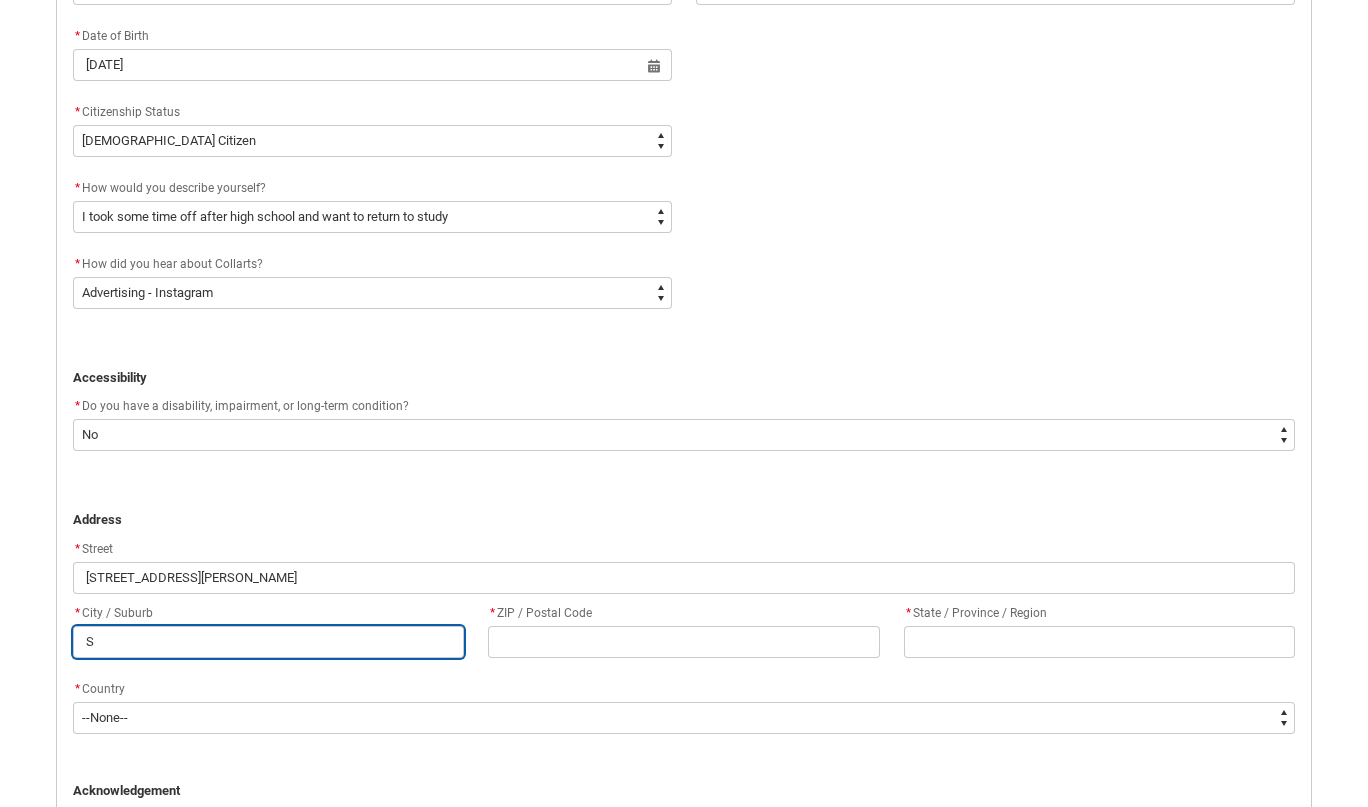 type 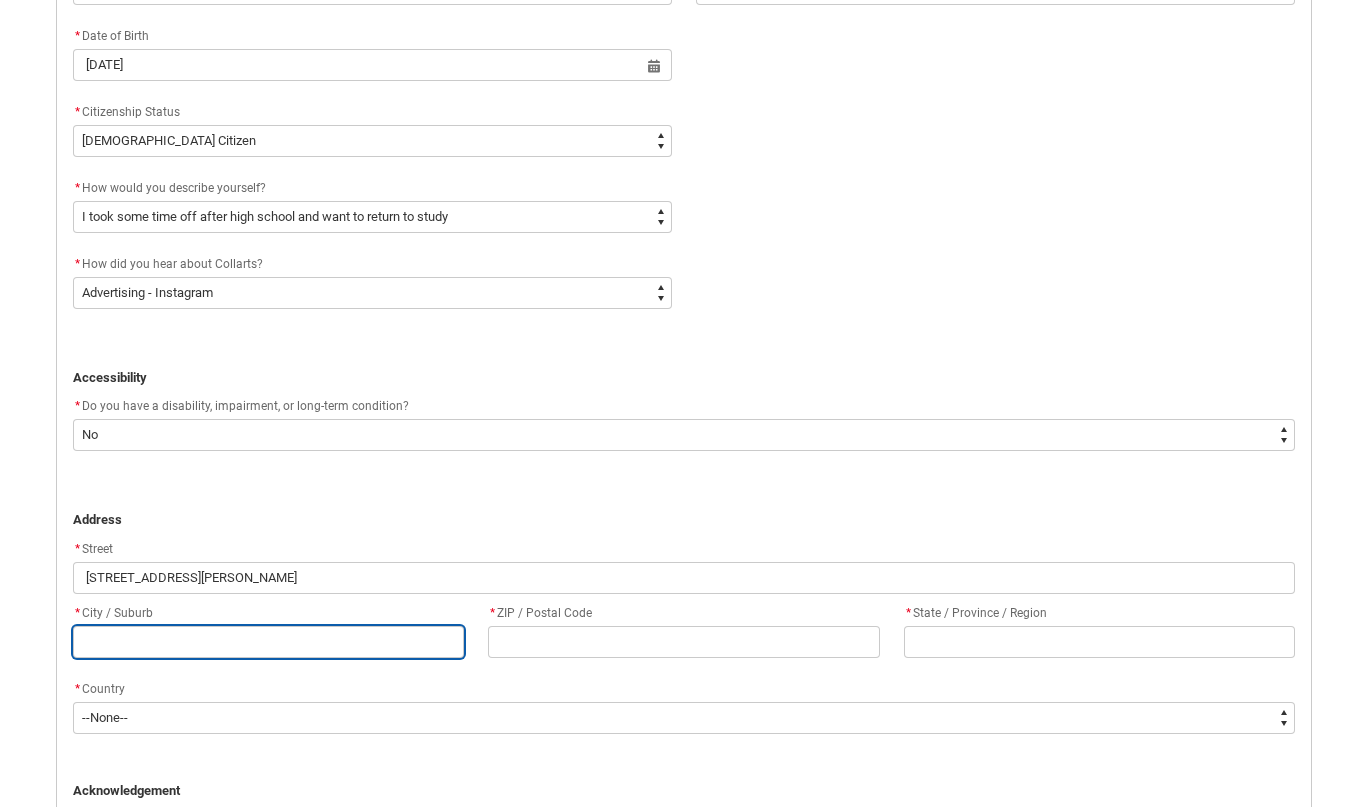 type on "s" 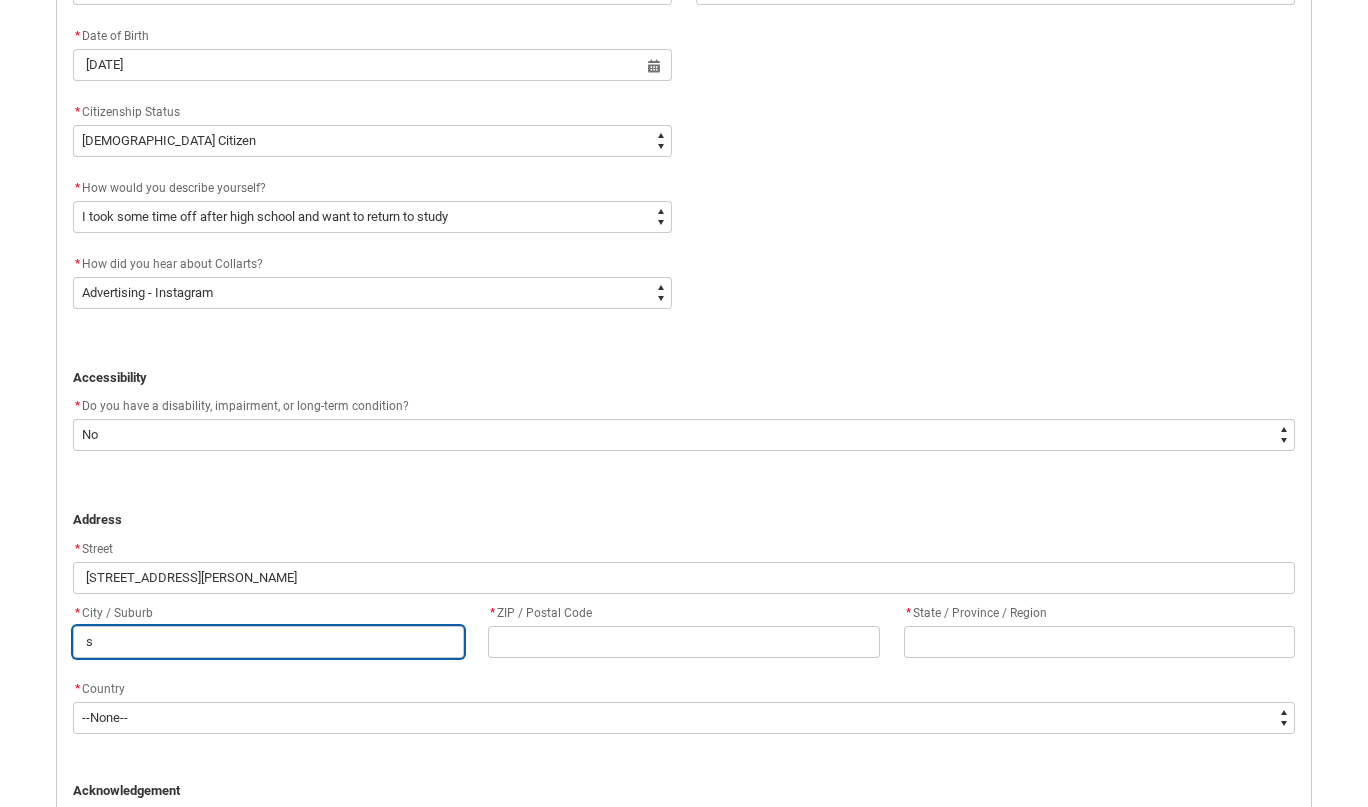type on "st" 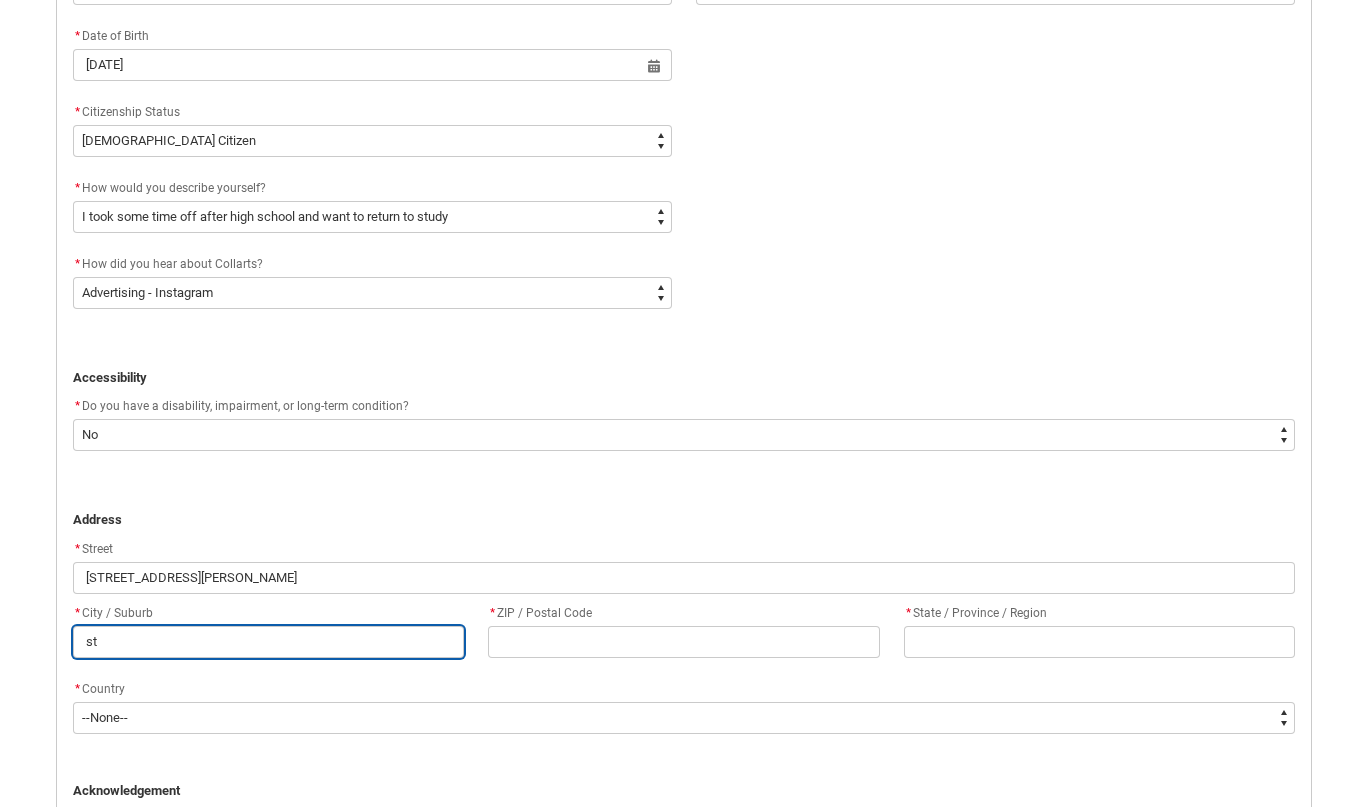 type on "st" 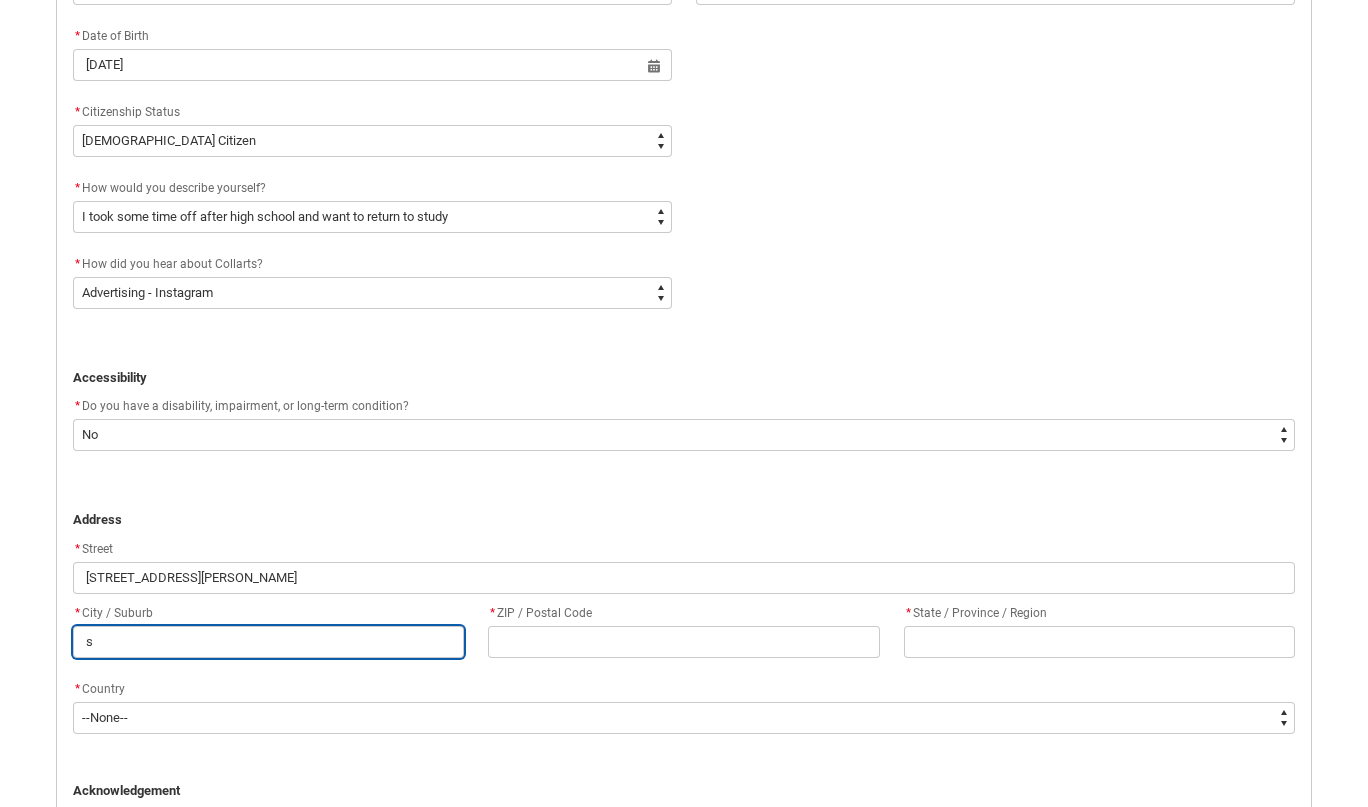 type 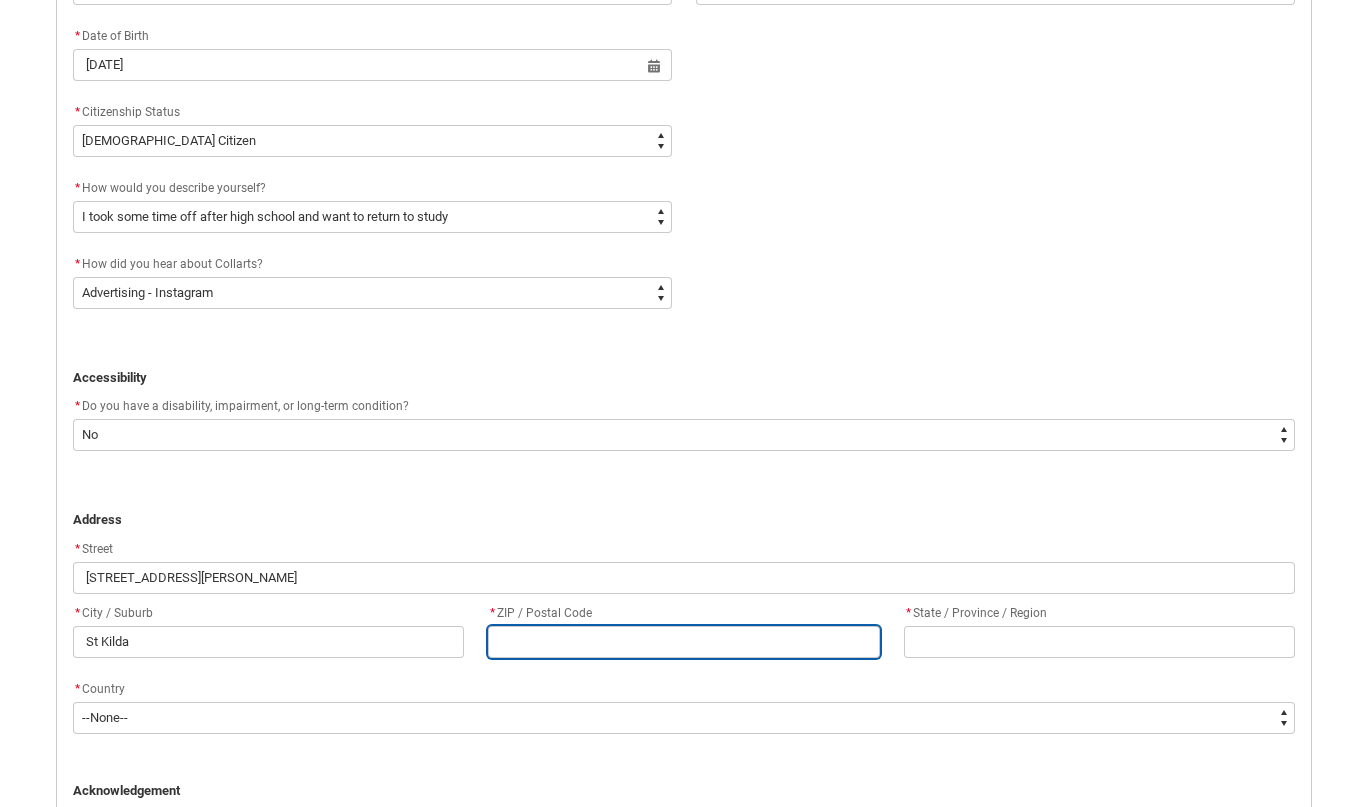 click at bounding box center (683, 642) 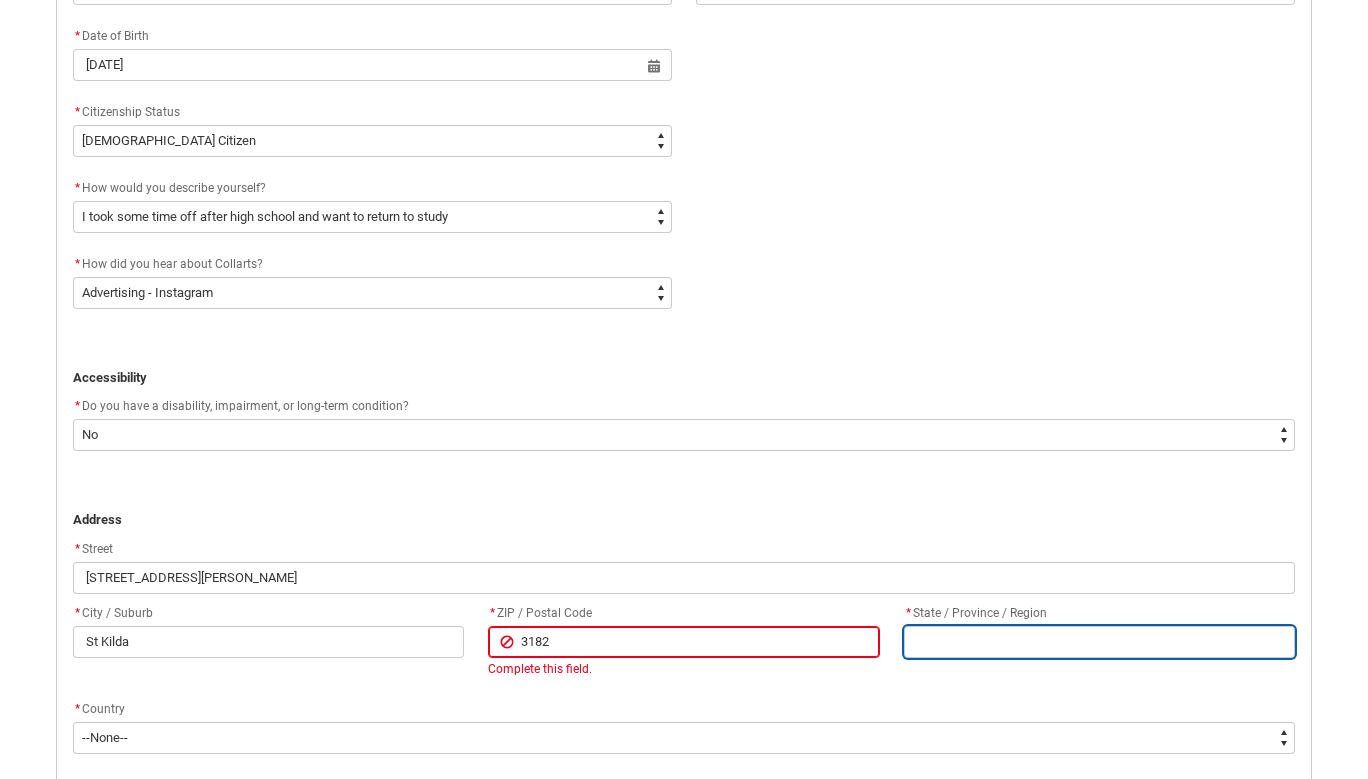 click at bounding box center (1099, 642) 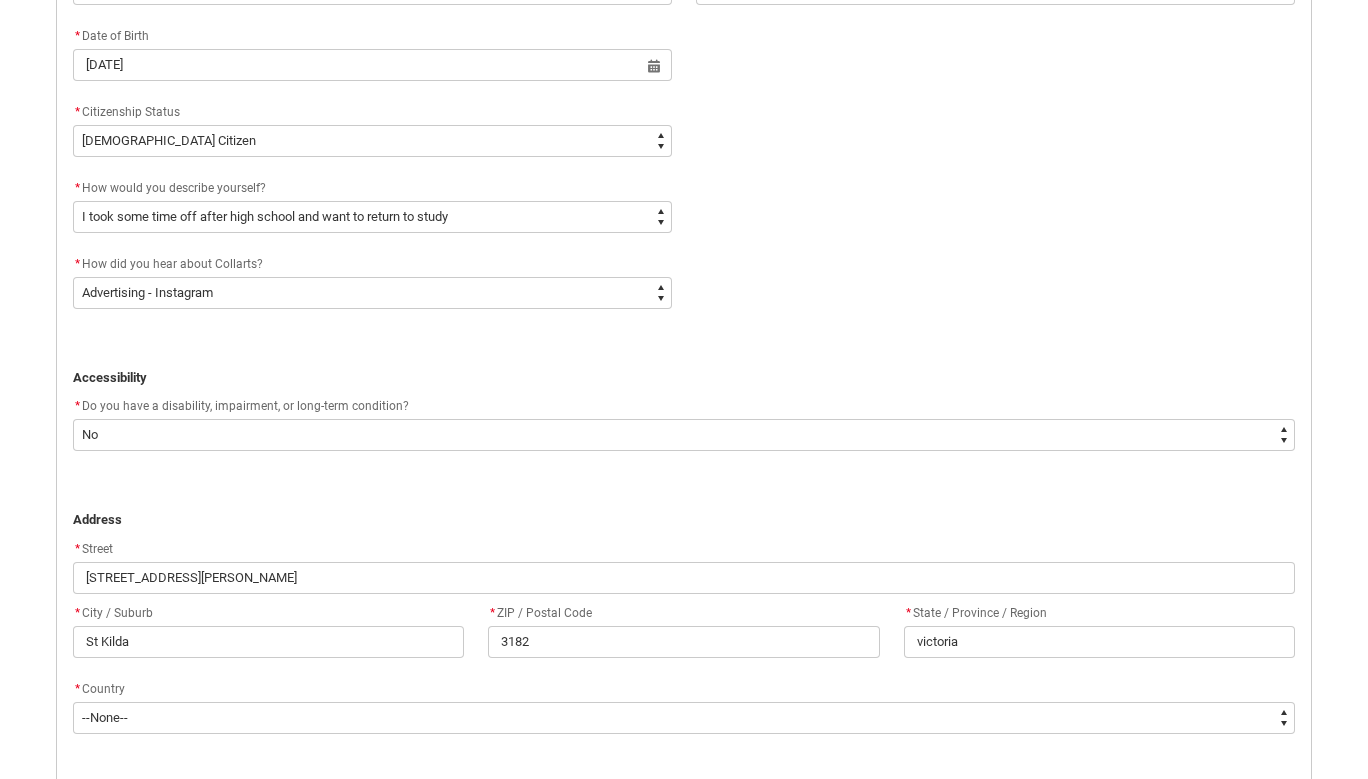 click on "* Country" 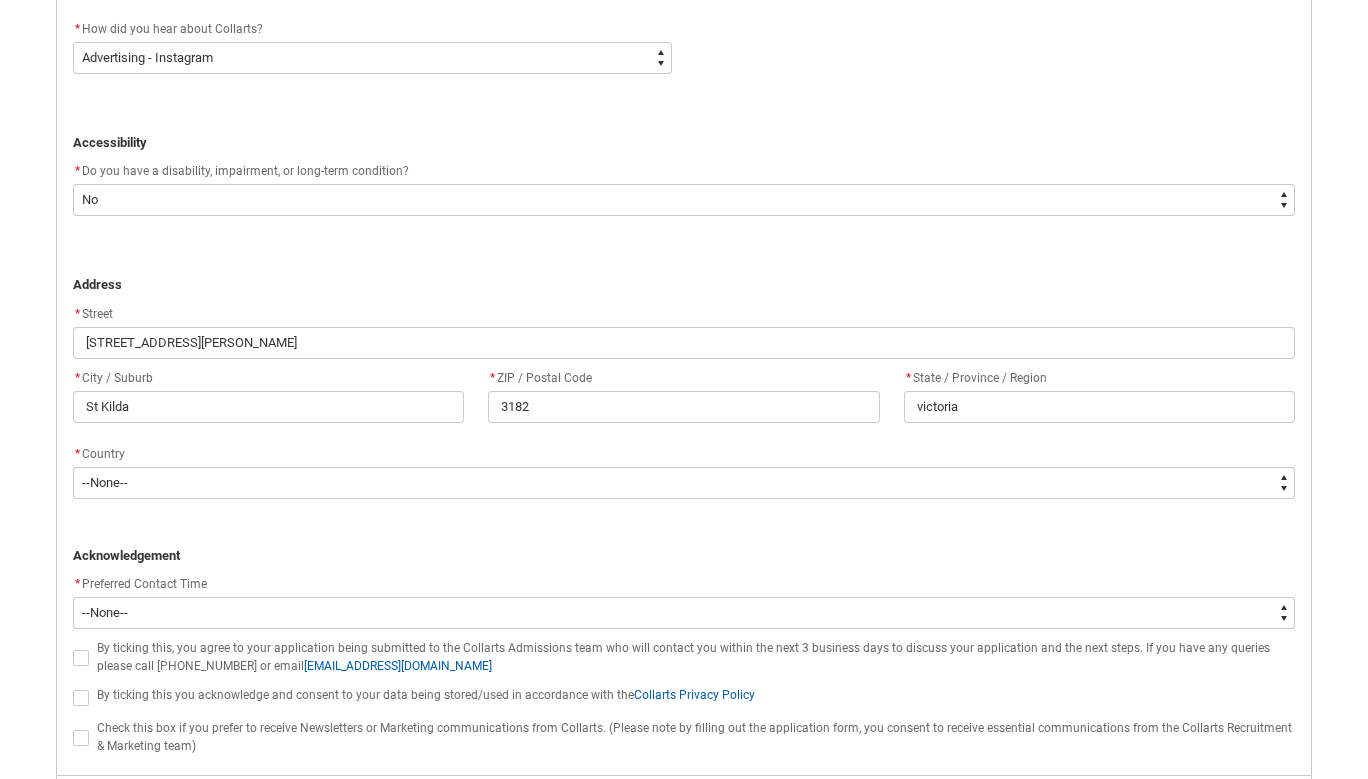 scroll, scrollTop: 1113, scrollLeft: 0, axis: vertical 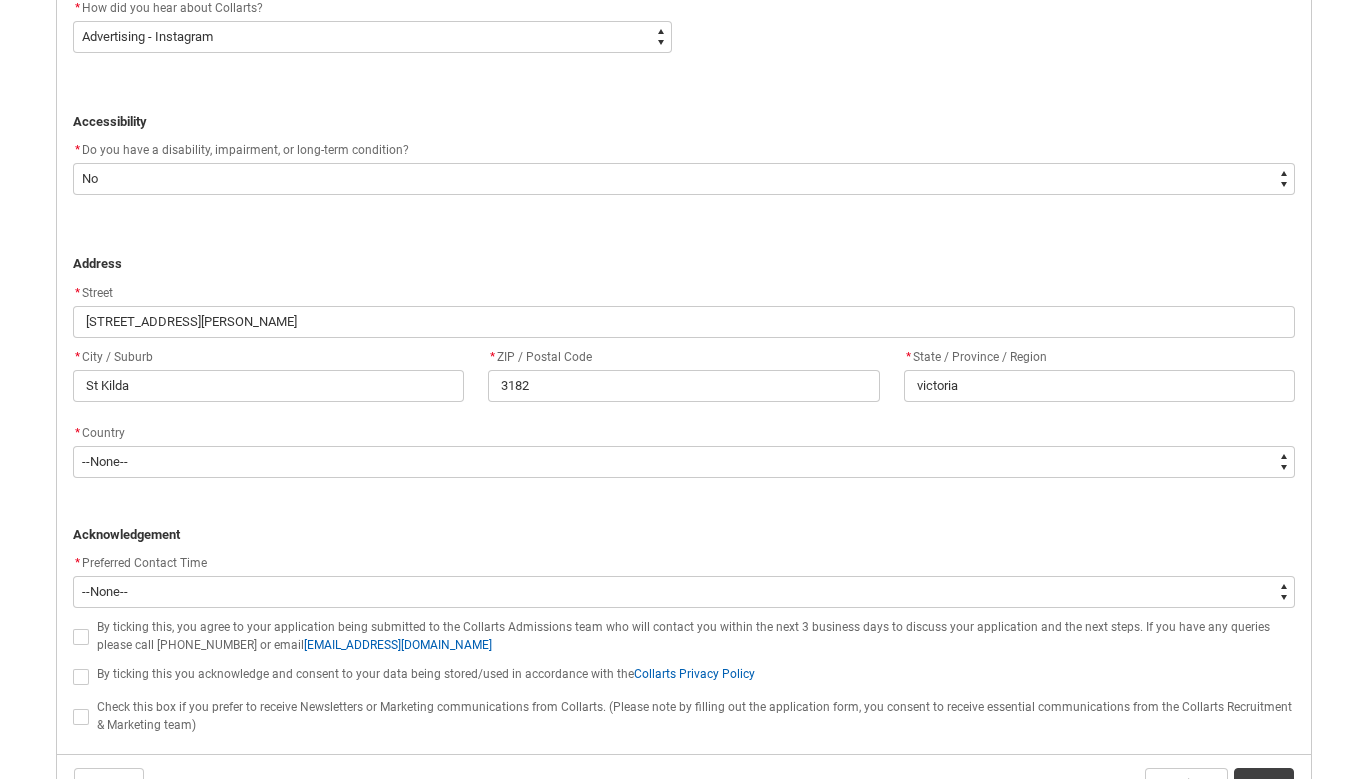 click 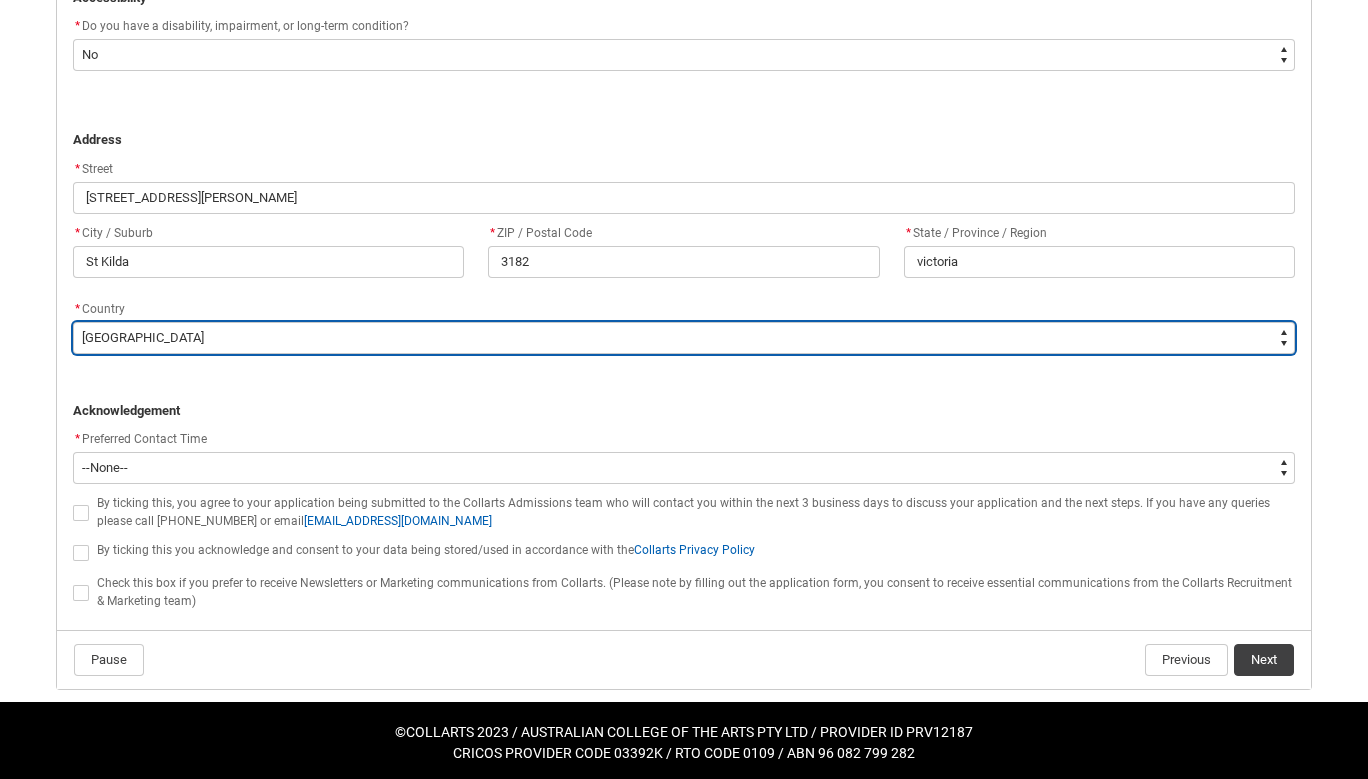 scroll, scrollTop: 1236, scrollLeft: 0, axis: vertical 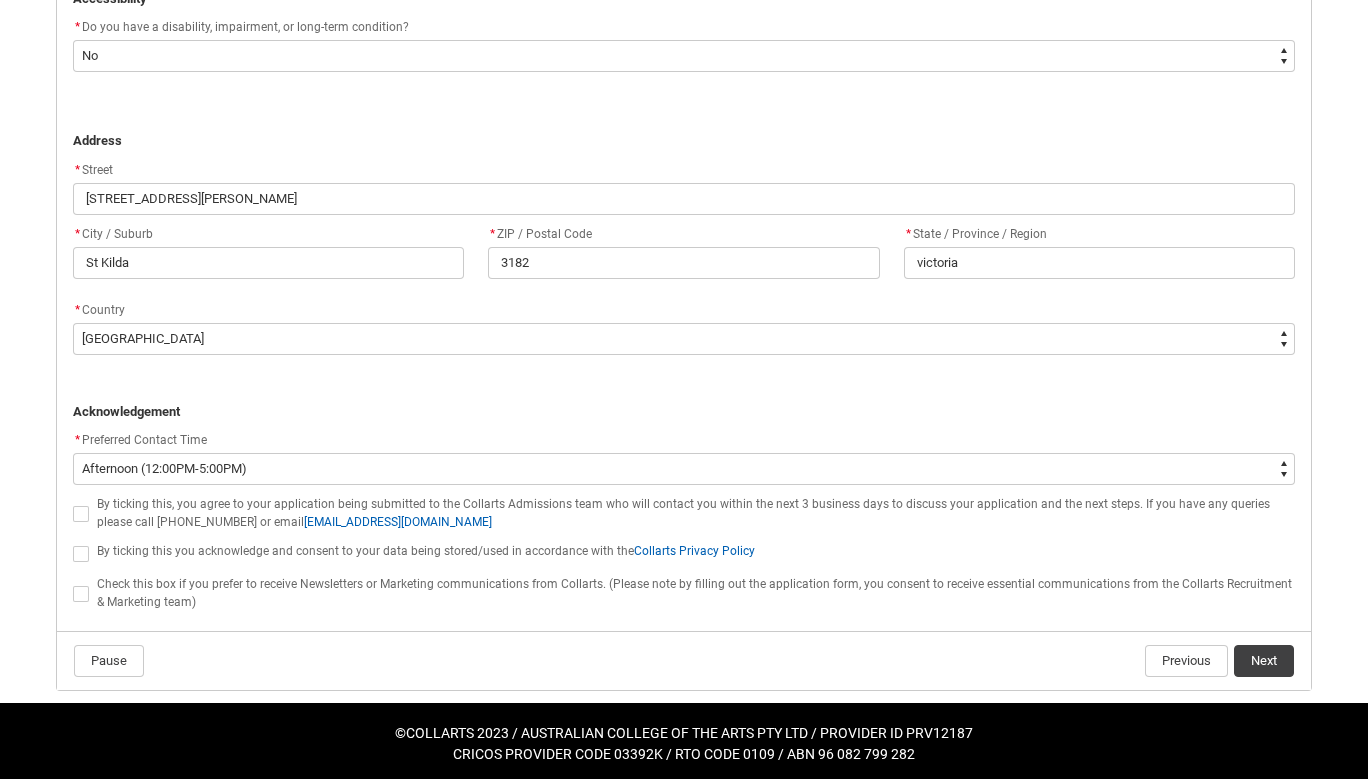 click 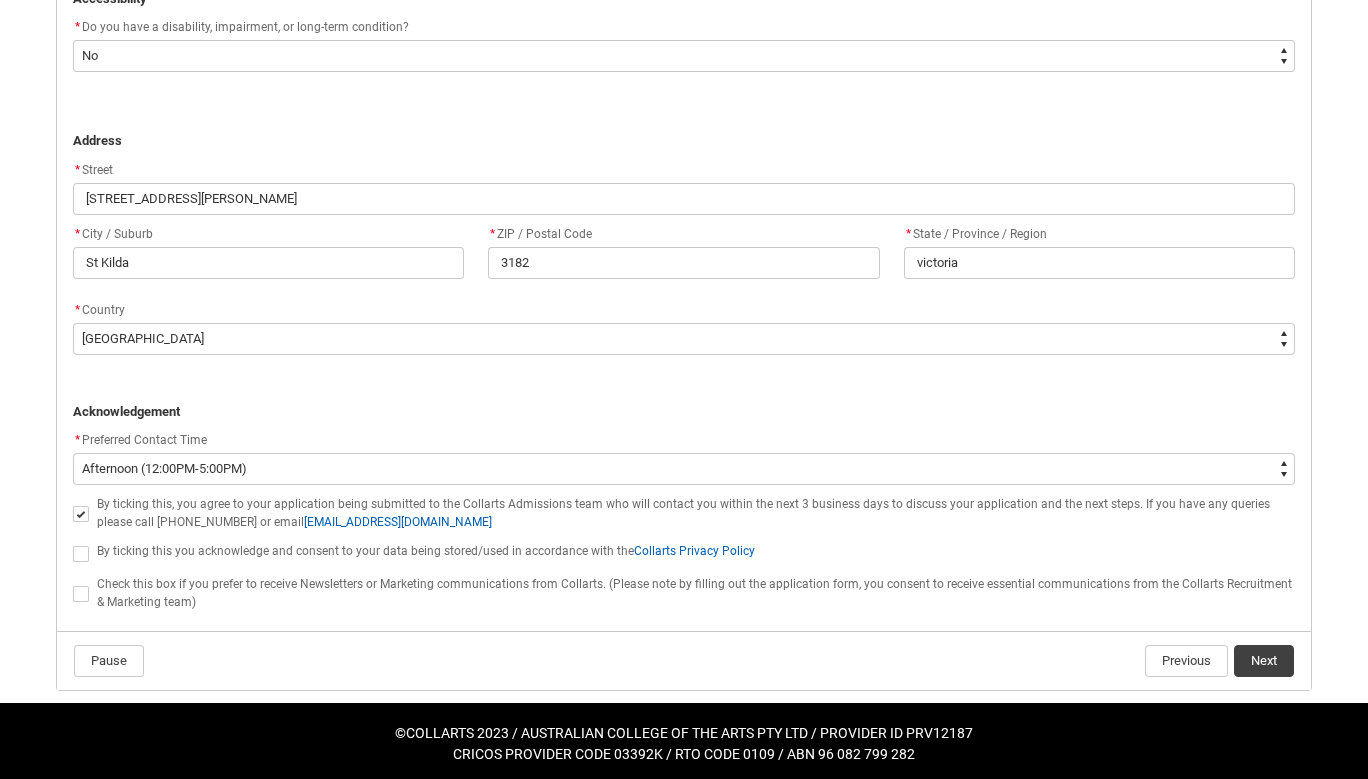 click 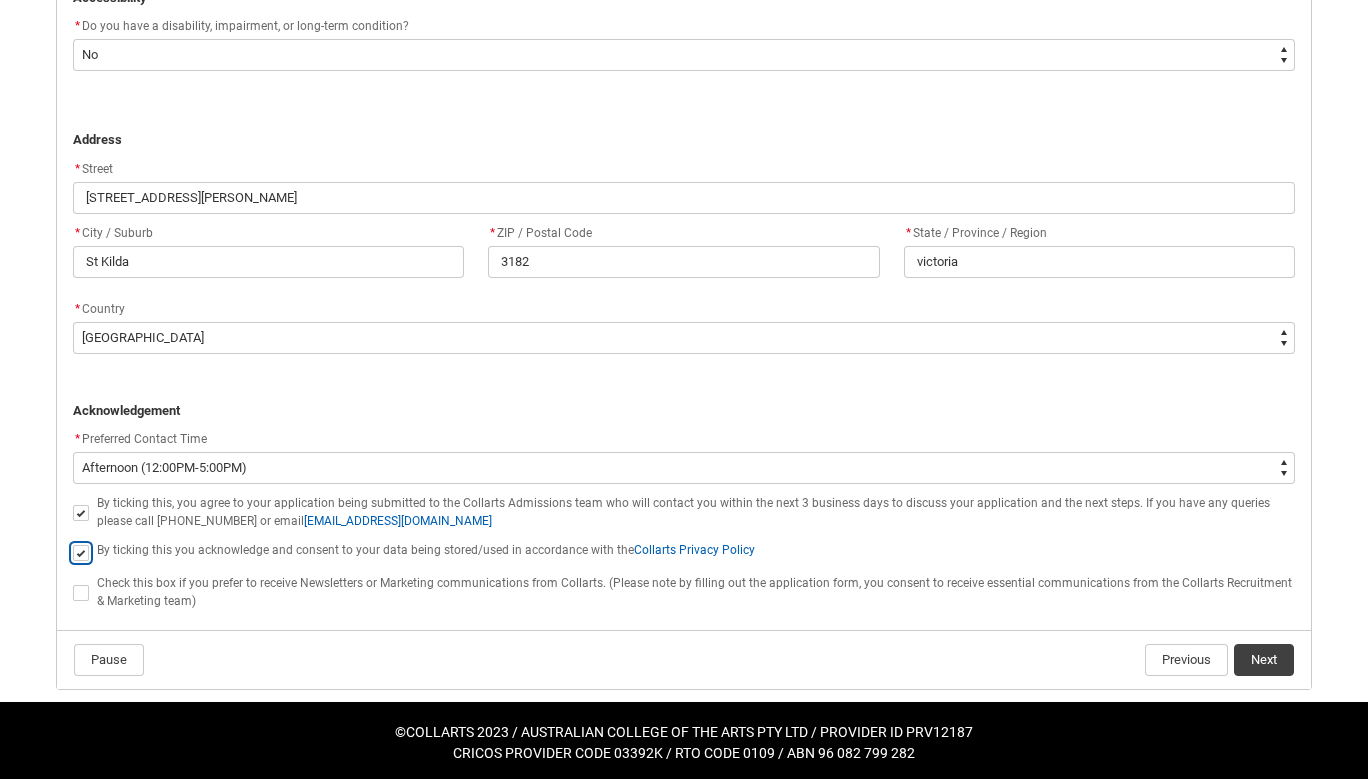 scroll, scrollTop: 1236, scrollLeft: 0, axis: vertical 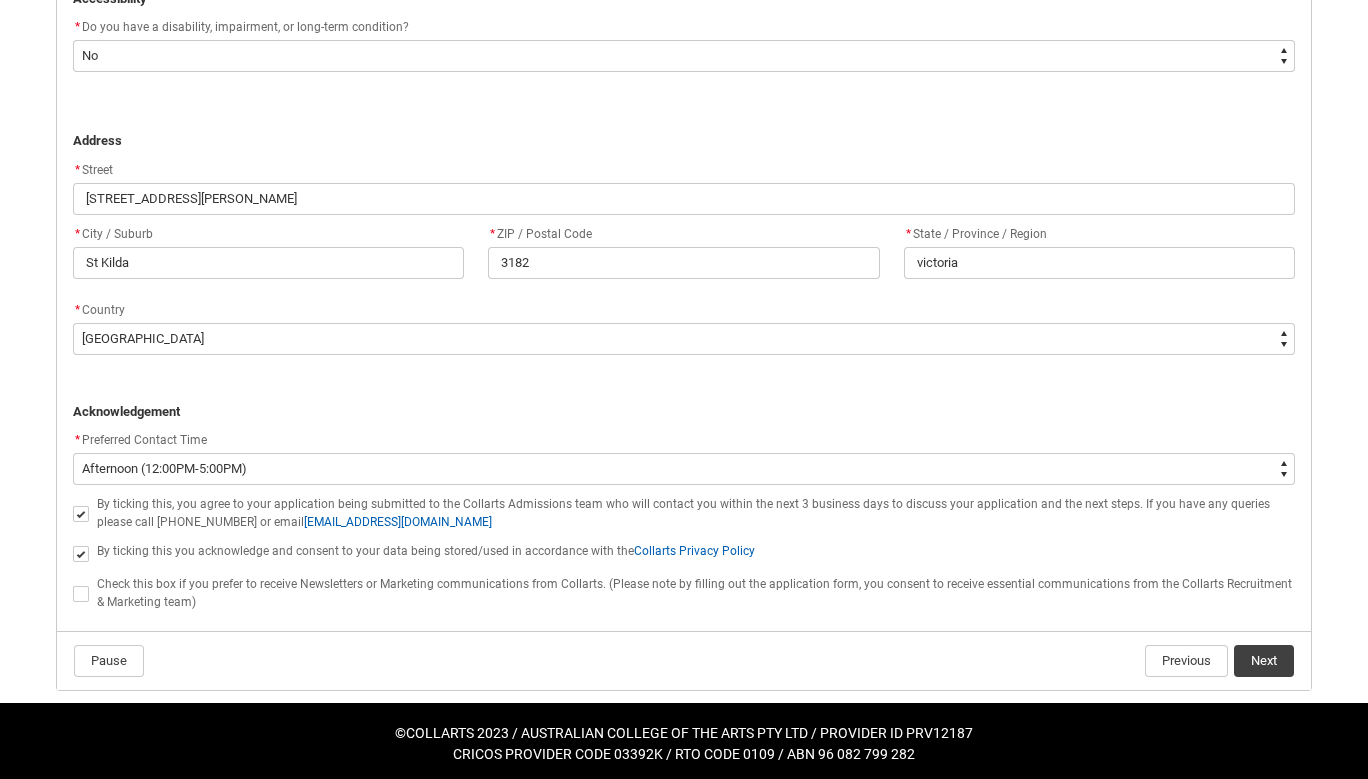 click on "Next" 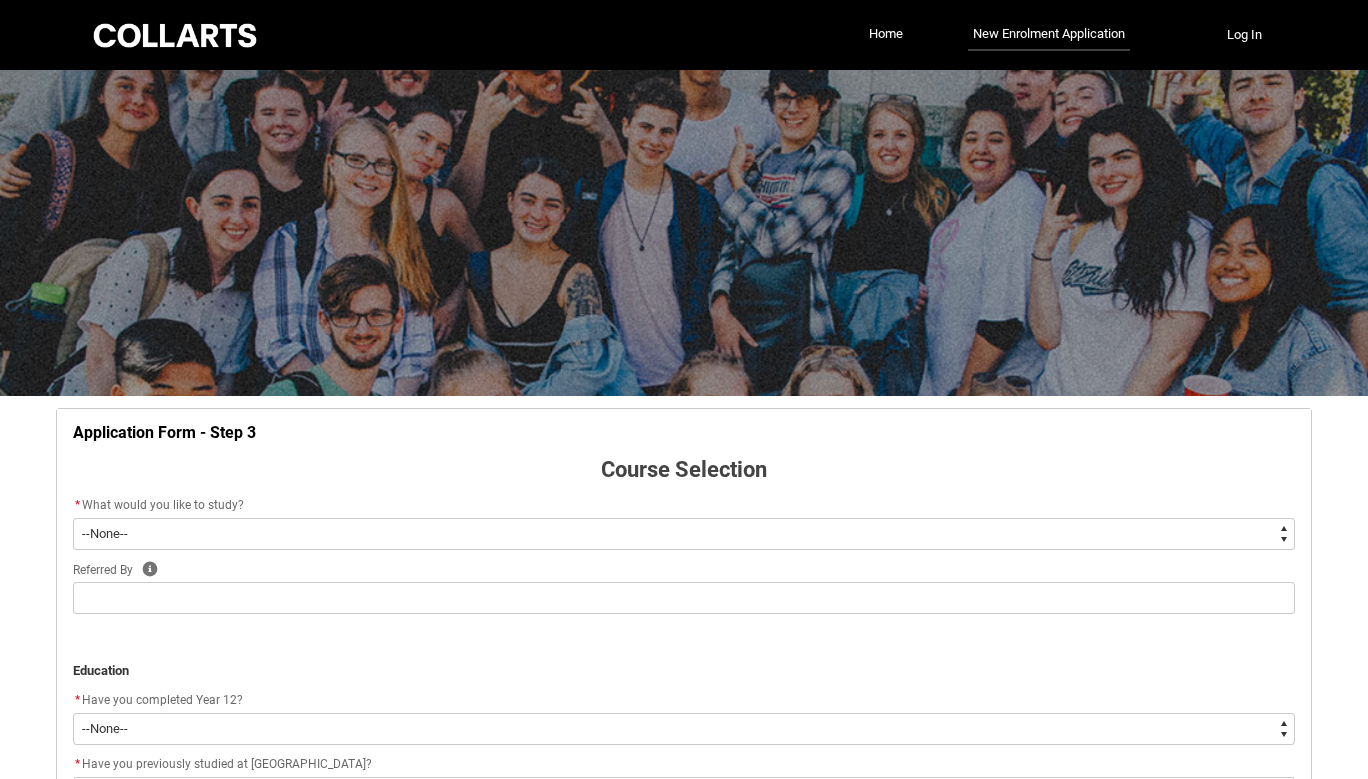 scroll, scrollTop: 209, scrollLeft: 0, axis: vertical 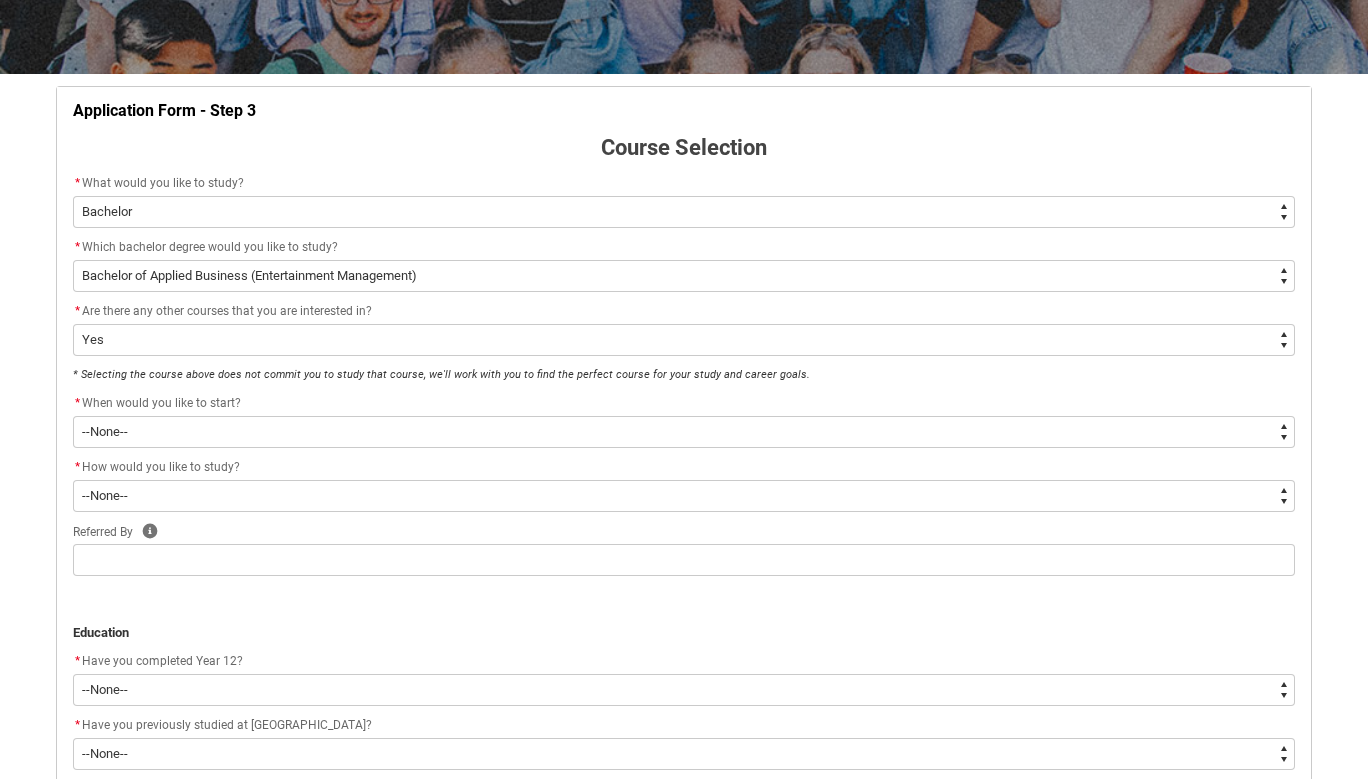 click on "* When would you like to start? *   --None-- Trimester 3 2025, starting [DATE]" 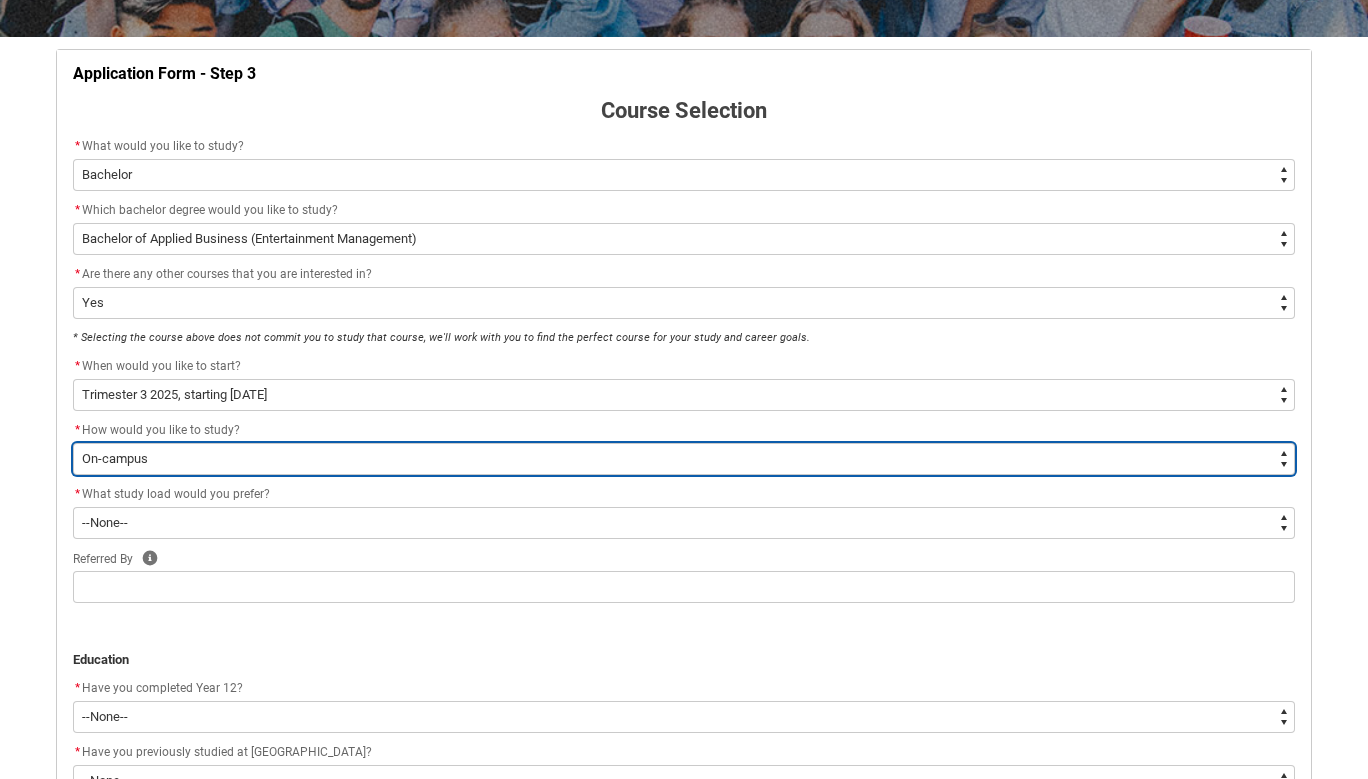 scroll, scrollTop: 370, scrollLeft: 0, axis: vertical 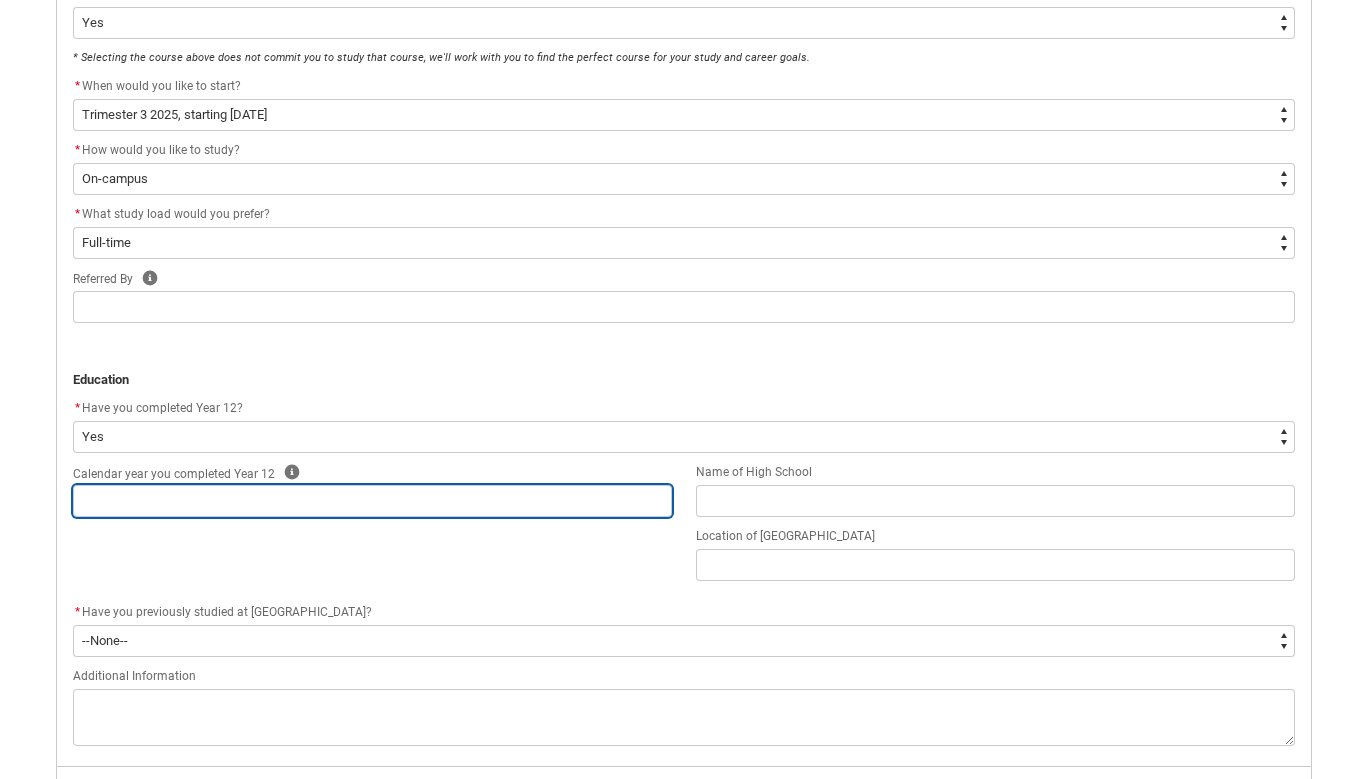 click at bounding box center (372, 501) 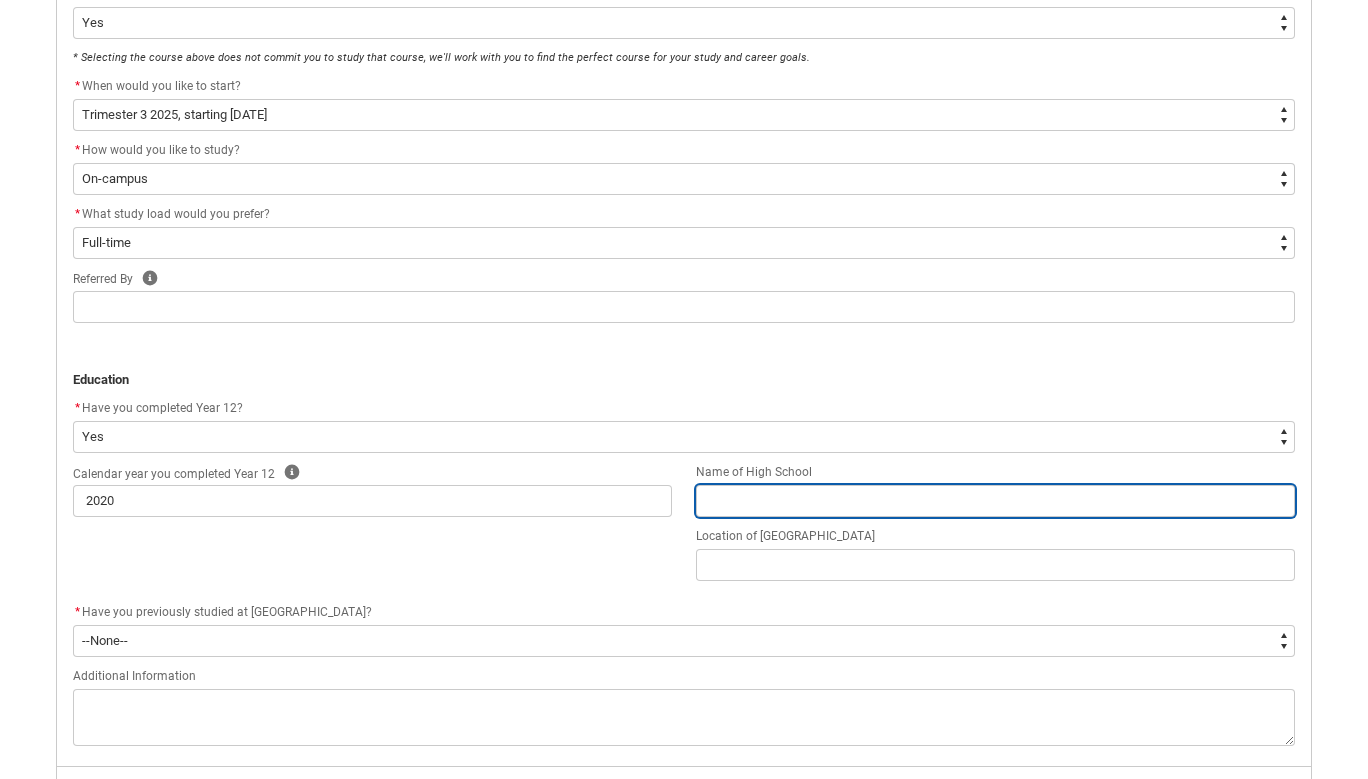 click at bounding box center (995, 501) 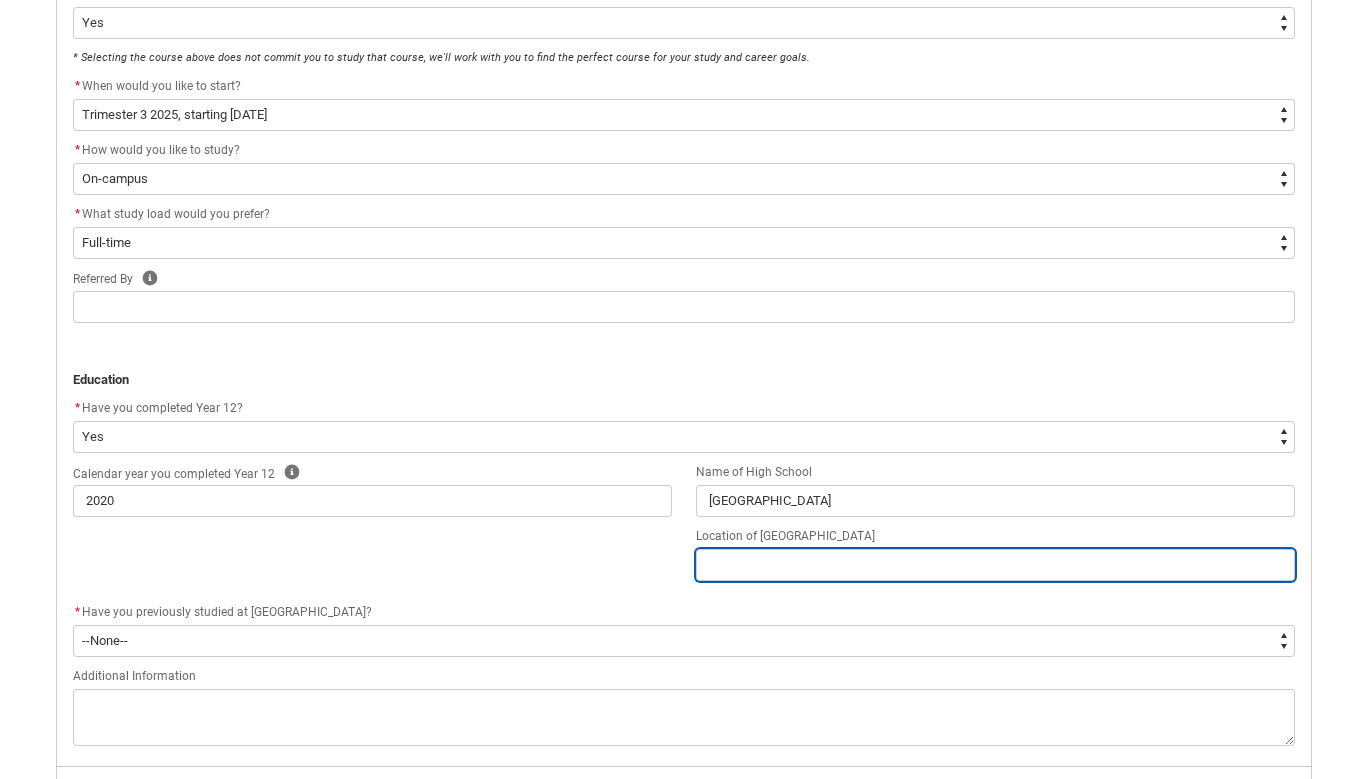 click at bounding box center (995, 565) 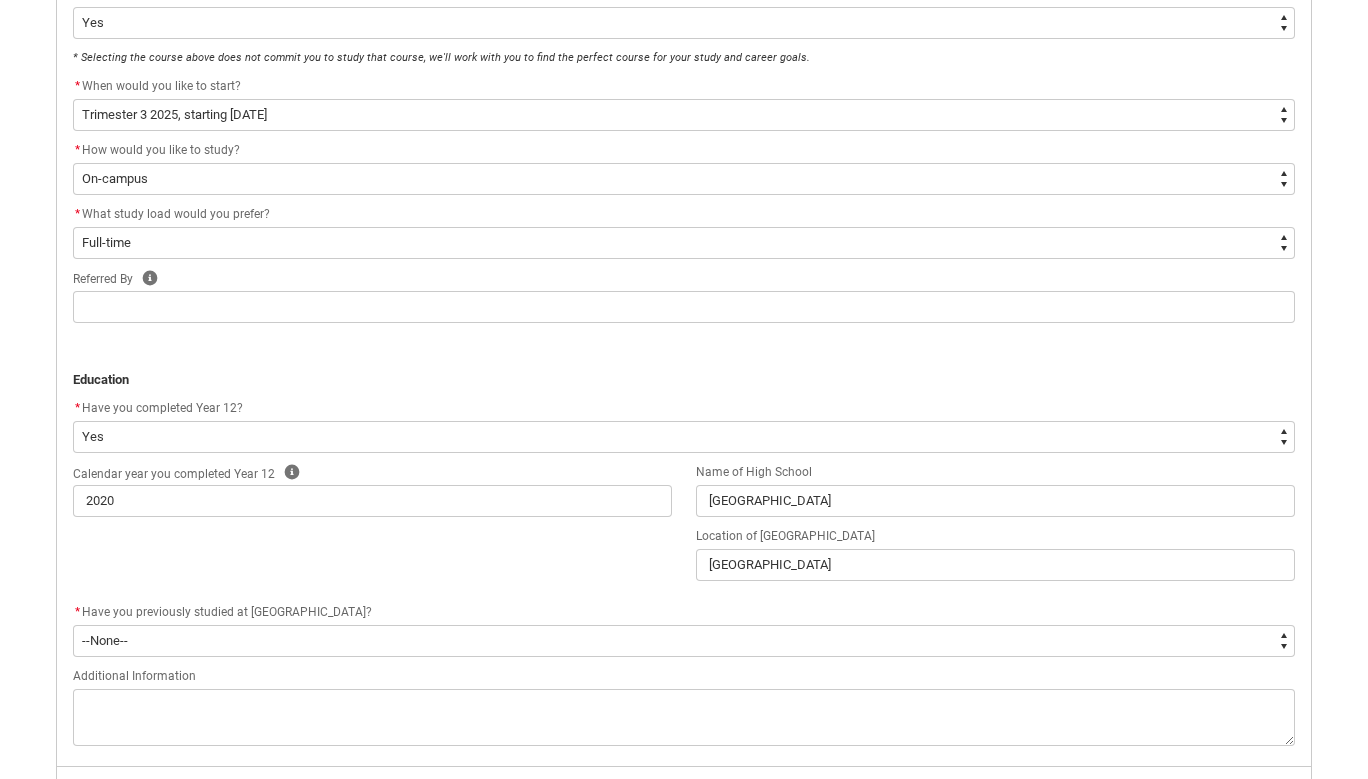 click on "Calendar year you completed Year 12 Help 2020 Name of High School [GEOGRAPHIC_DATA] Location of [GEOGRAPHIC_DATA] [GEOGRAPHIC_DATA]" 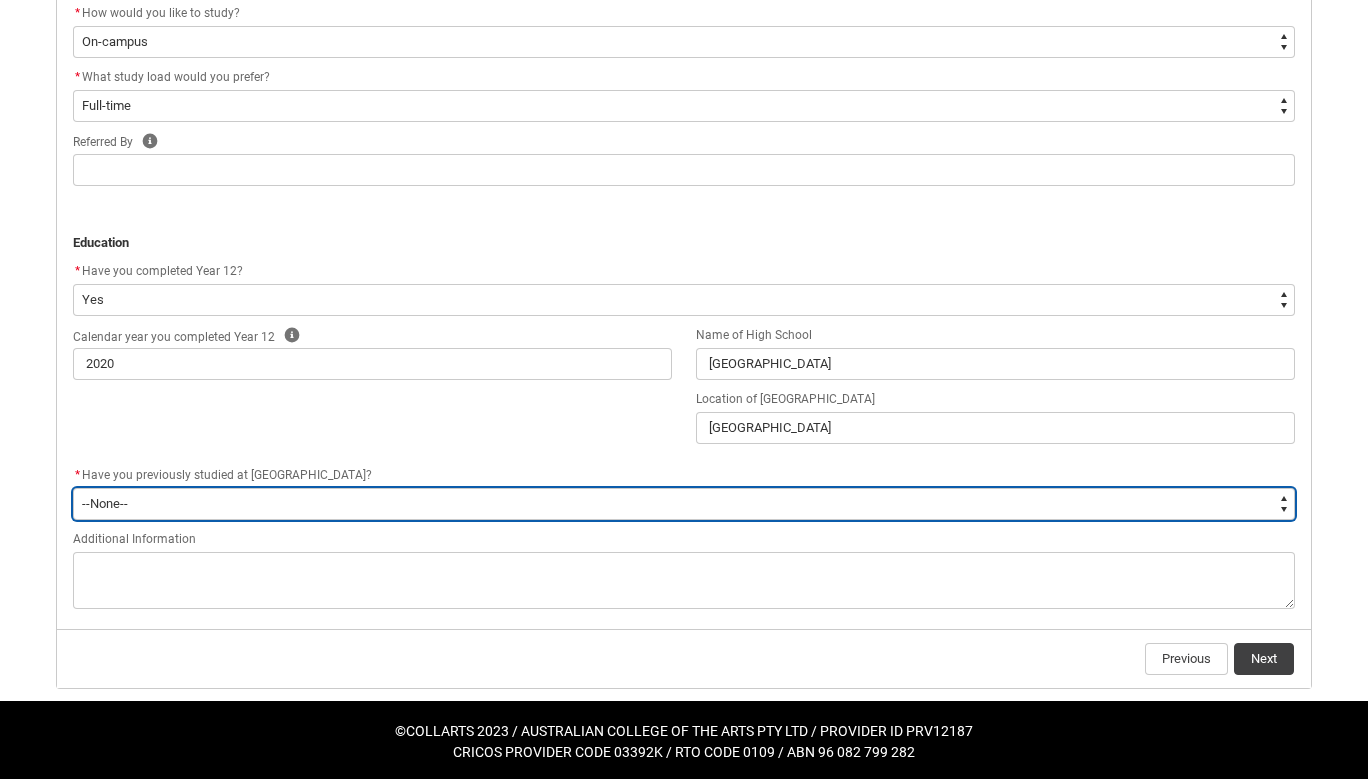 scroll, scrollTop: 775, scrollLeft: 0, axis: vertical 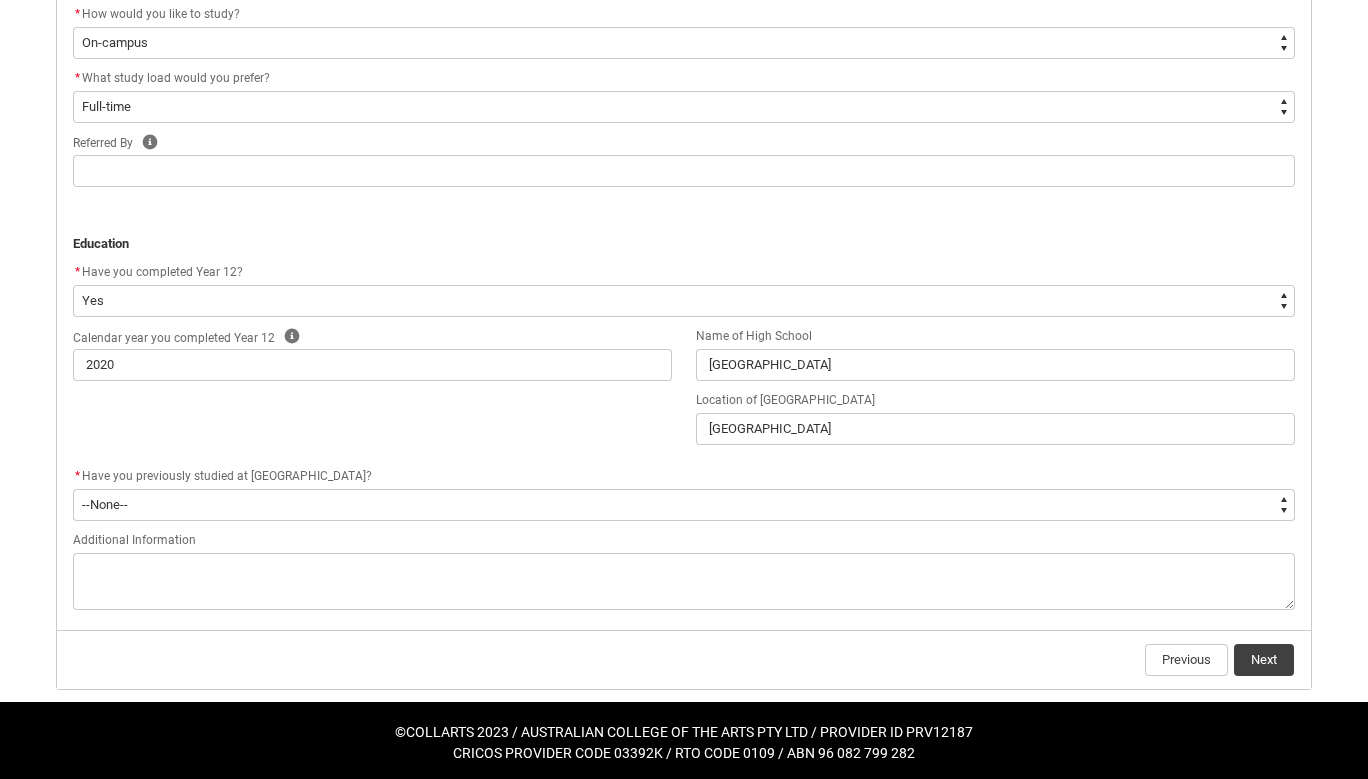 click on "Next" 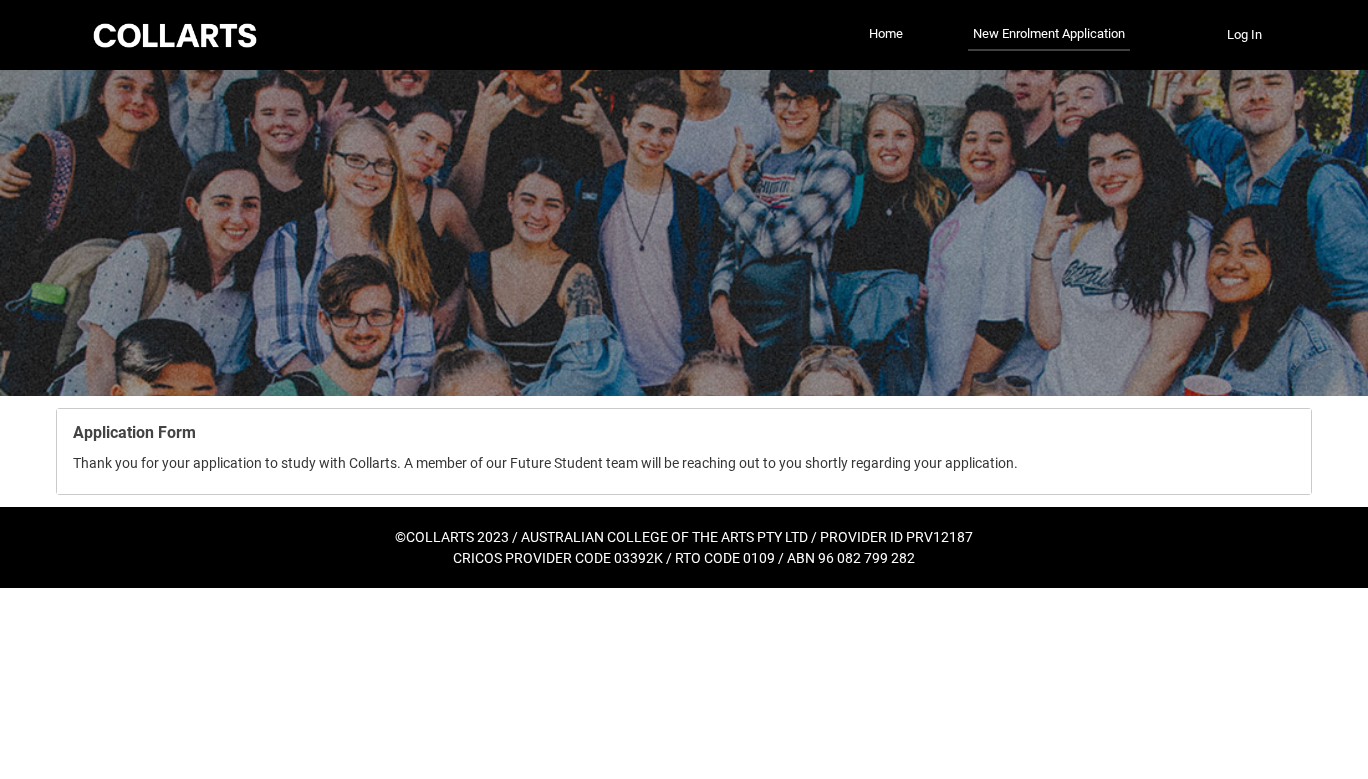 scroll, scrollTop: 0, scrollLeft: 0, axis: both 